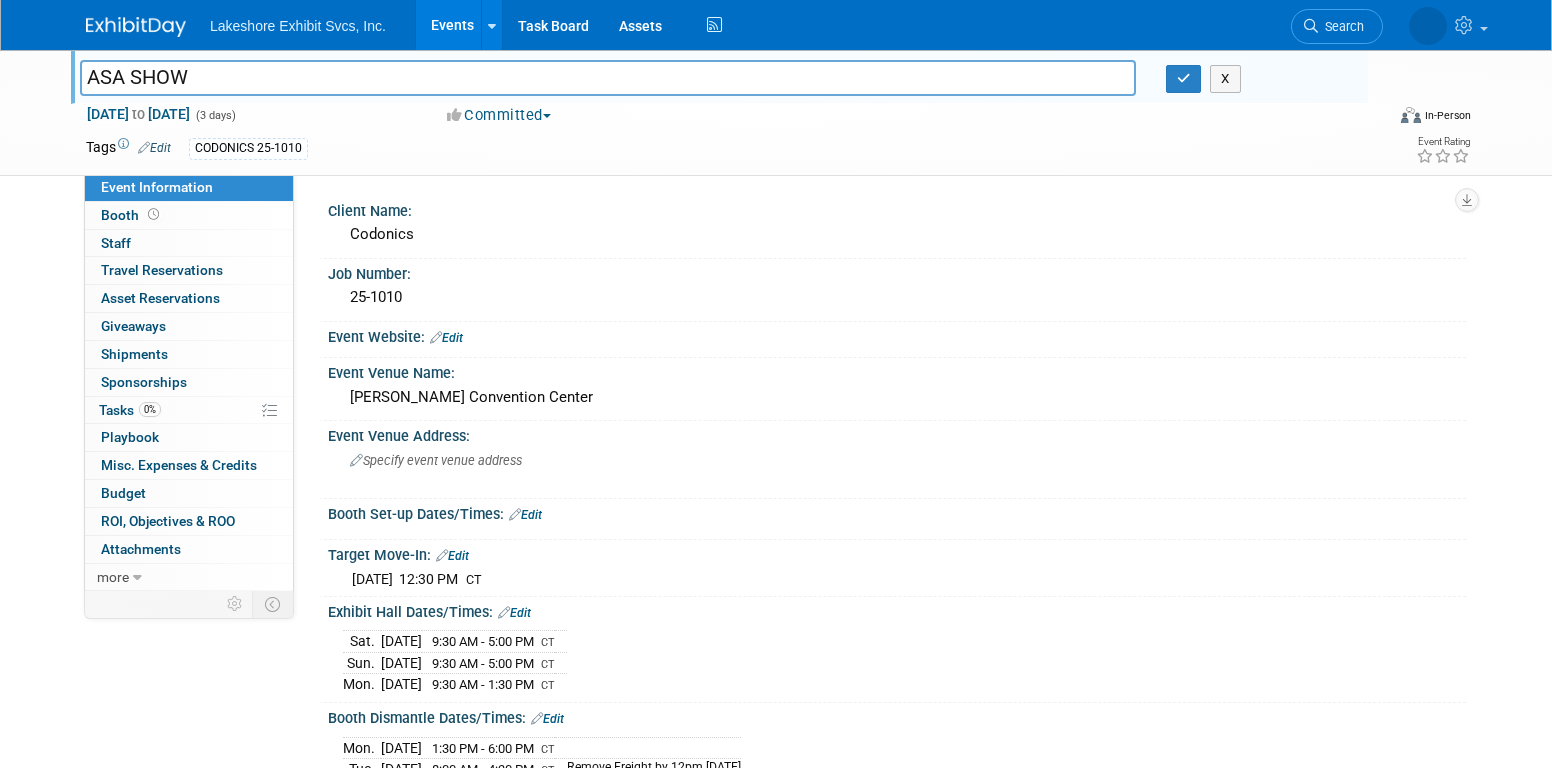 scroll, scrollTop: 185, scrollLeft: 0, axis: vertical 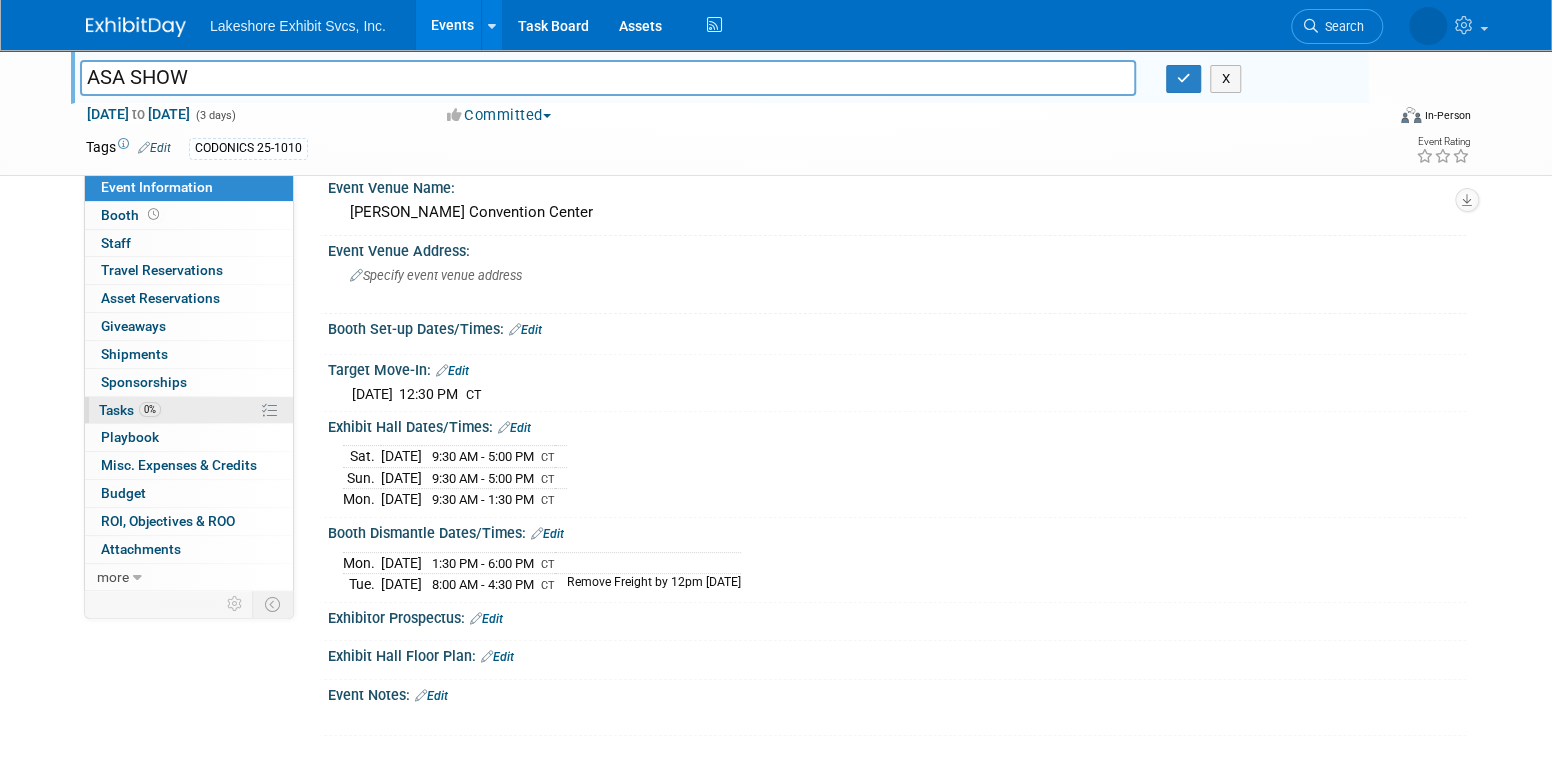 click on "0%
Tasks 0%" at bounding box center [189, 410] 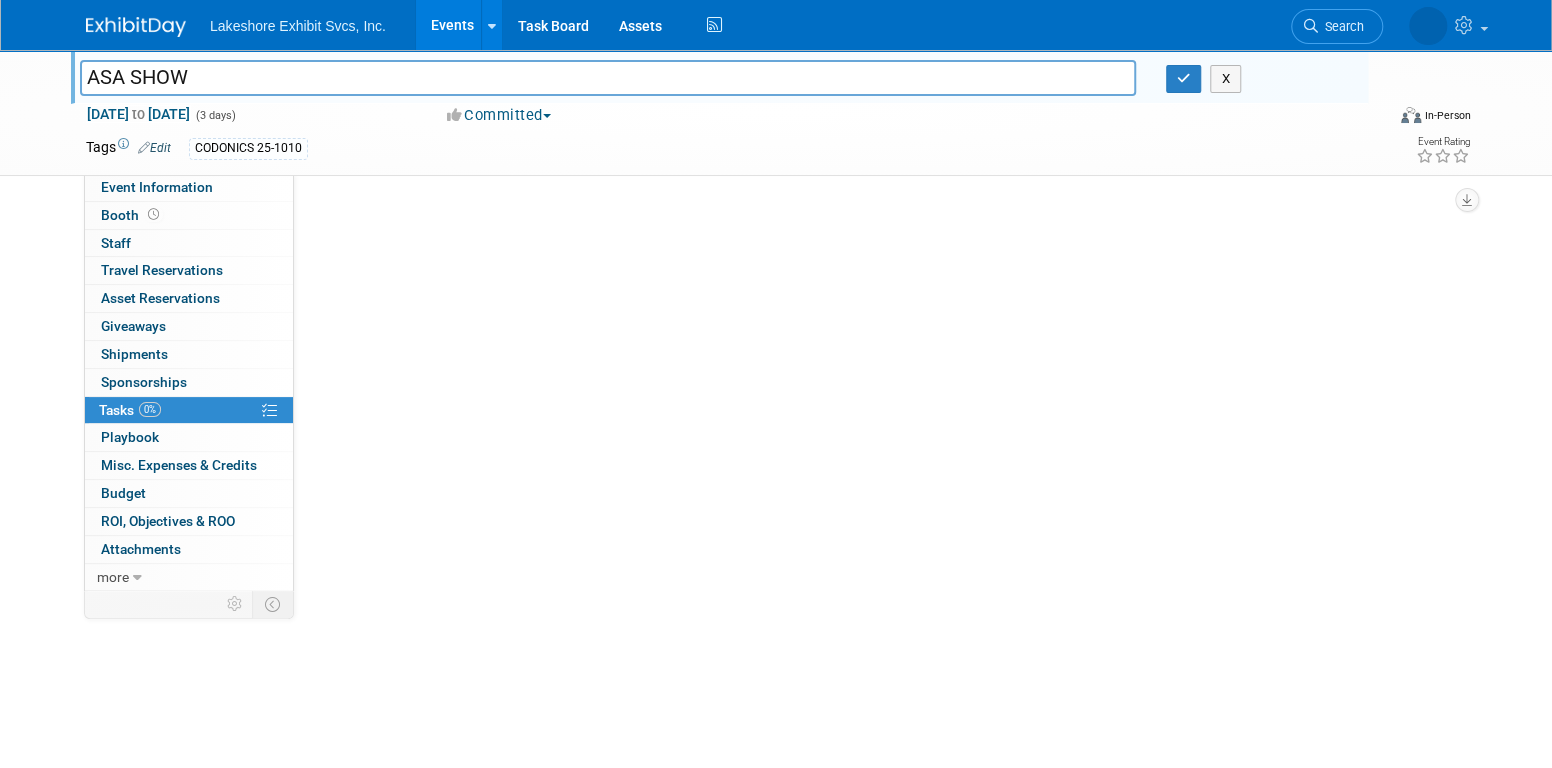 scroll, scrollTop: 0, scrollLeft: 0, axis: both 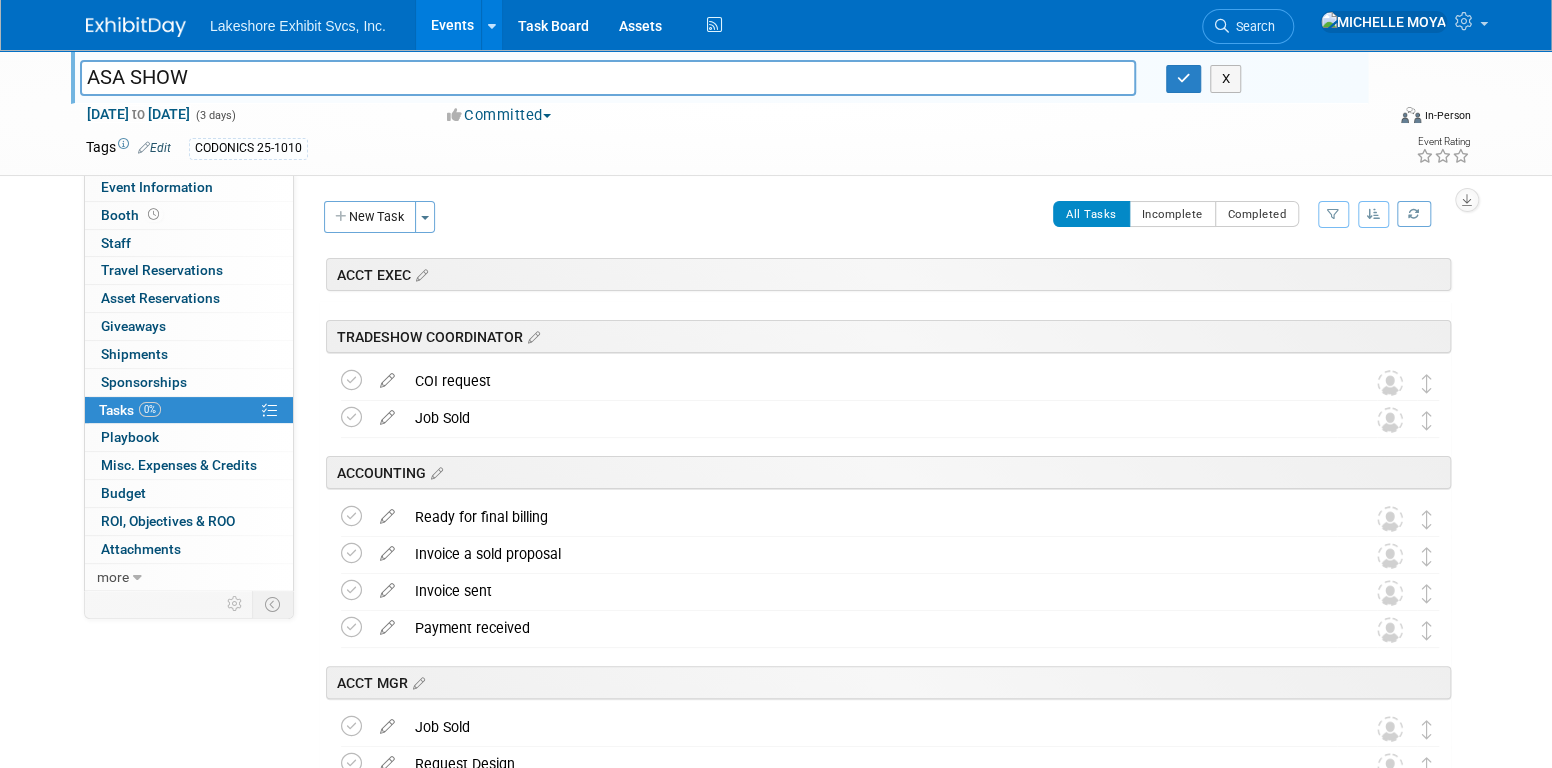 click on "Events" at bounding box center [452, 25] 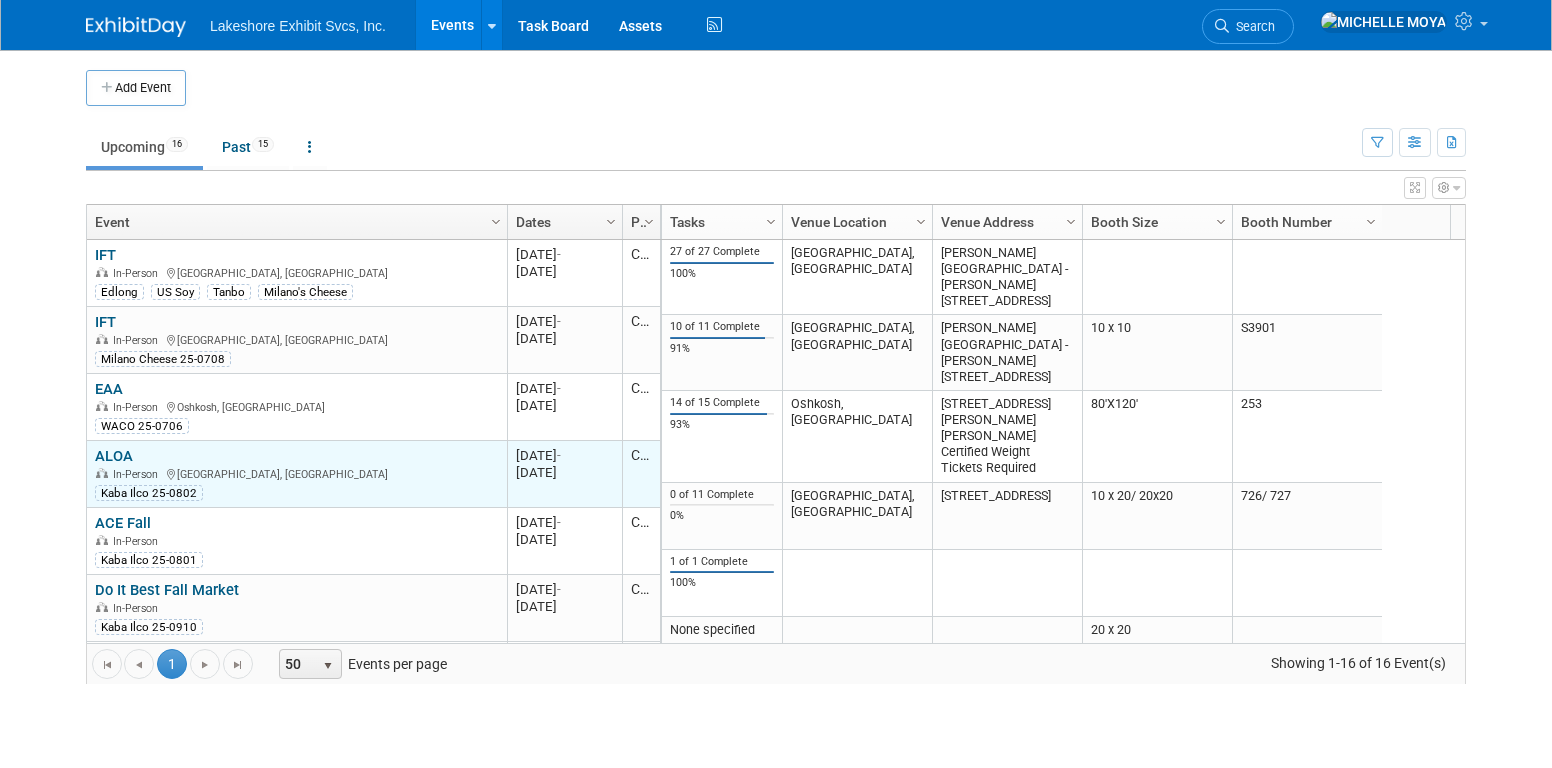 scroll, scrollTop: 0, scrollLeft: 0, axis: both 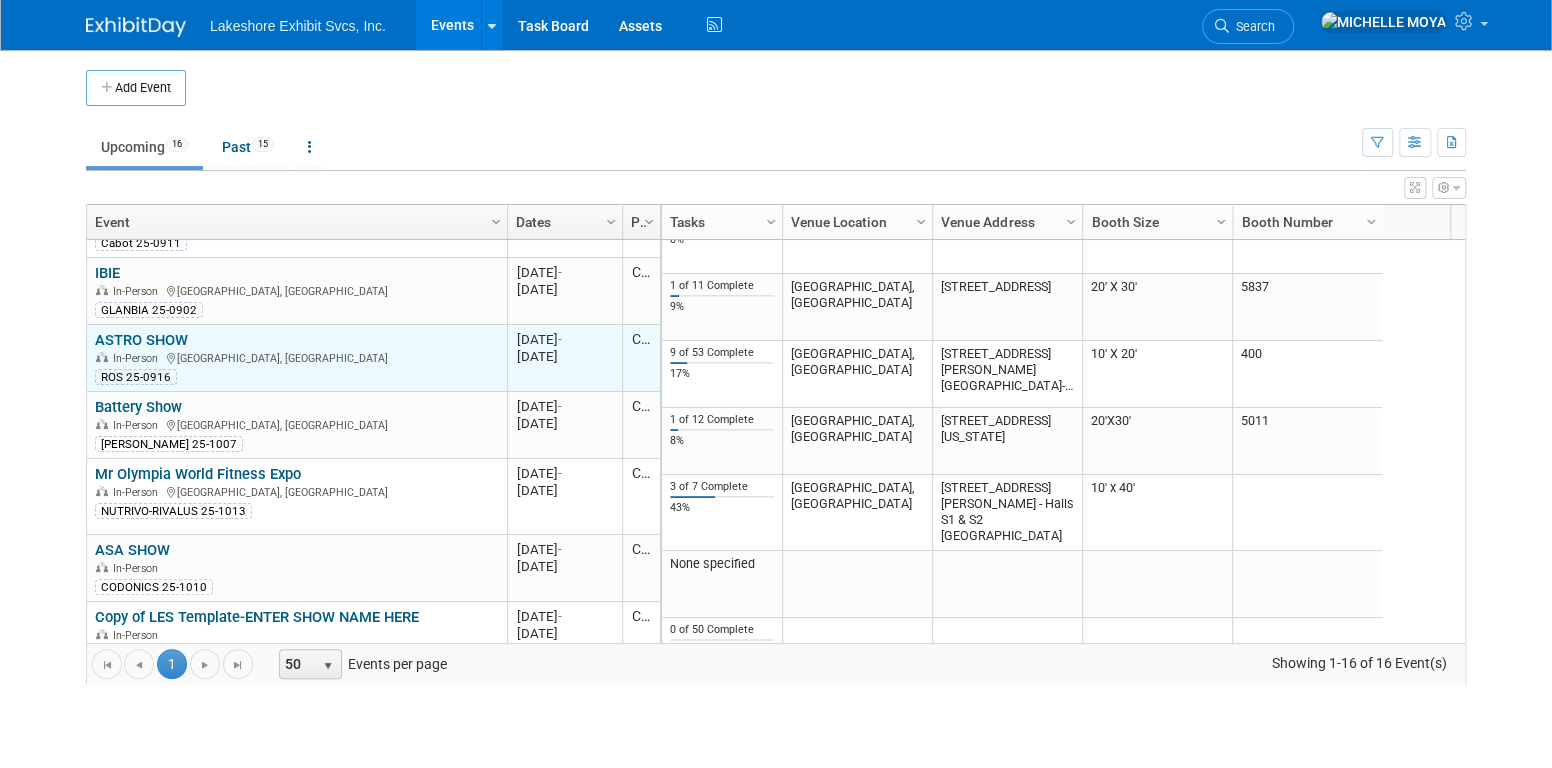 drag, startPoint x: 131, startPoint y: 389, endPoint x: 136, endPoint y: 380, distance: 10.29563 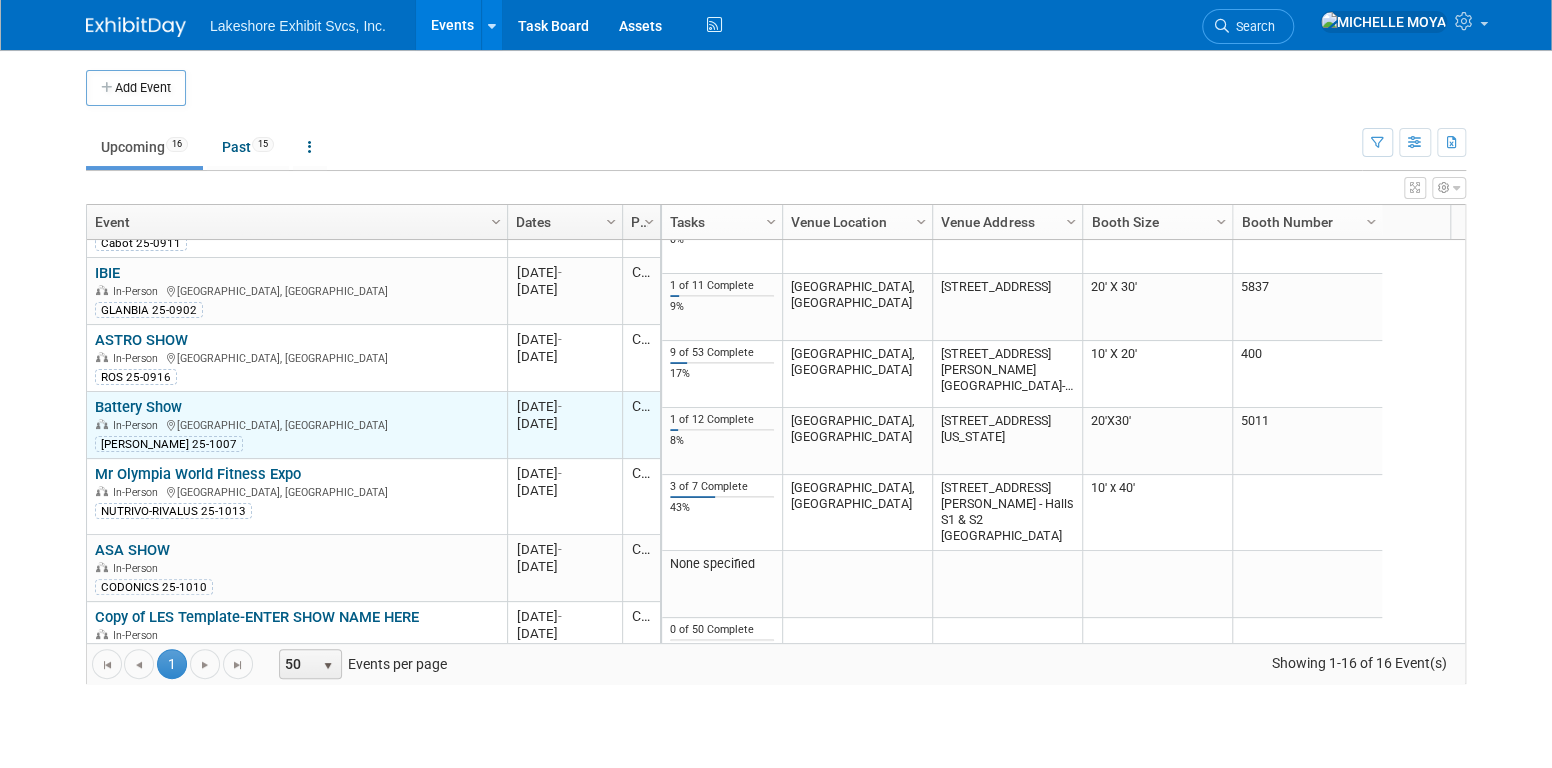 click on "Battery Show" at bounding box center [138, 407] 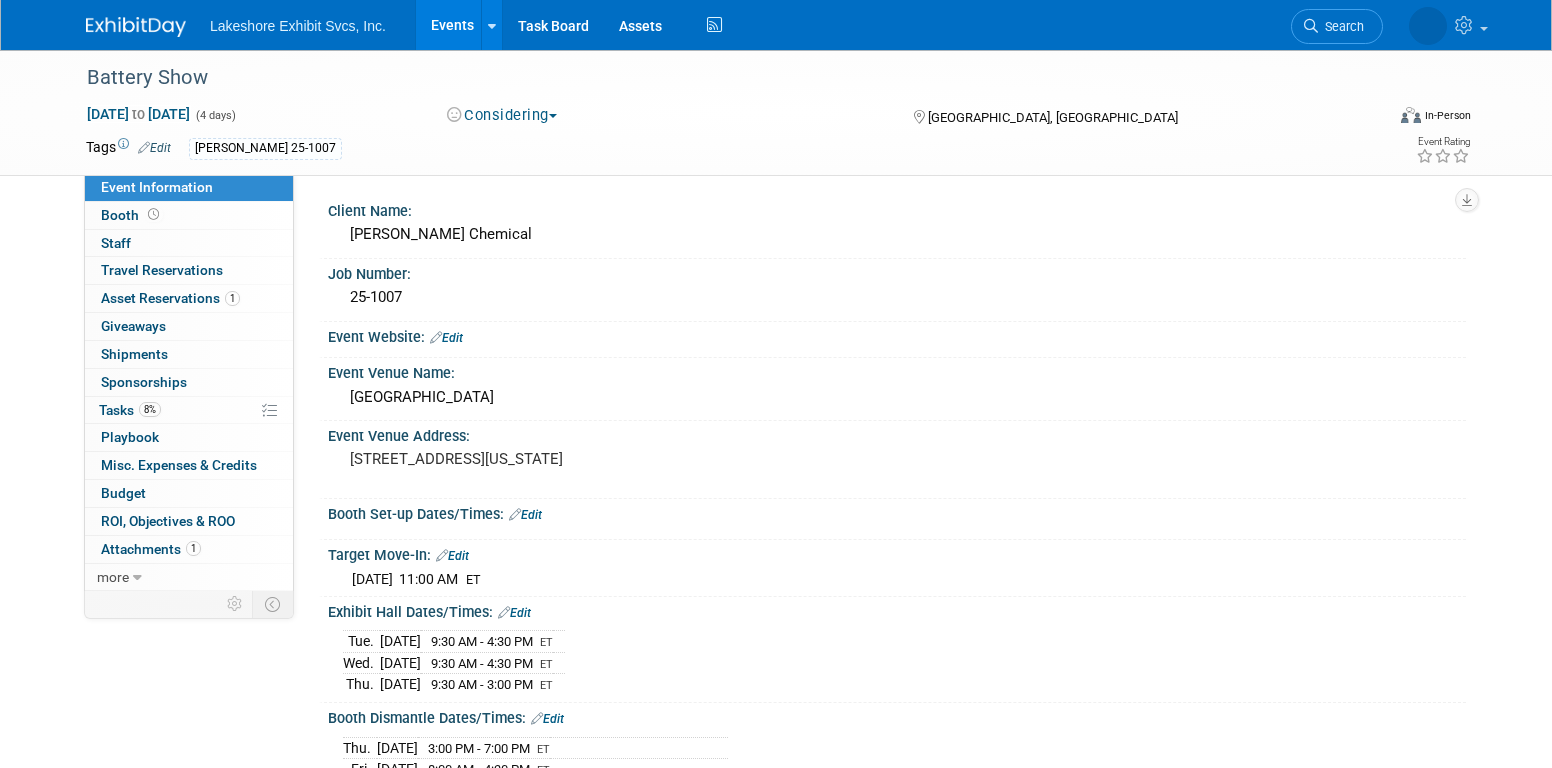 scroll, scrollTop: 0, scrollLeft: 0, axis: both 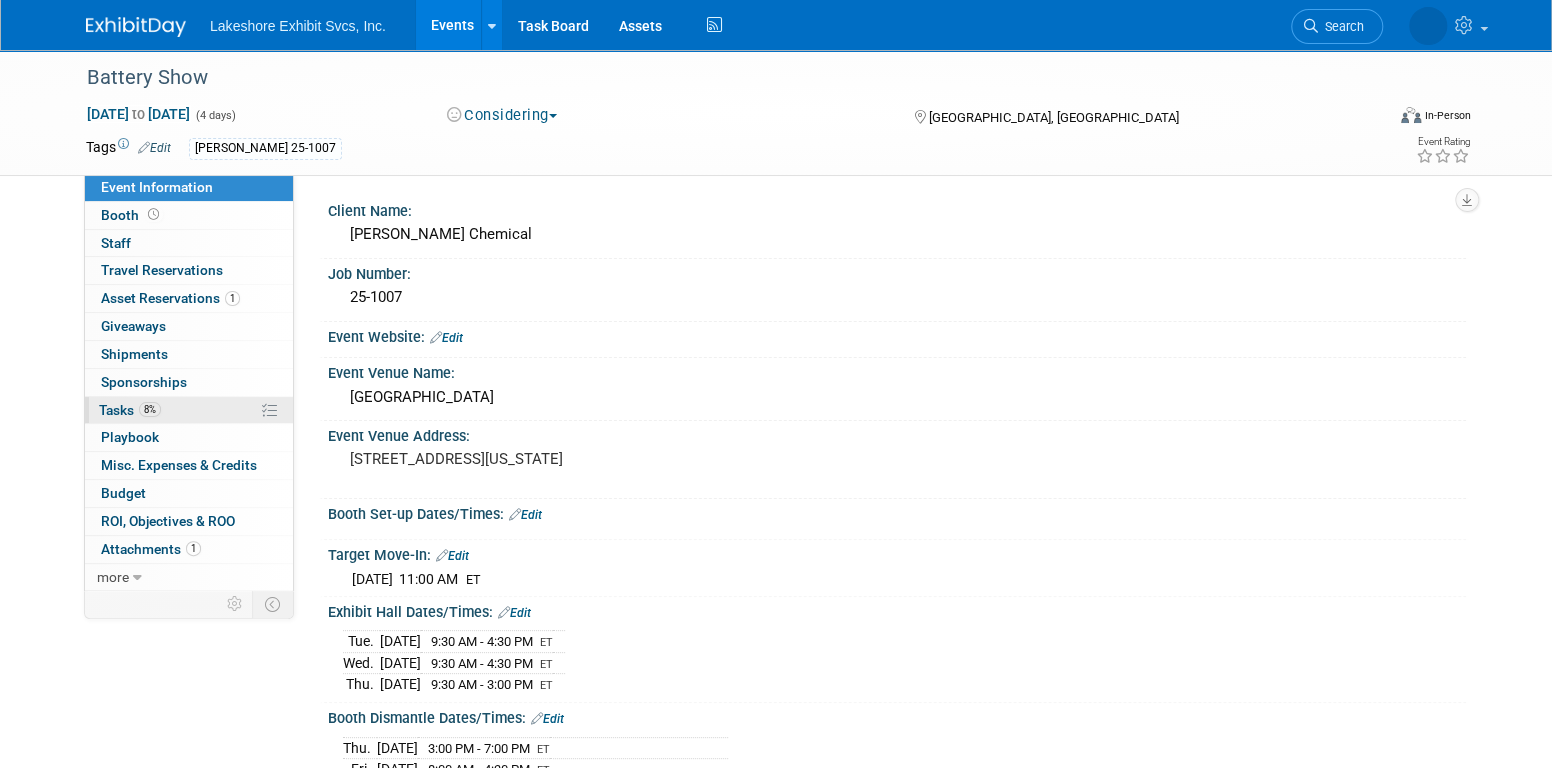 click on "8%" at bounding box center (150, 409) 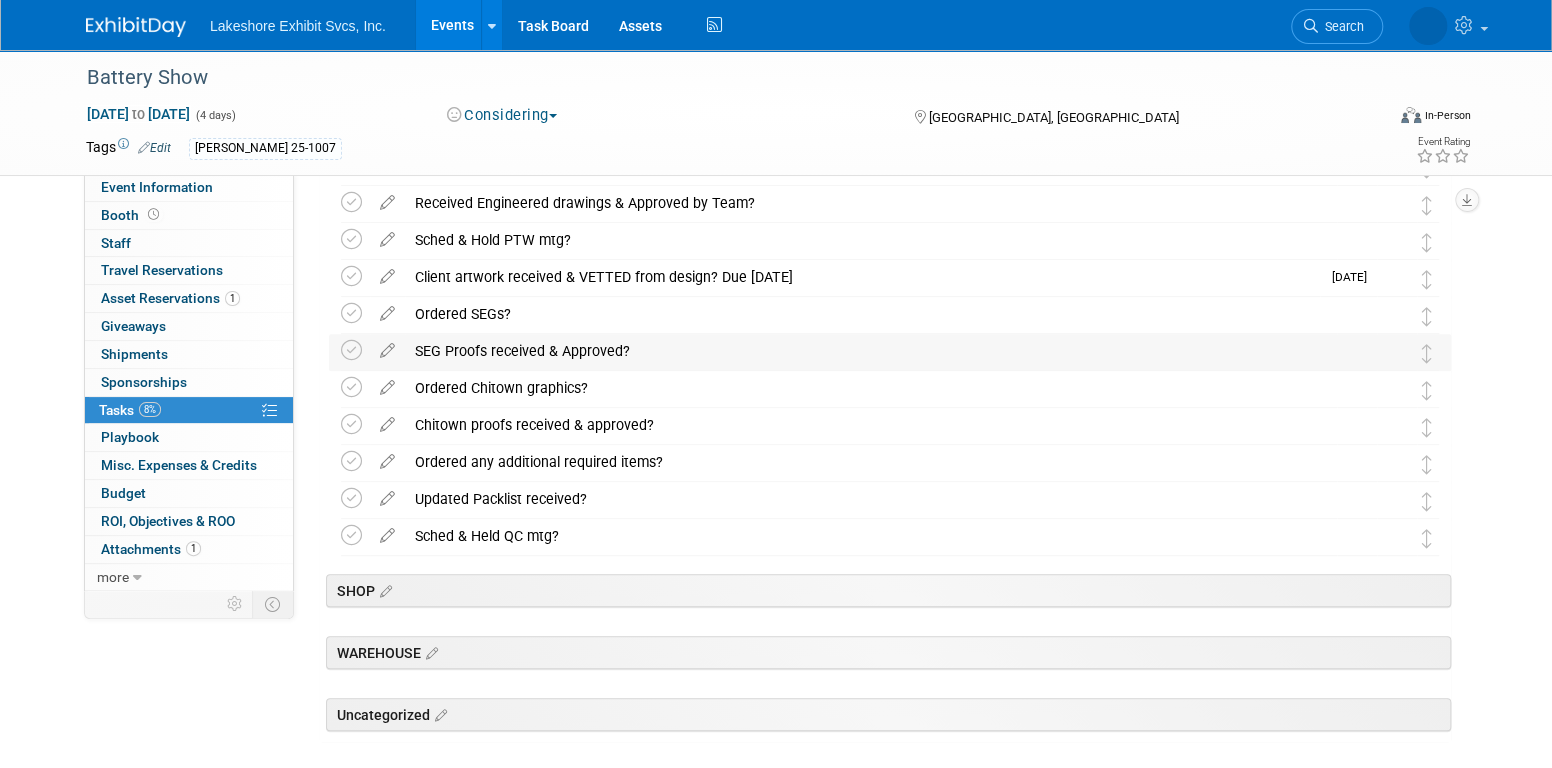 scroll, scrollTop: 300, scrollLeft: 0, axis: vertical 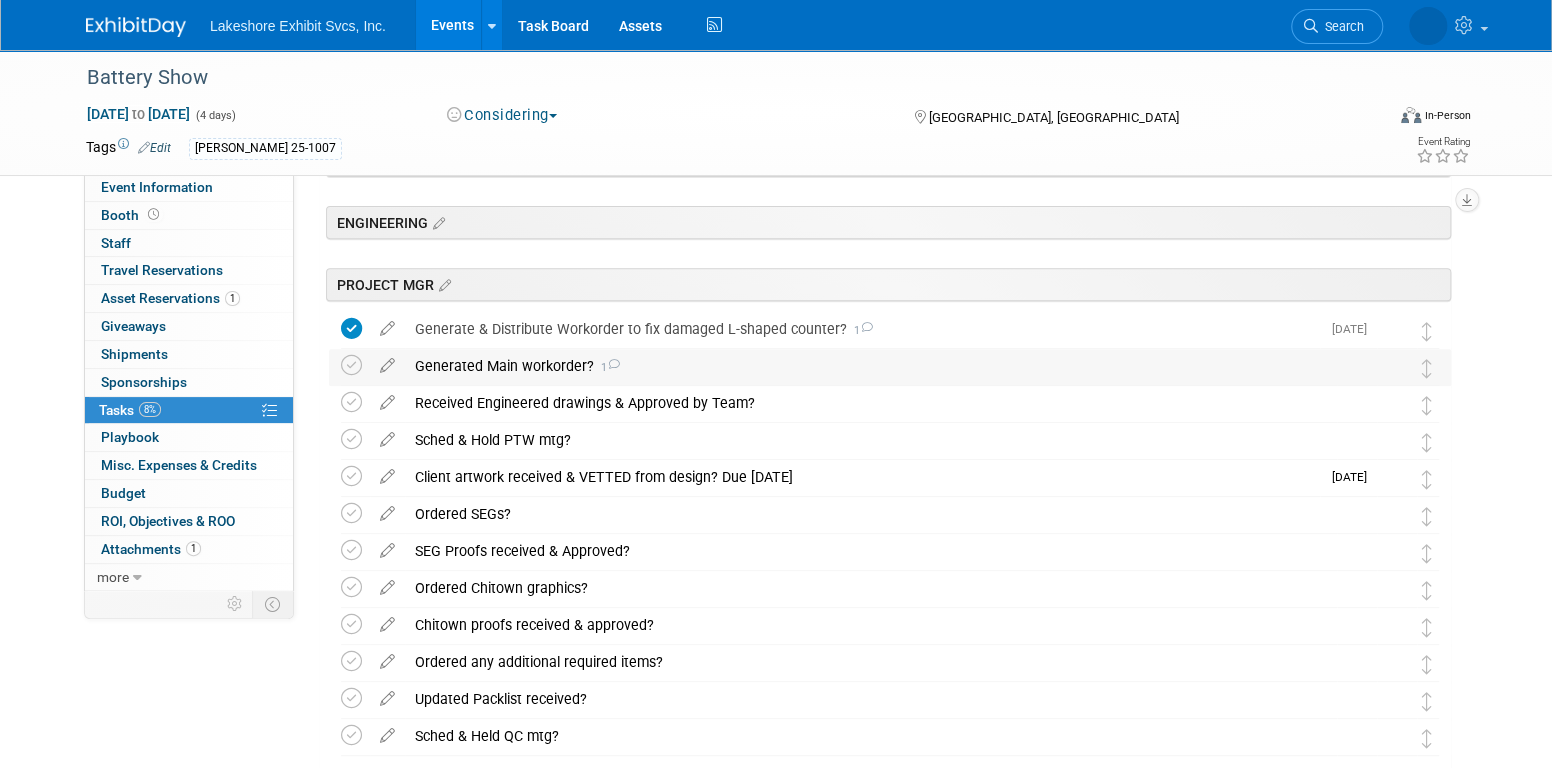 click on "Generated Main workorder?
1" at bounding box center [871, 366] 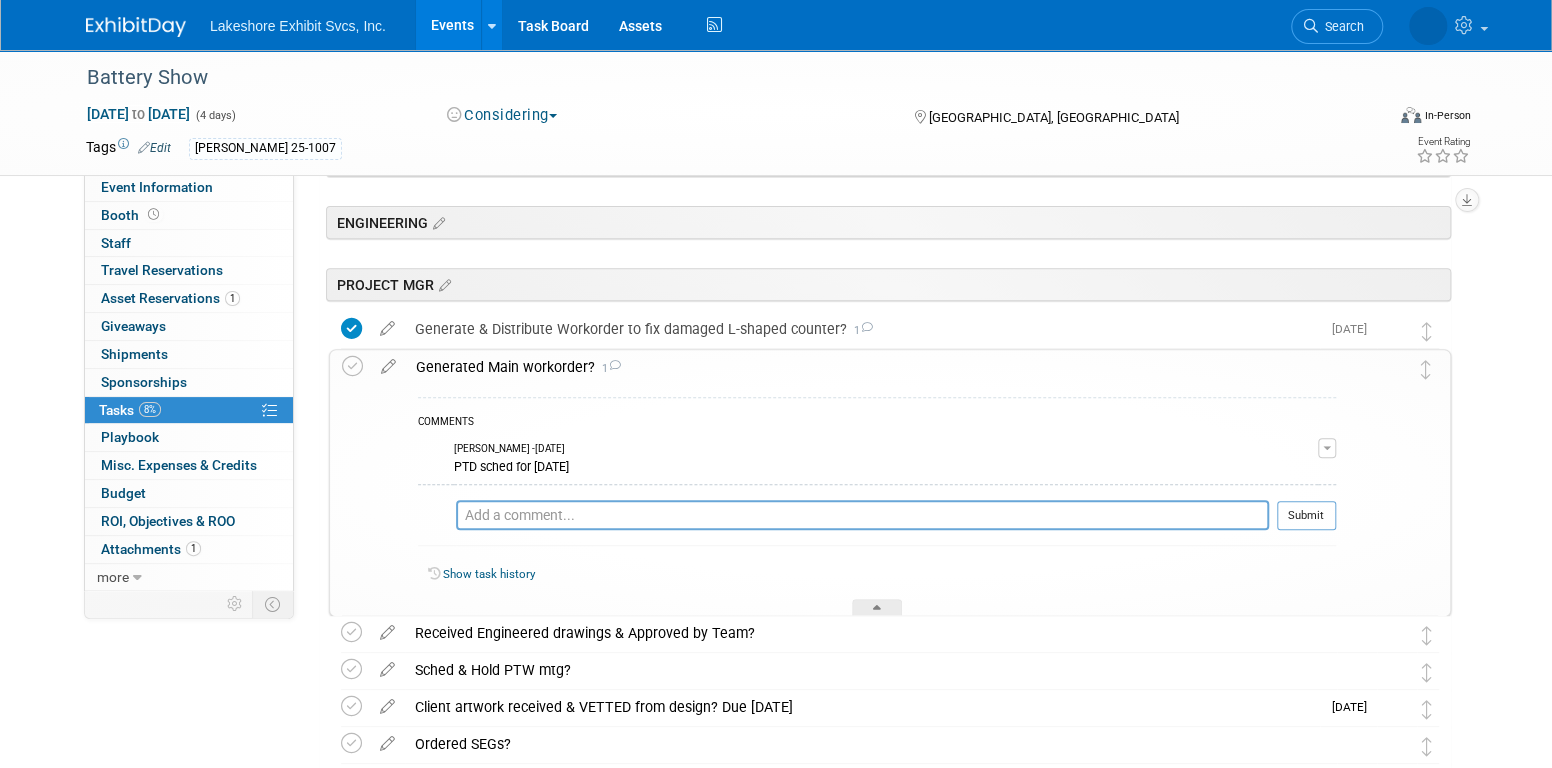 click on "Generated Main workorder?
1" at bounding box center [871, 367] 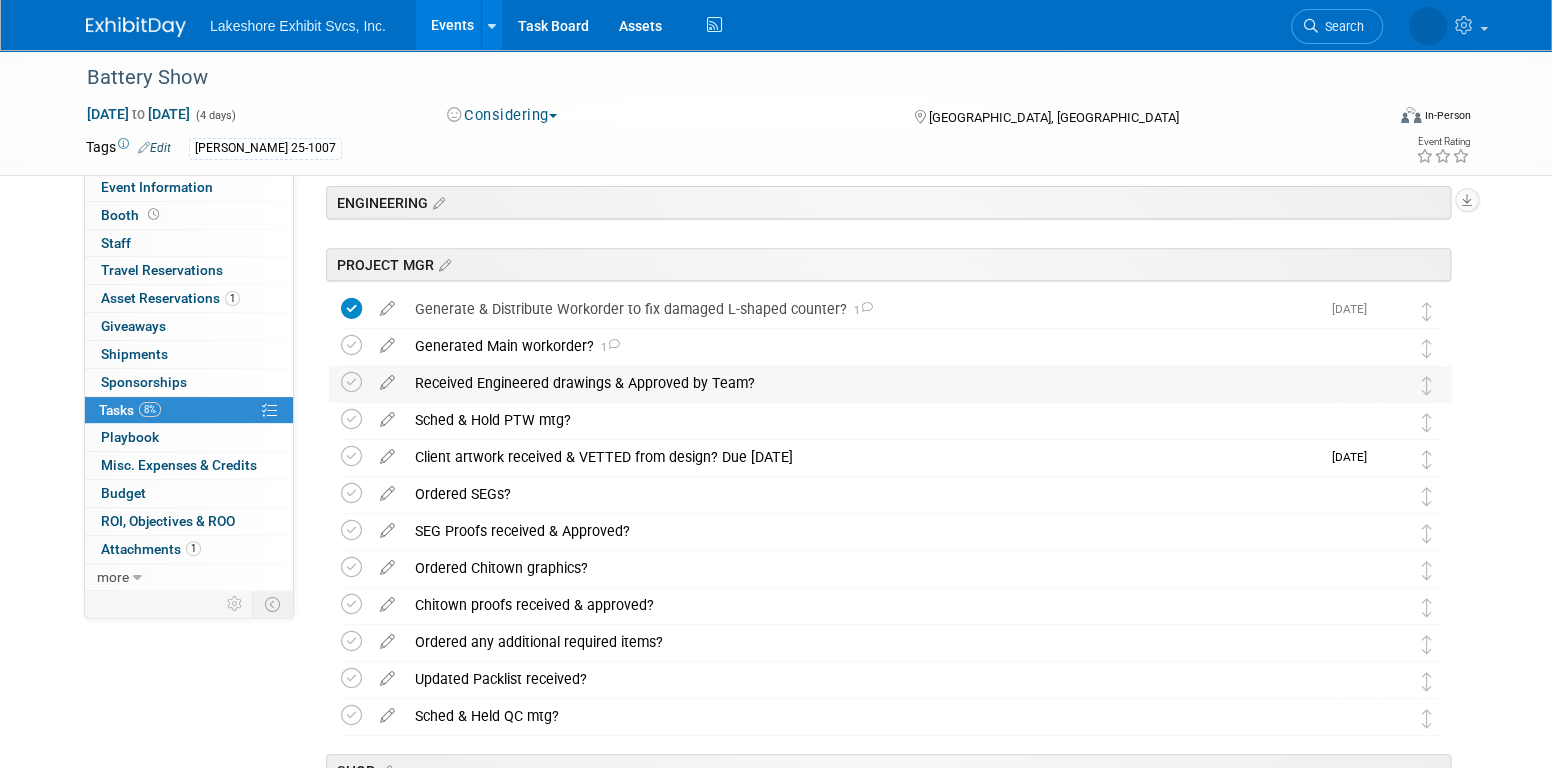 scroll, scrollTop: 400, scrollLeft: 0, axis: vertical 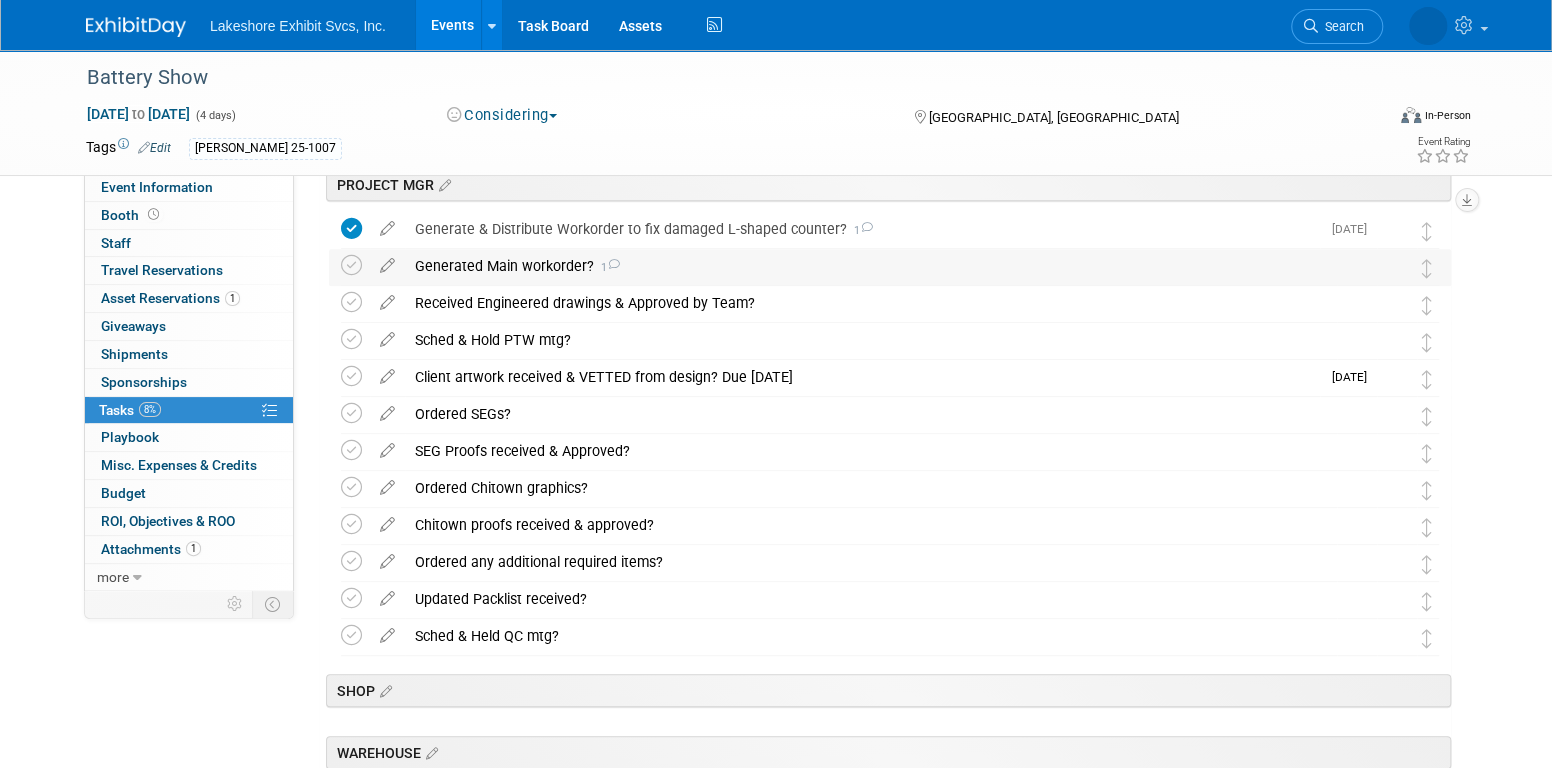 click on "Generated Main workorder?
1" at bounding box center (871, 266) 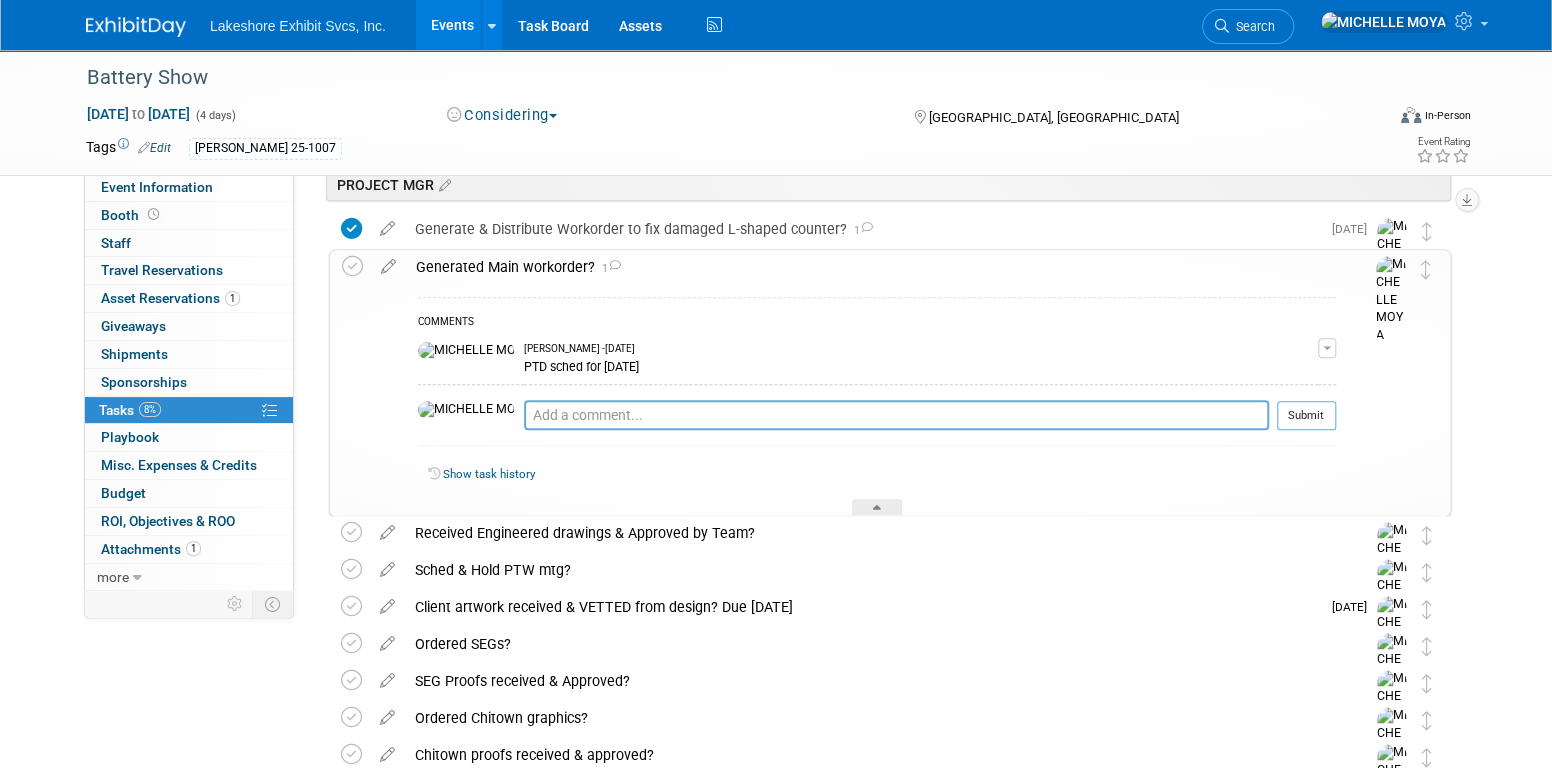 click on "Generated Main workorder?
1" at bounding box center [871, 267] 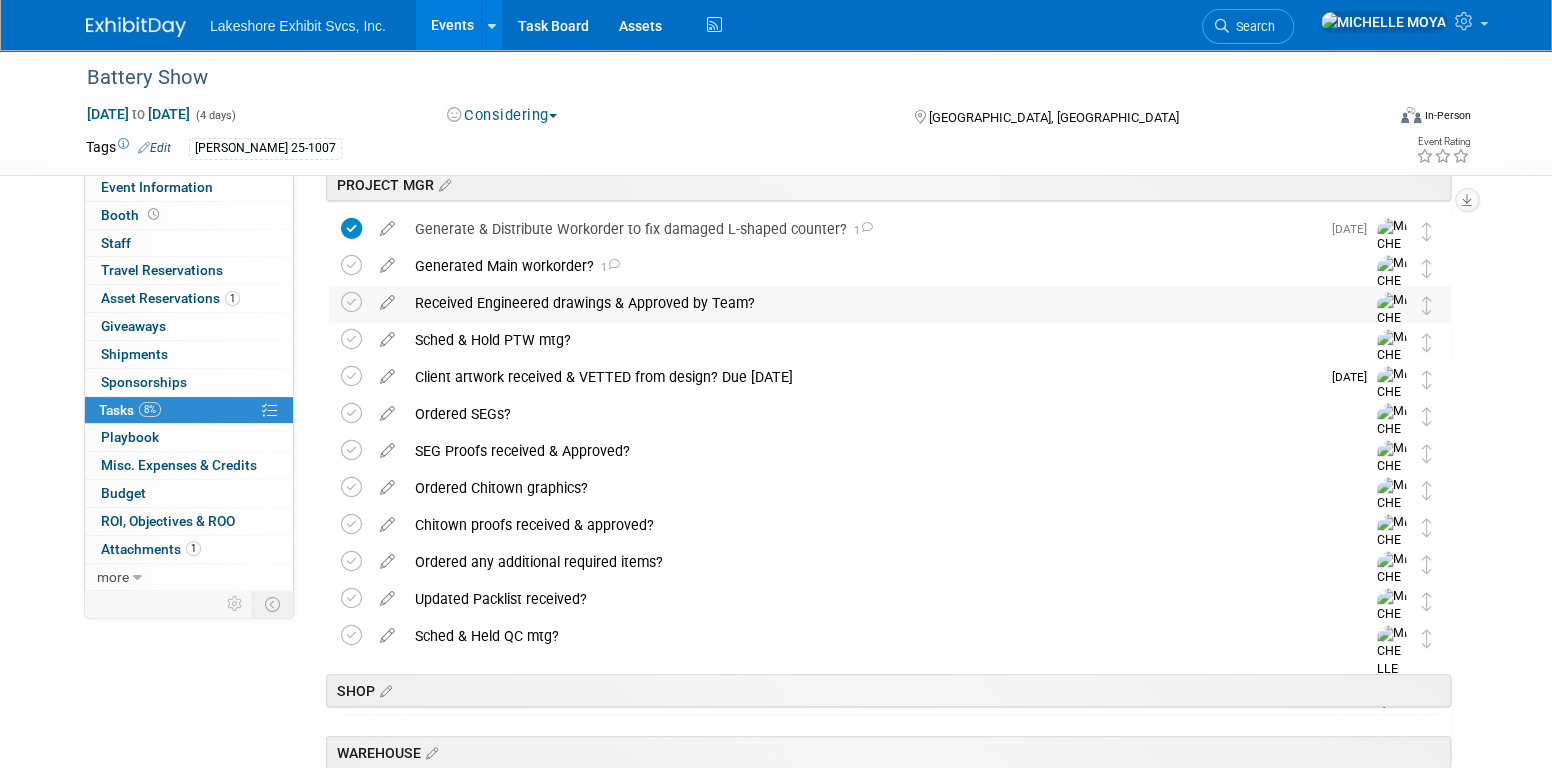 click on "Received Engineered drawings & Approved by Team?" at bounding box center (871, 303) 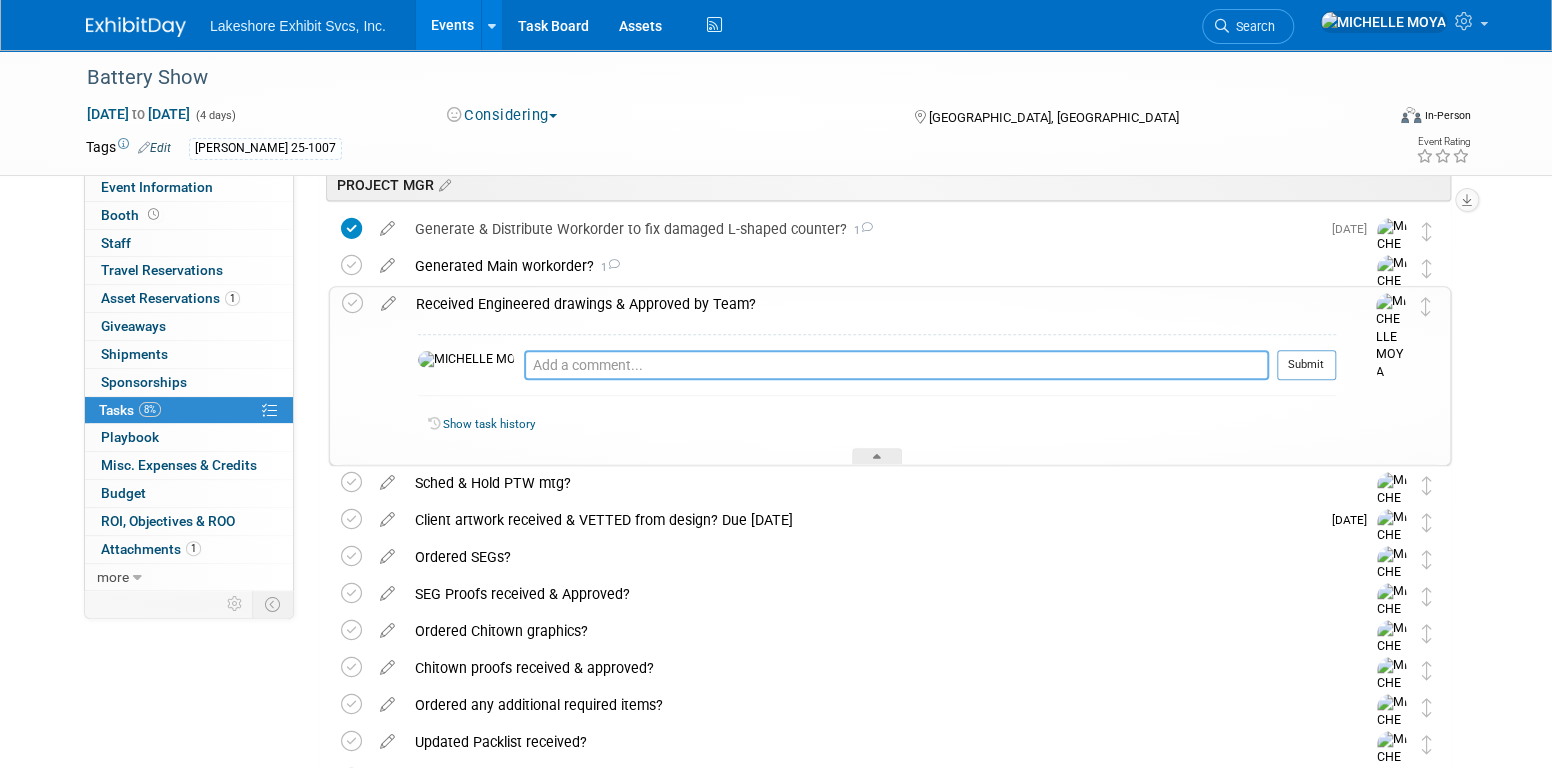 click at bounding box center [896, 365] 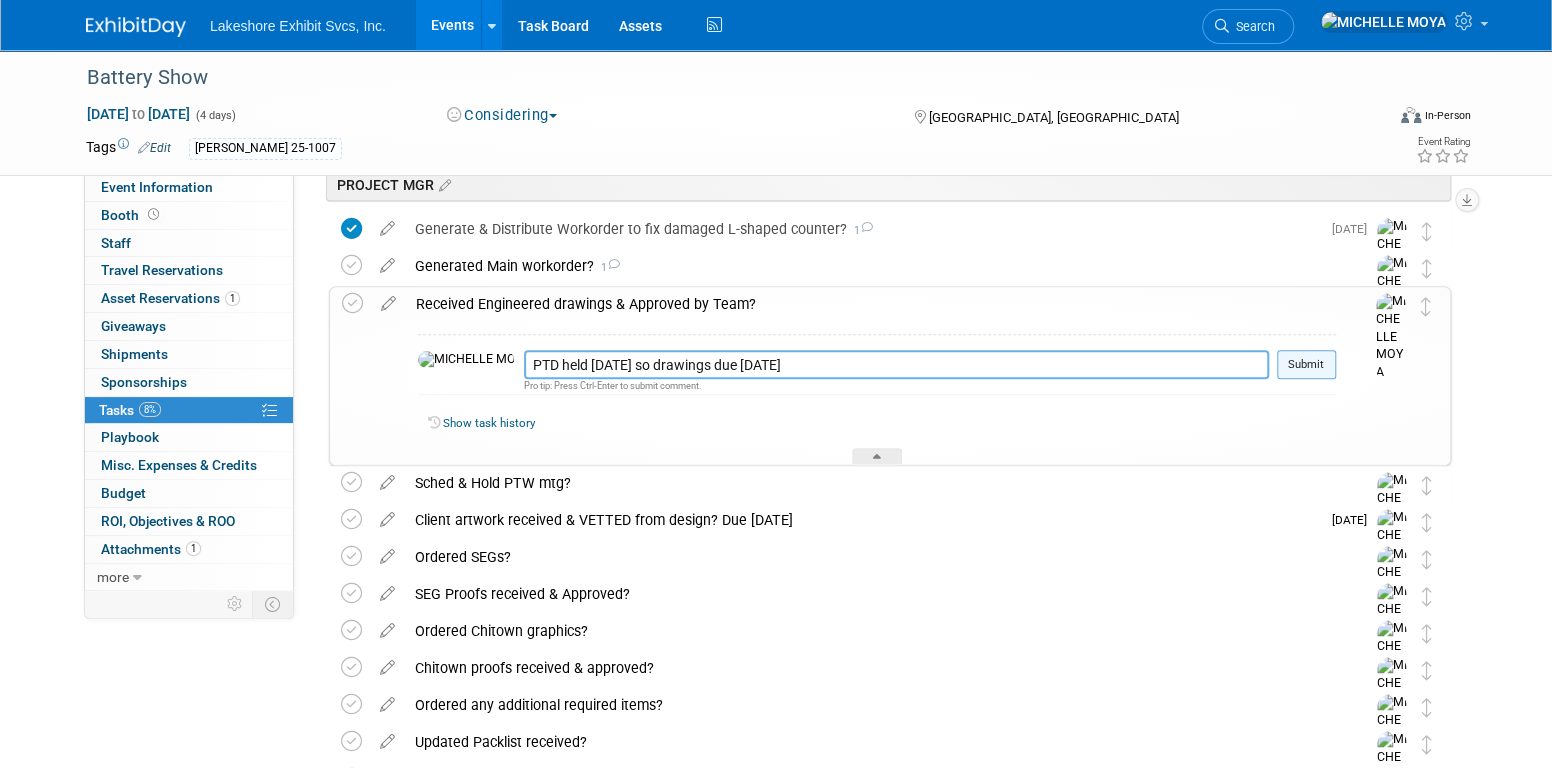 type on "PTD held Tues. 07.15.25 so drawings due 7.29.25" 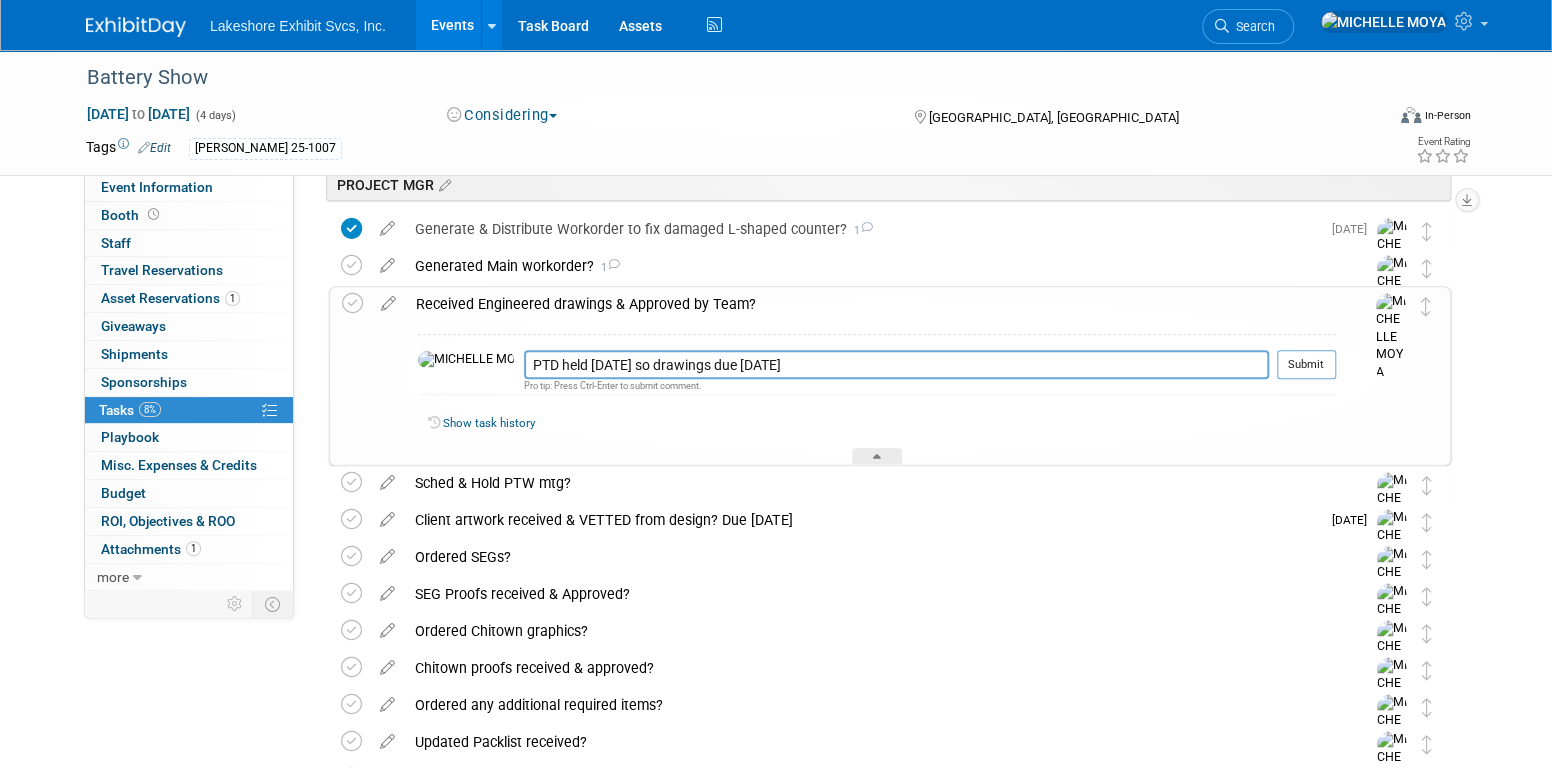 click on "Submit" at bounding box center [1306, 365] 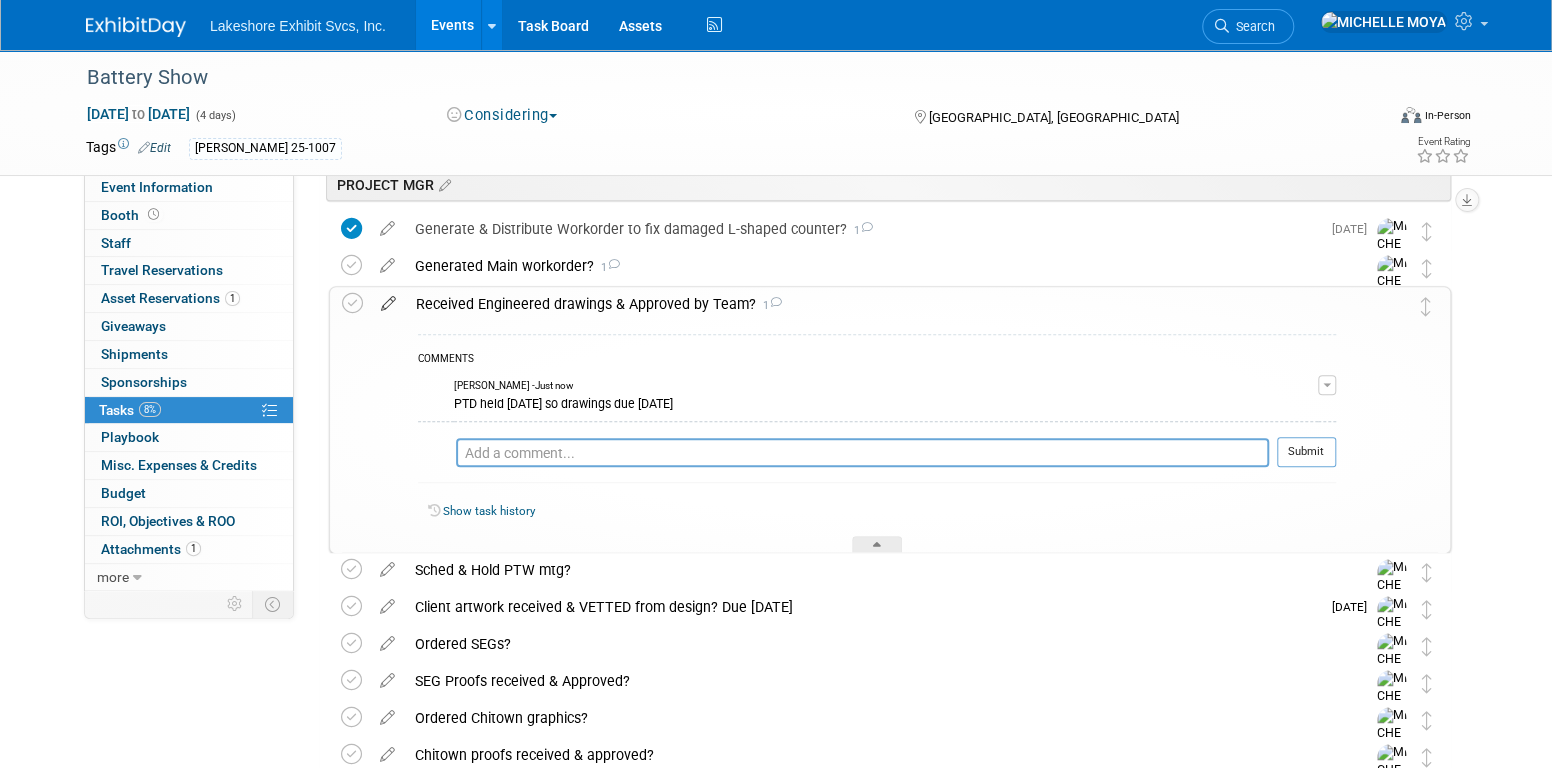 click at bounding box center [388, 299] 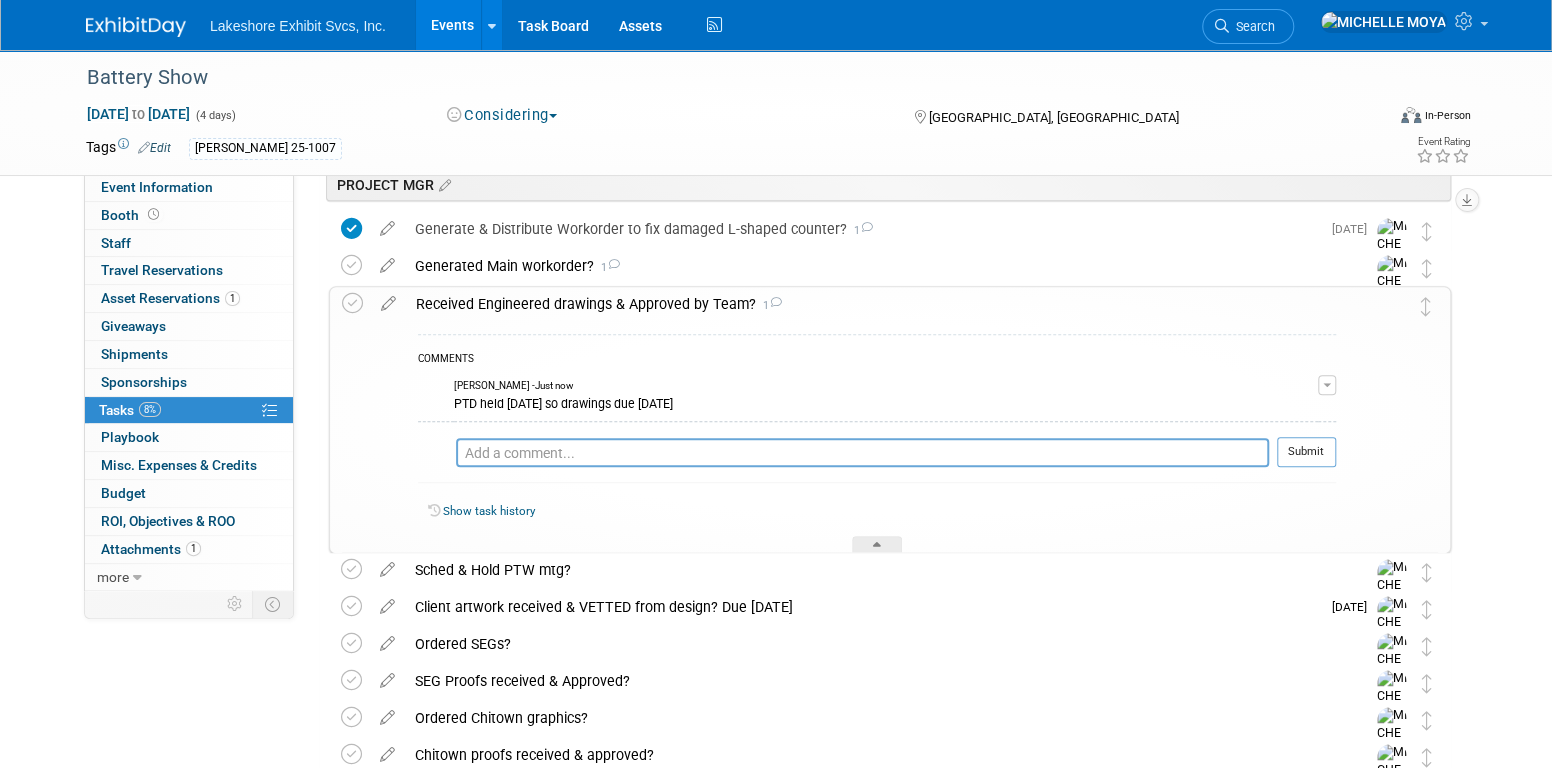 select on "6" 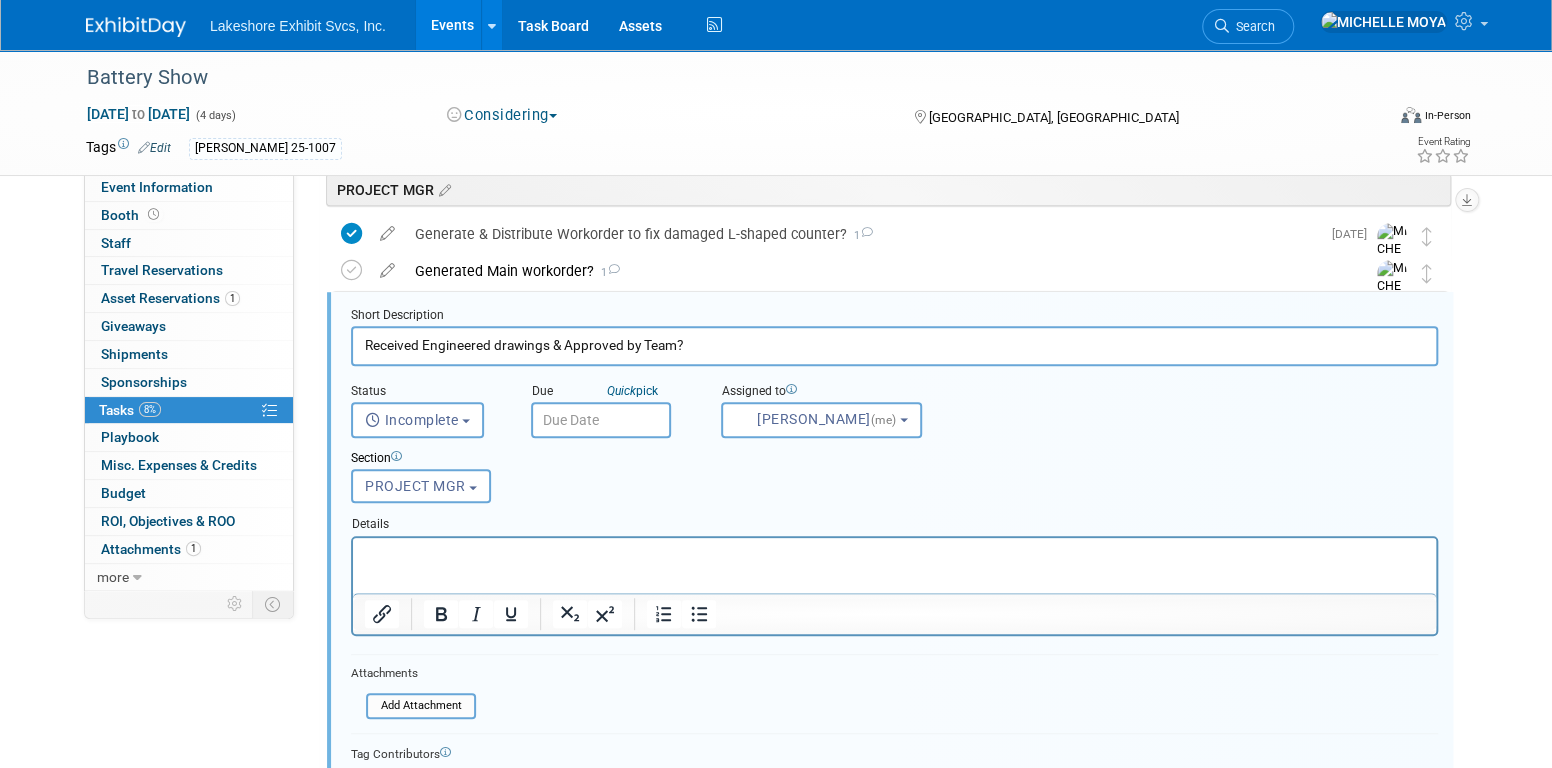 scroll, scrollTop: 0, scrollLeft: 0, axis: both 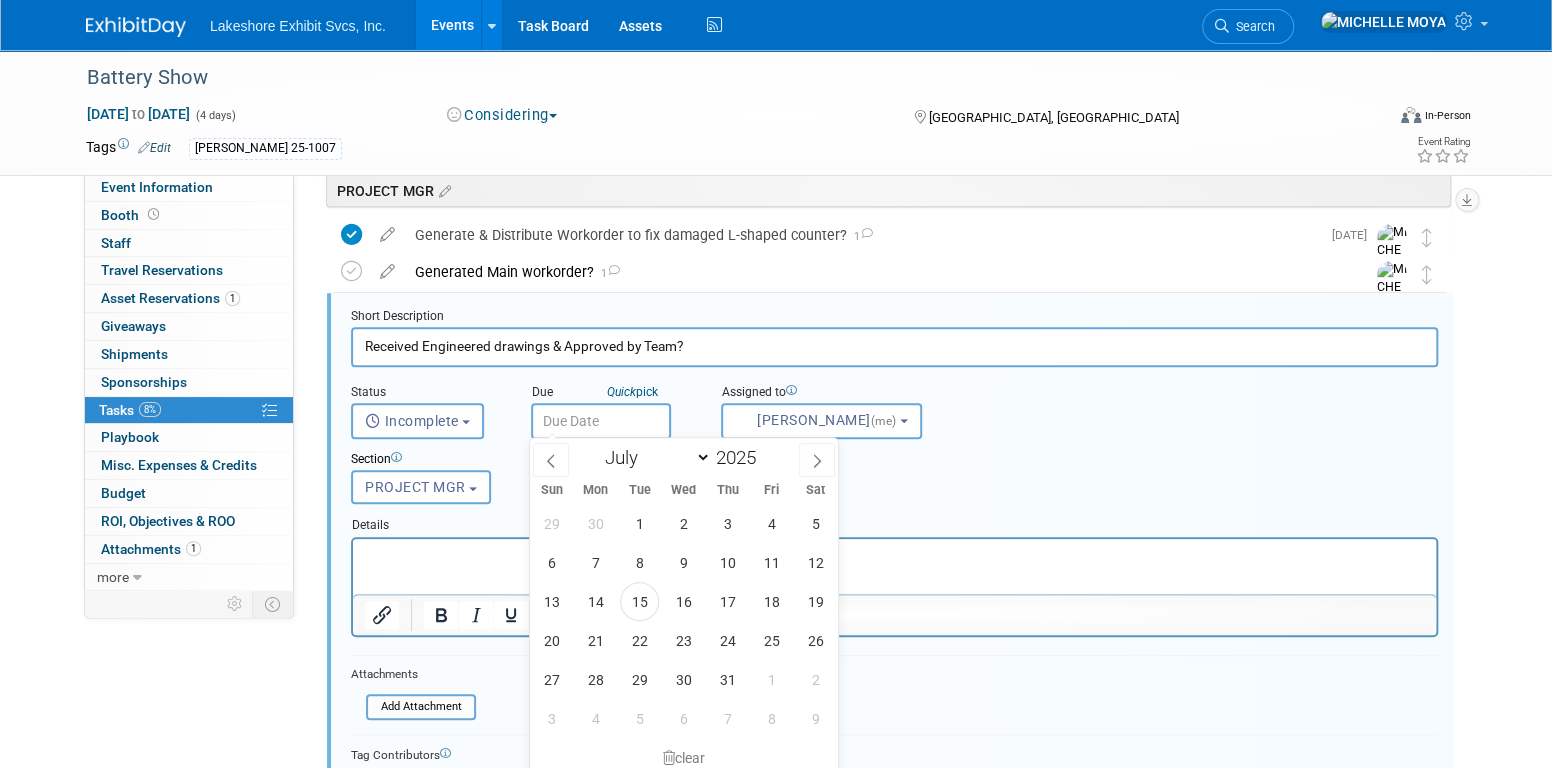 click at bounding box center (601, 421) 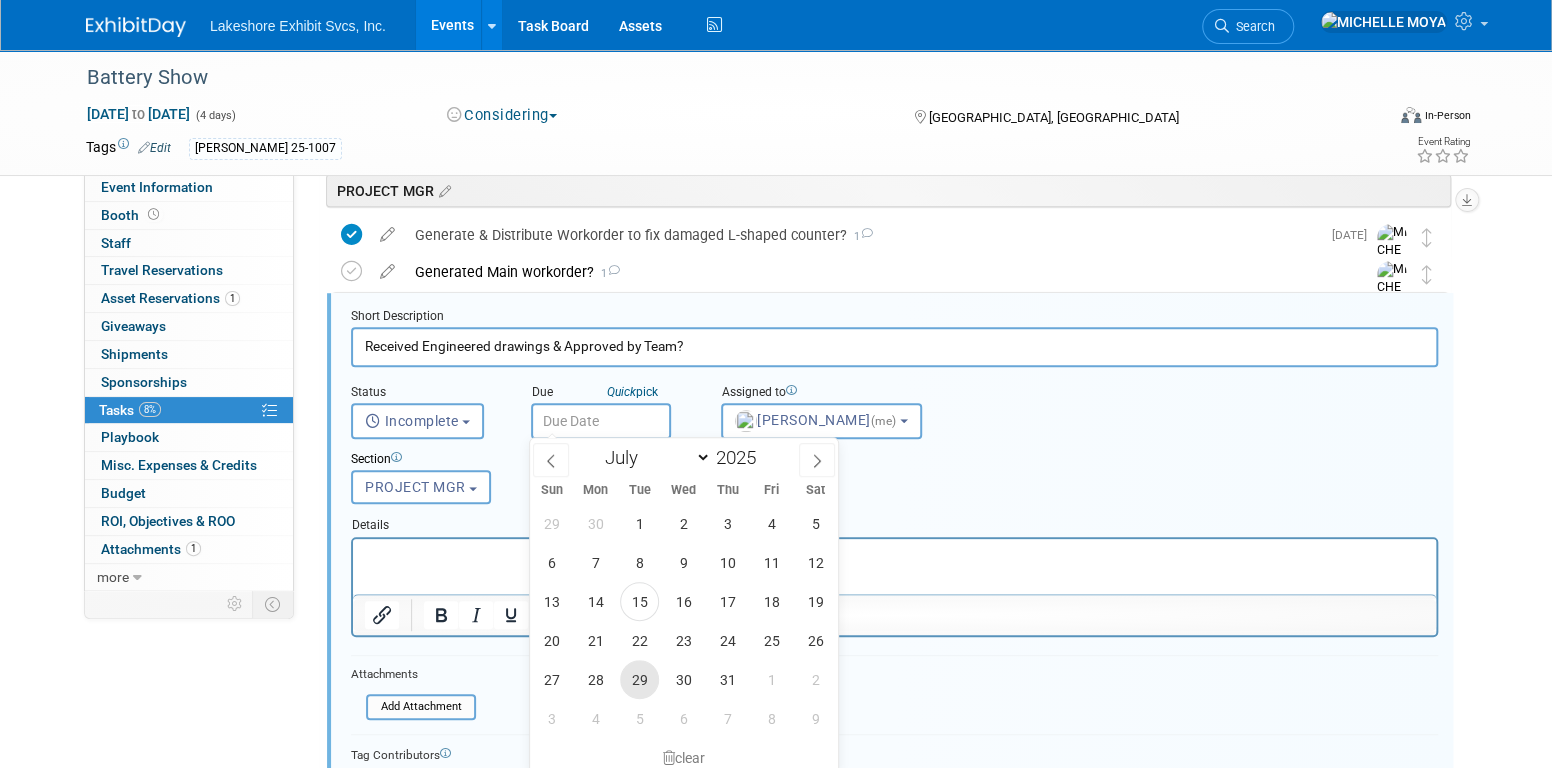 click on "29" at bounding box center [639, 679] 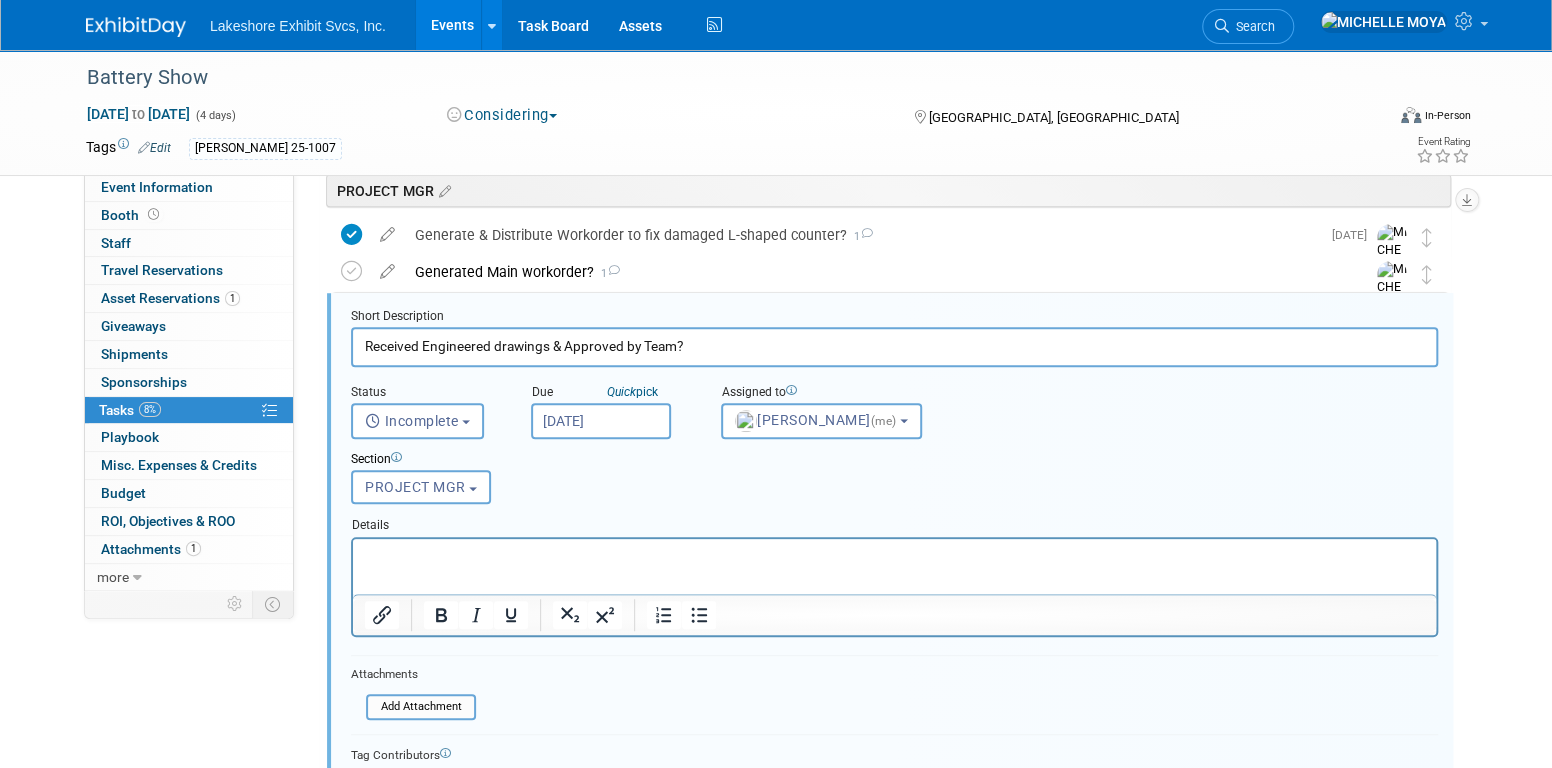 scroll, scrollTop: 494, scrollLeft: 0, axis: vertical 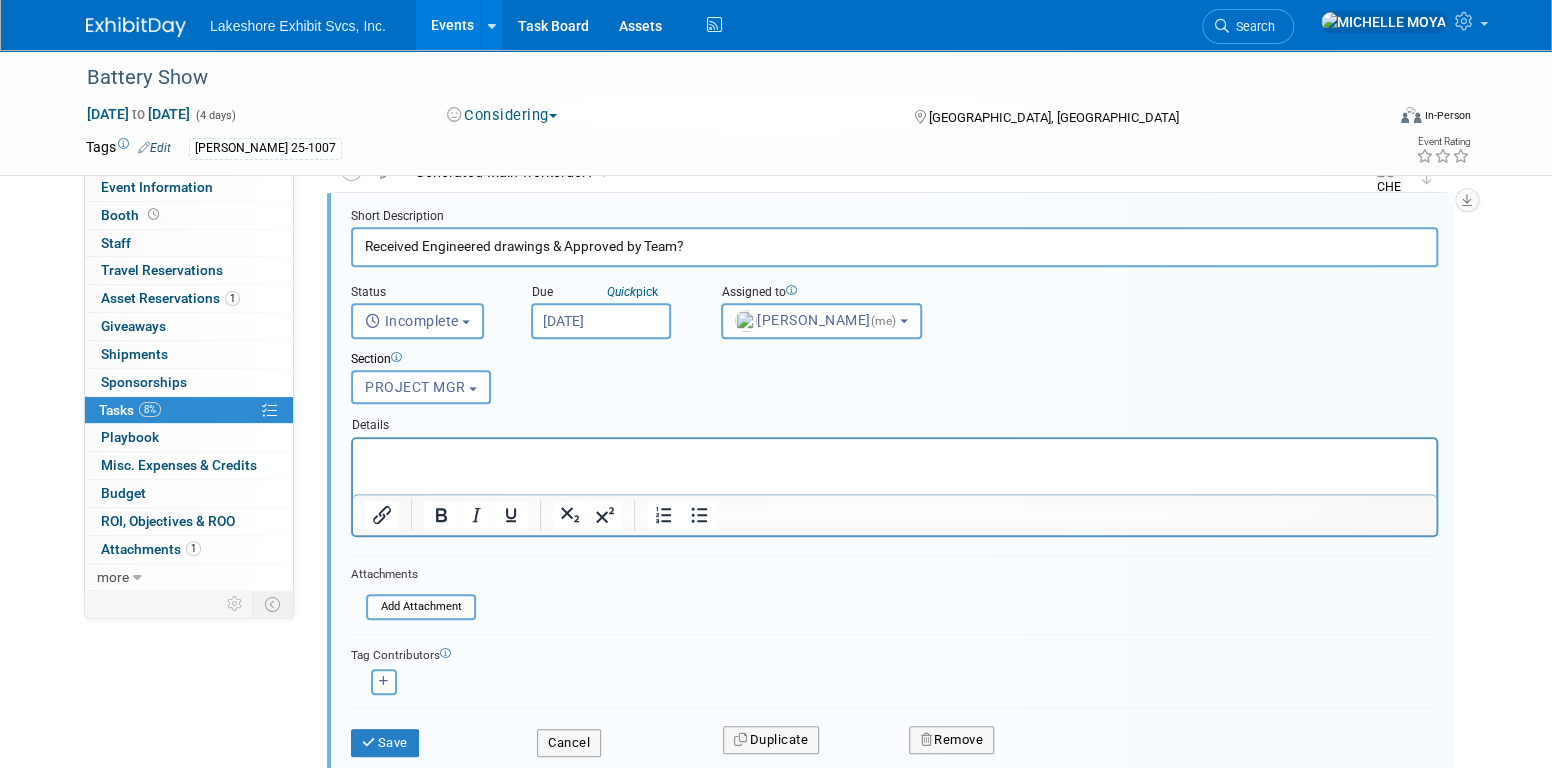 click at bounding box center (895, 455) 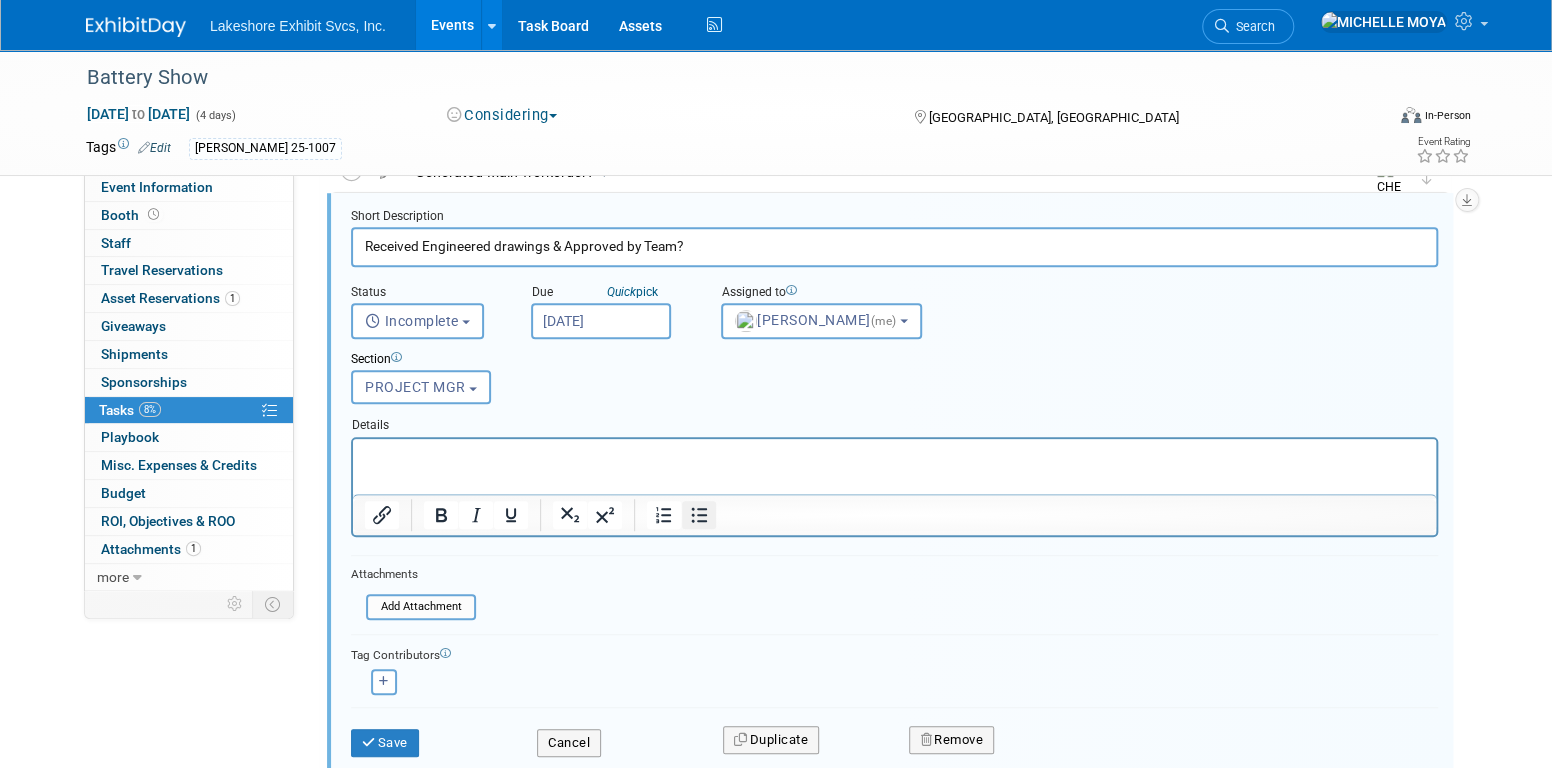 click 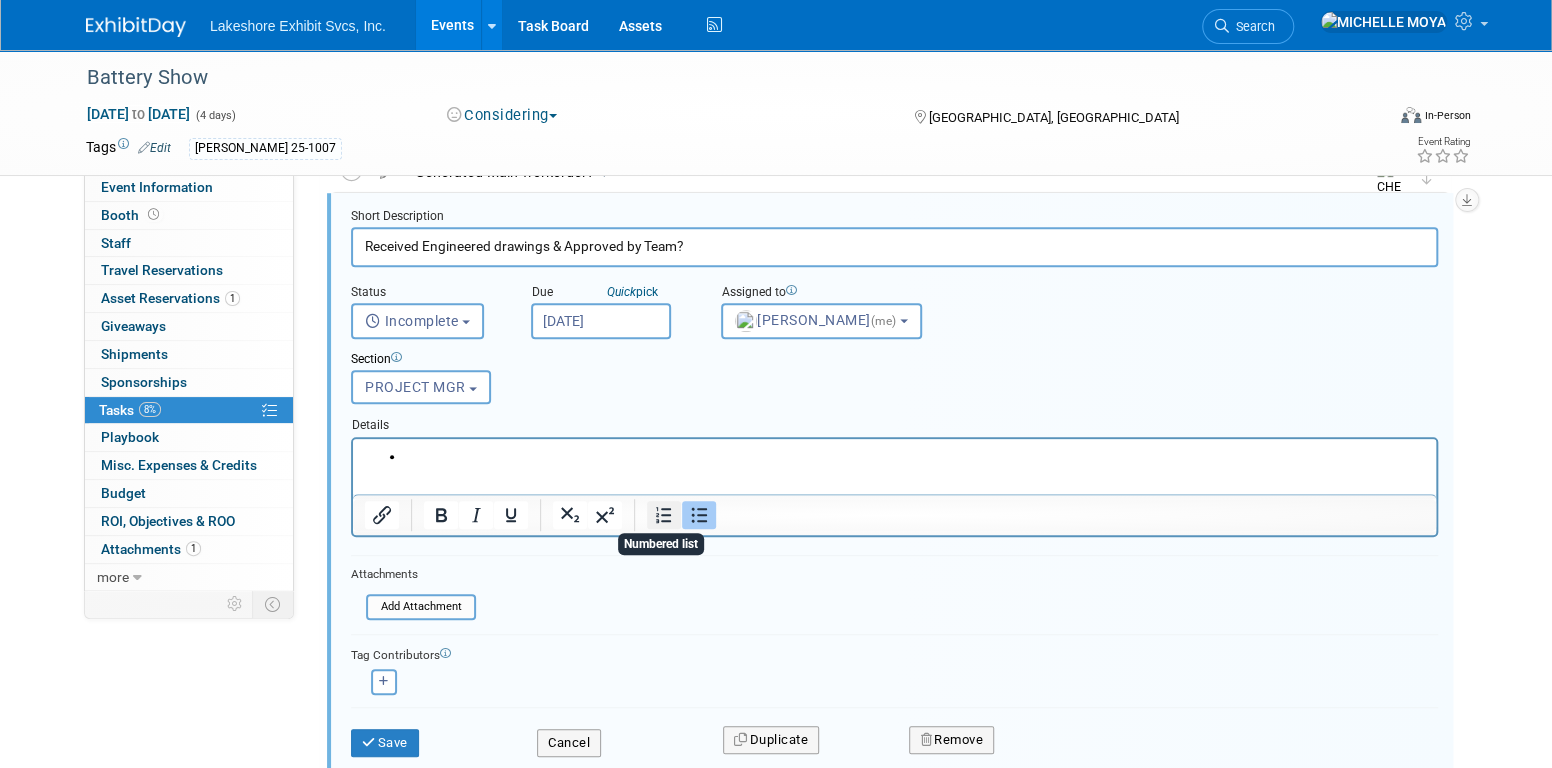 type 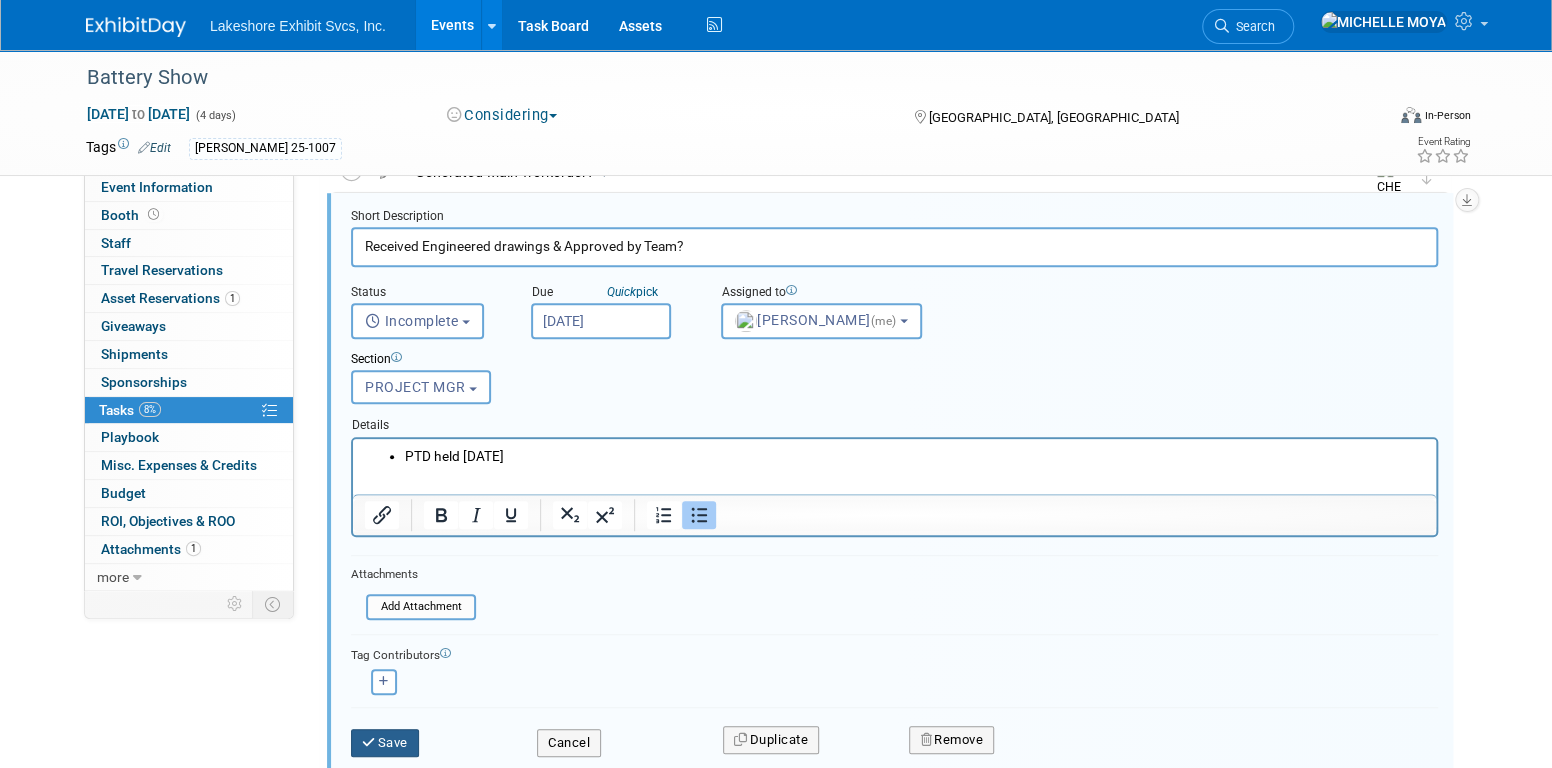 click on "Save" at bounding box center (385, 743) 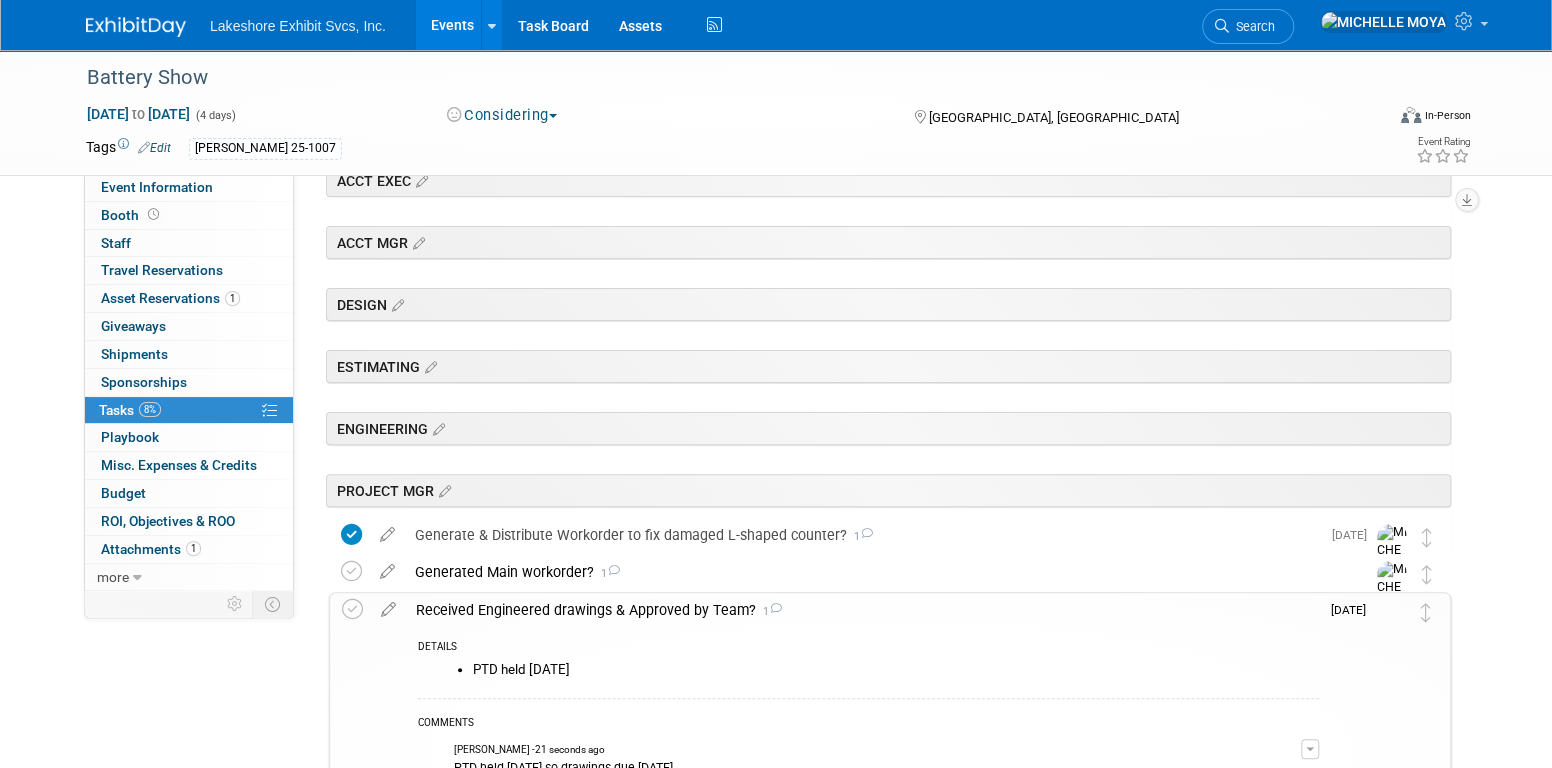 scroll, scrollTop: 294, scrollLeft: 0, axis: vertical 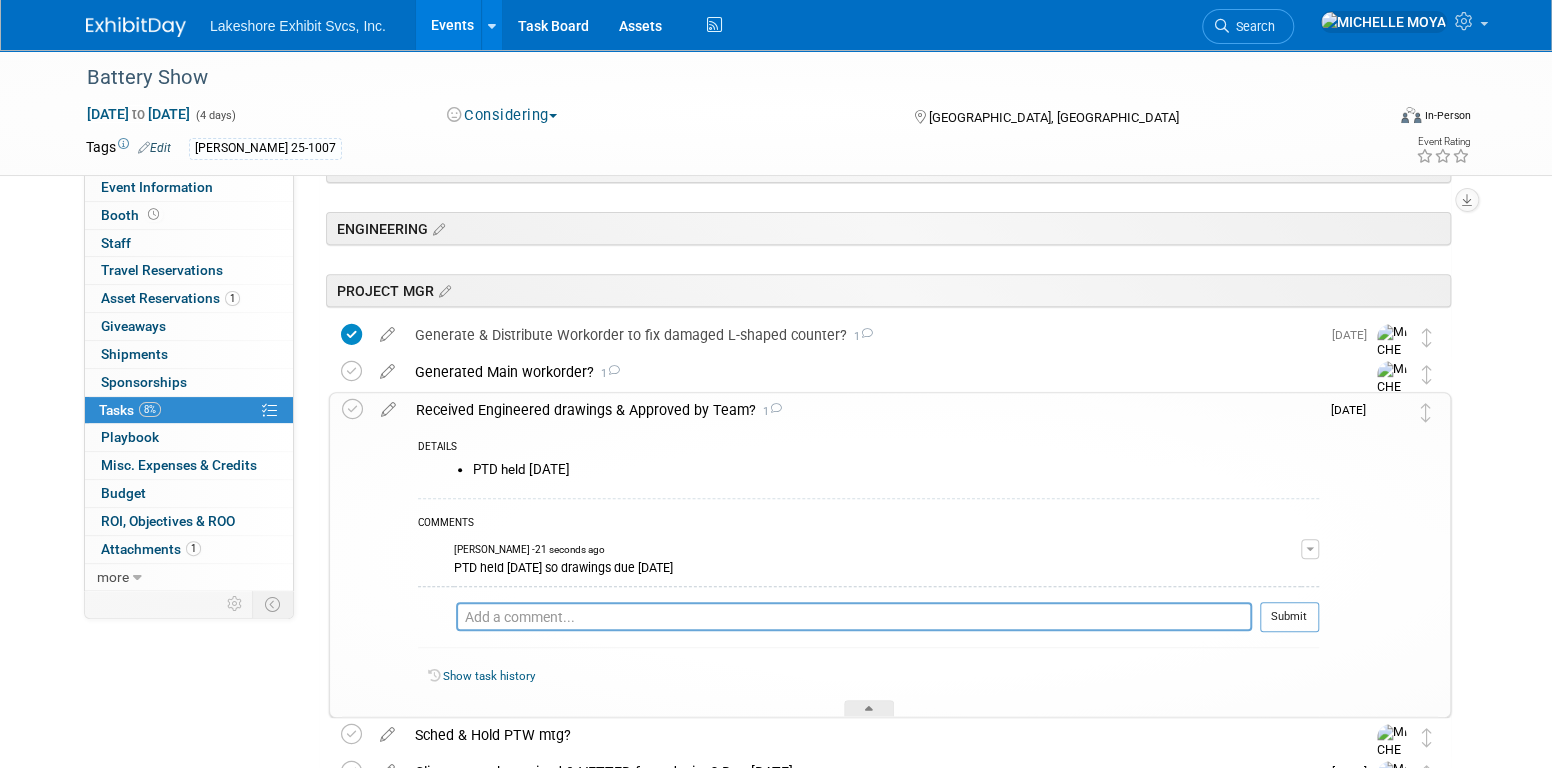 click on "Received Engineered drawings & Approved by Team?
1" at bounding box center [862, 410] 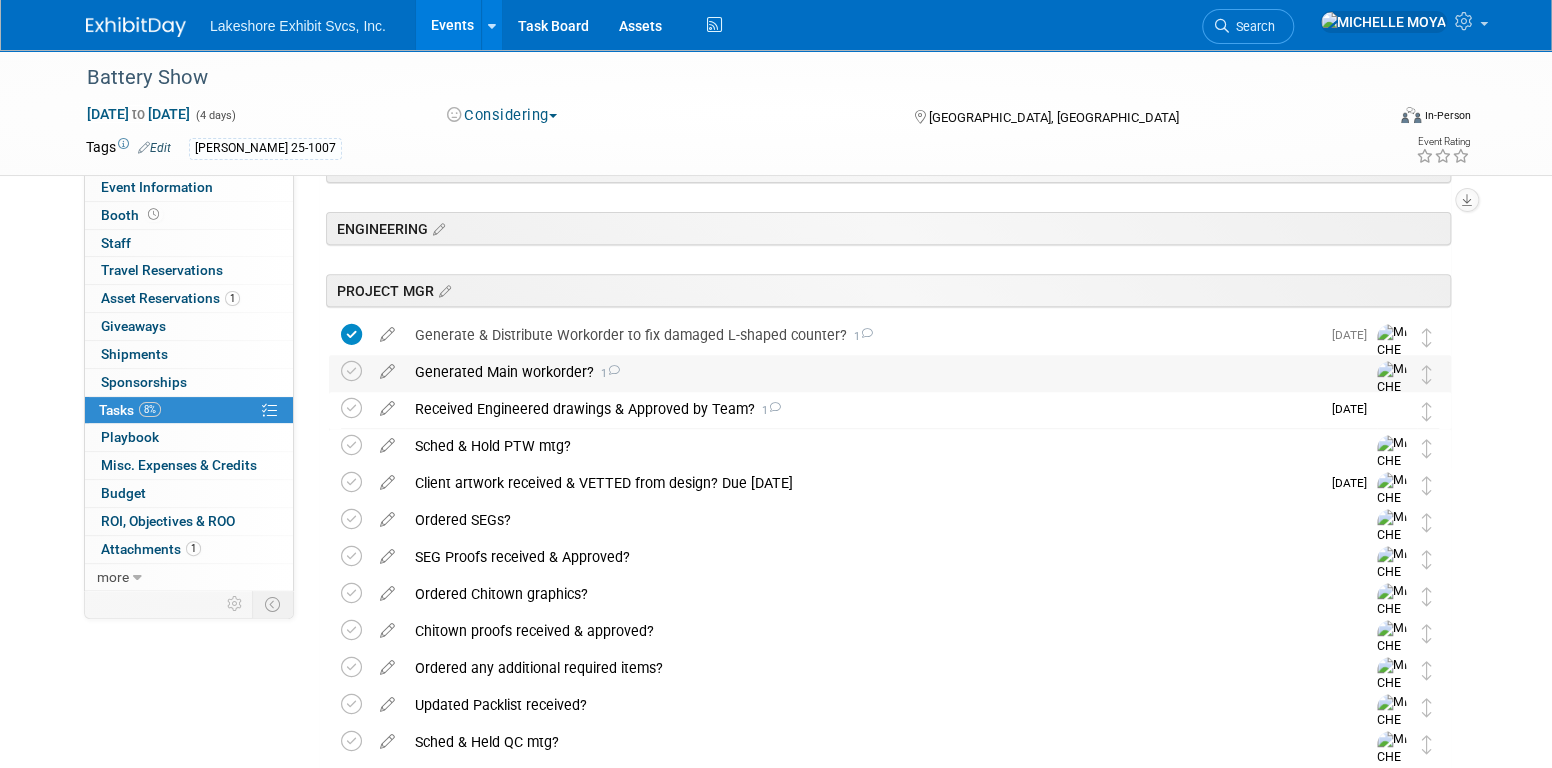 click on "Generated Main workorder?
1" at bounding box center [871, 372] 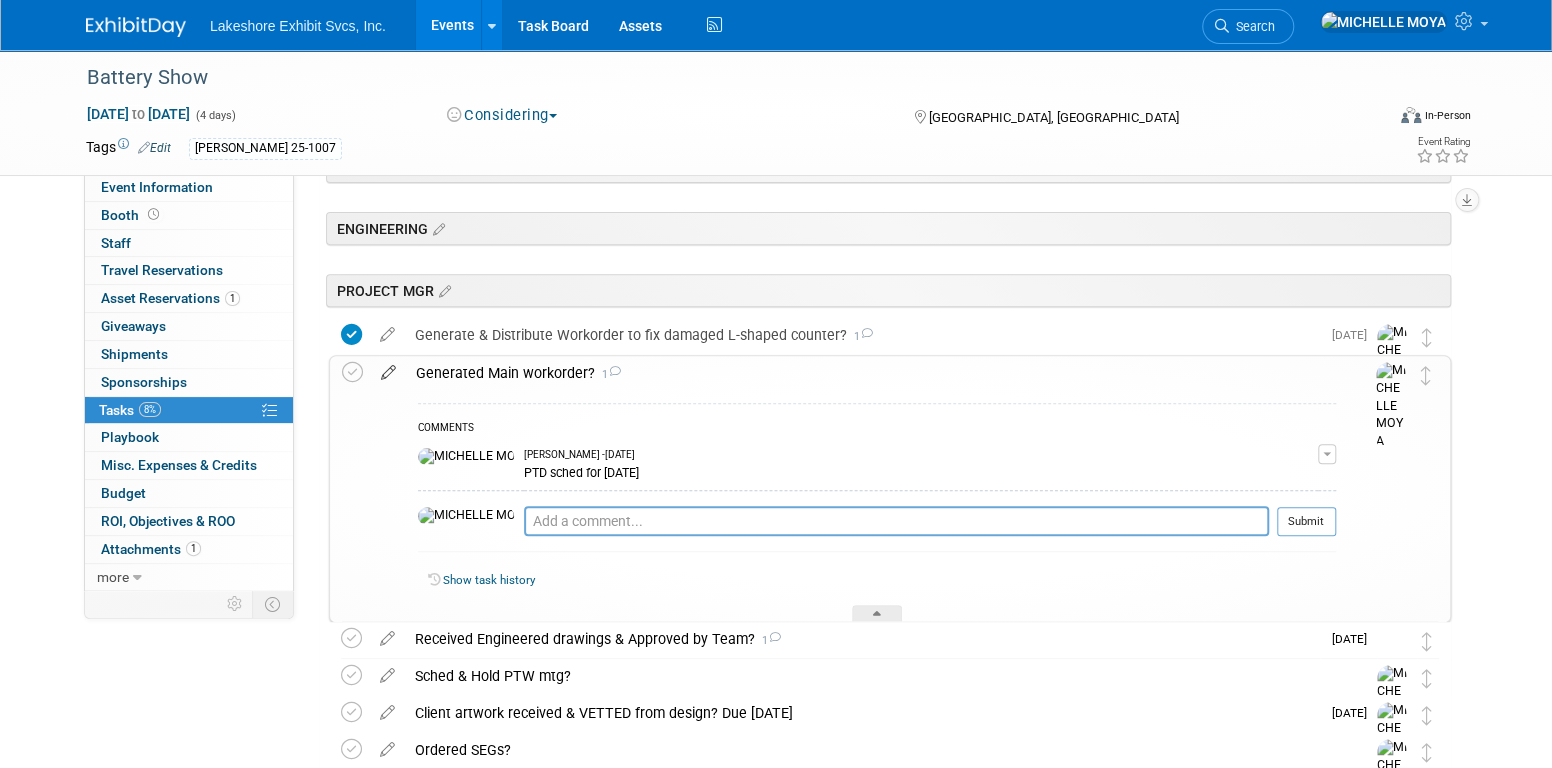 click at bounding box center [388, 368] 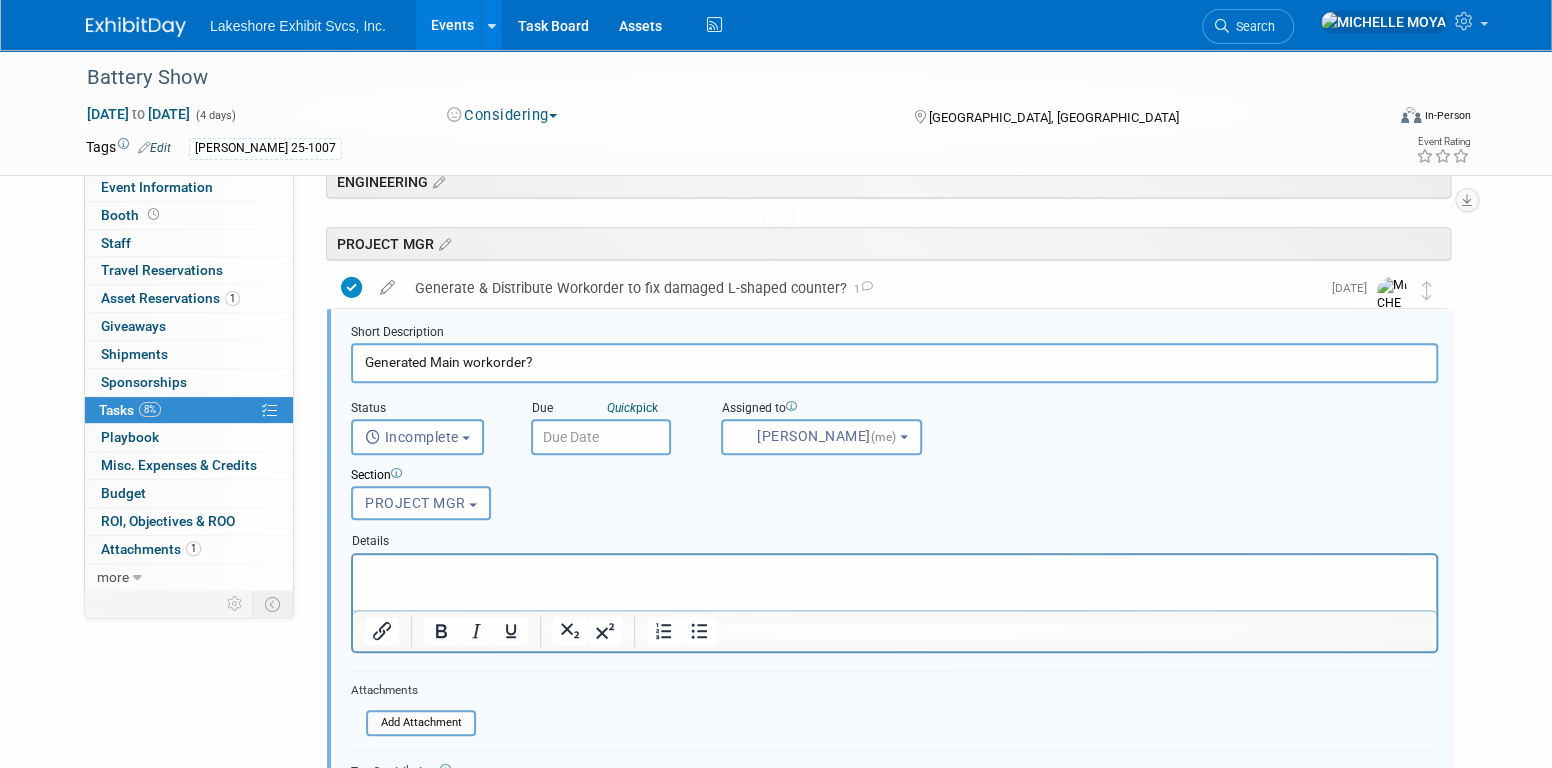 scroll, scrollTop: 357, scrollLeft: 0, axis: vertical 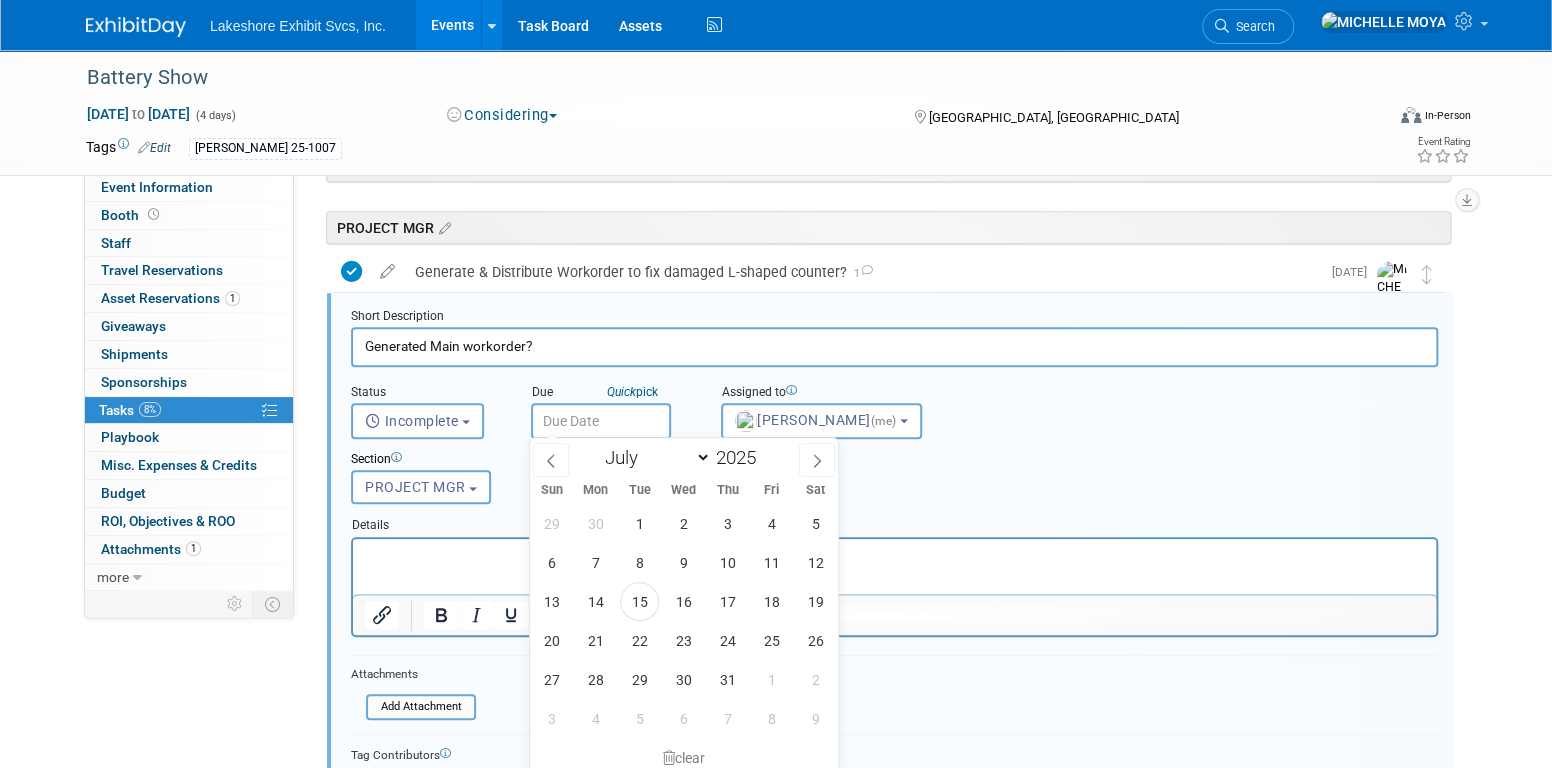click at bounding box center (601, 421) 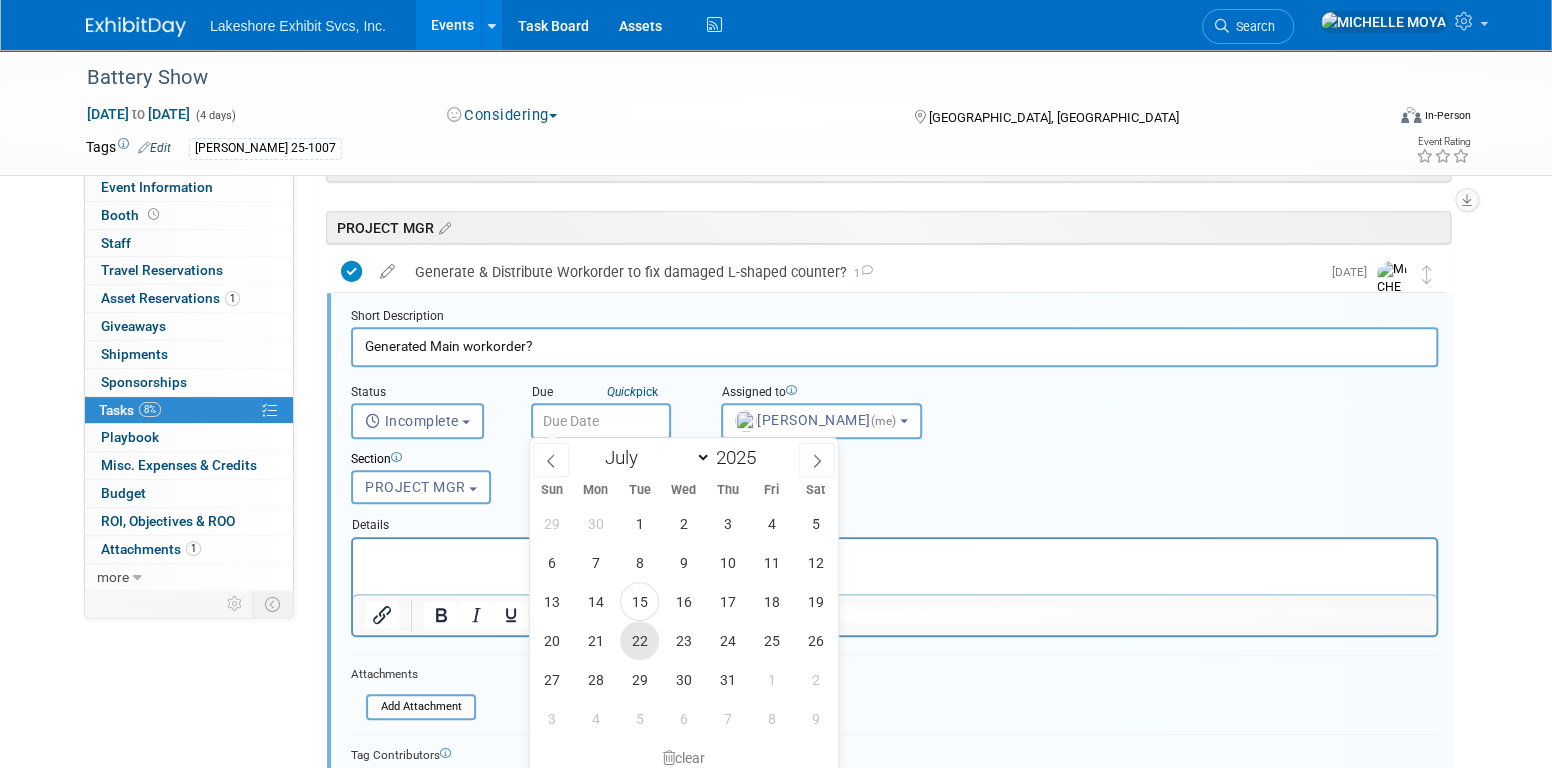 click on "22" at bounding box center [639, 640] 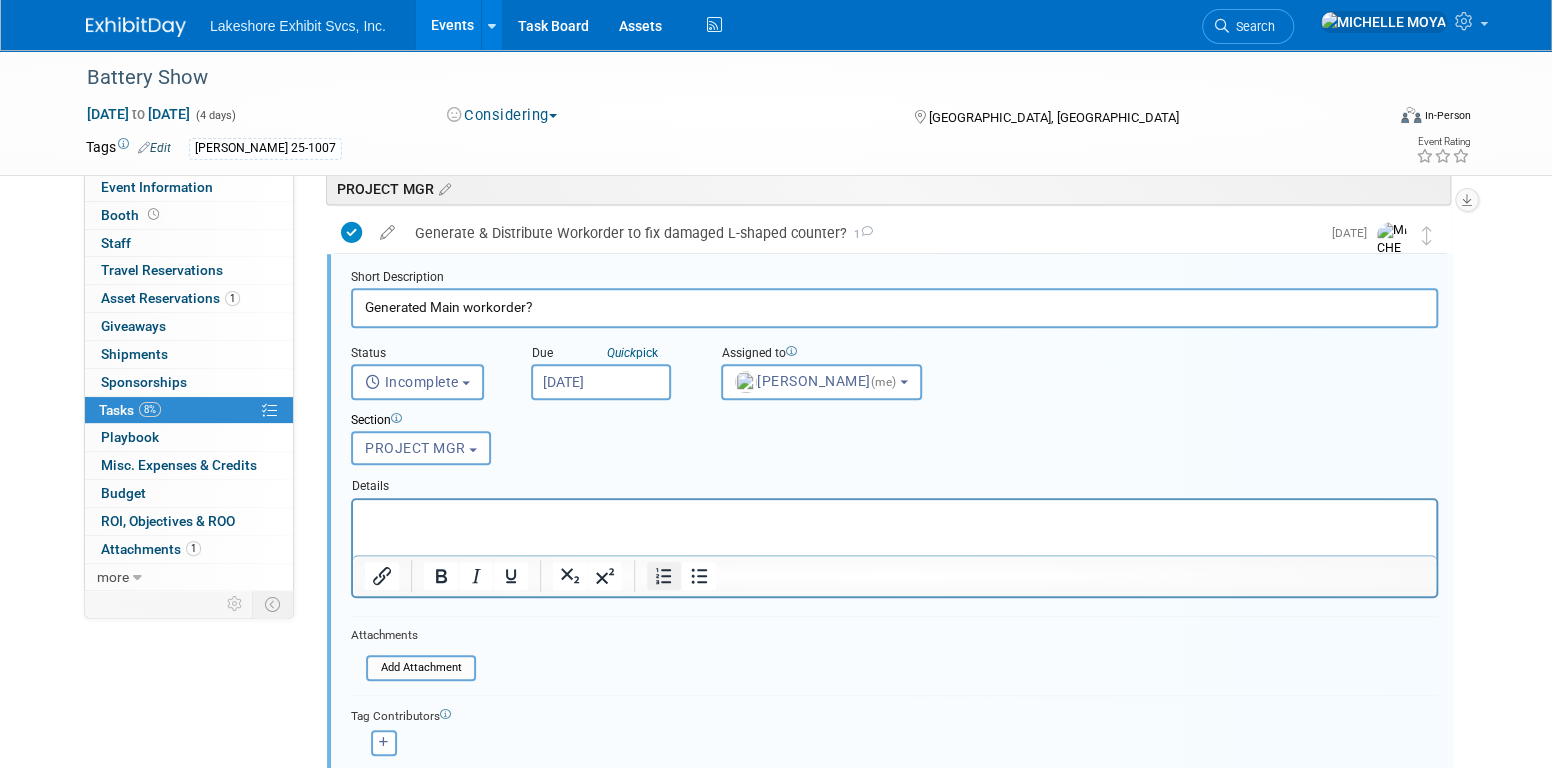 scroll, scrollTop: 457, scrollLeft: 0, axis: vertical 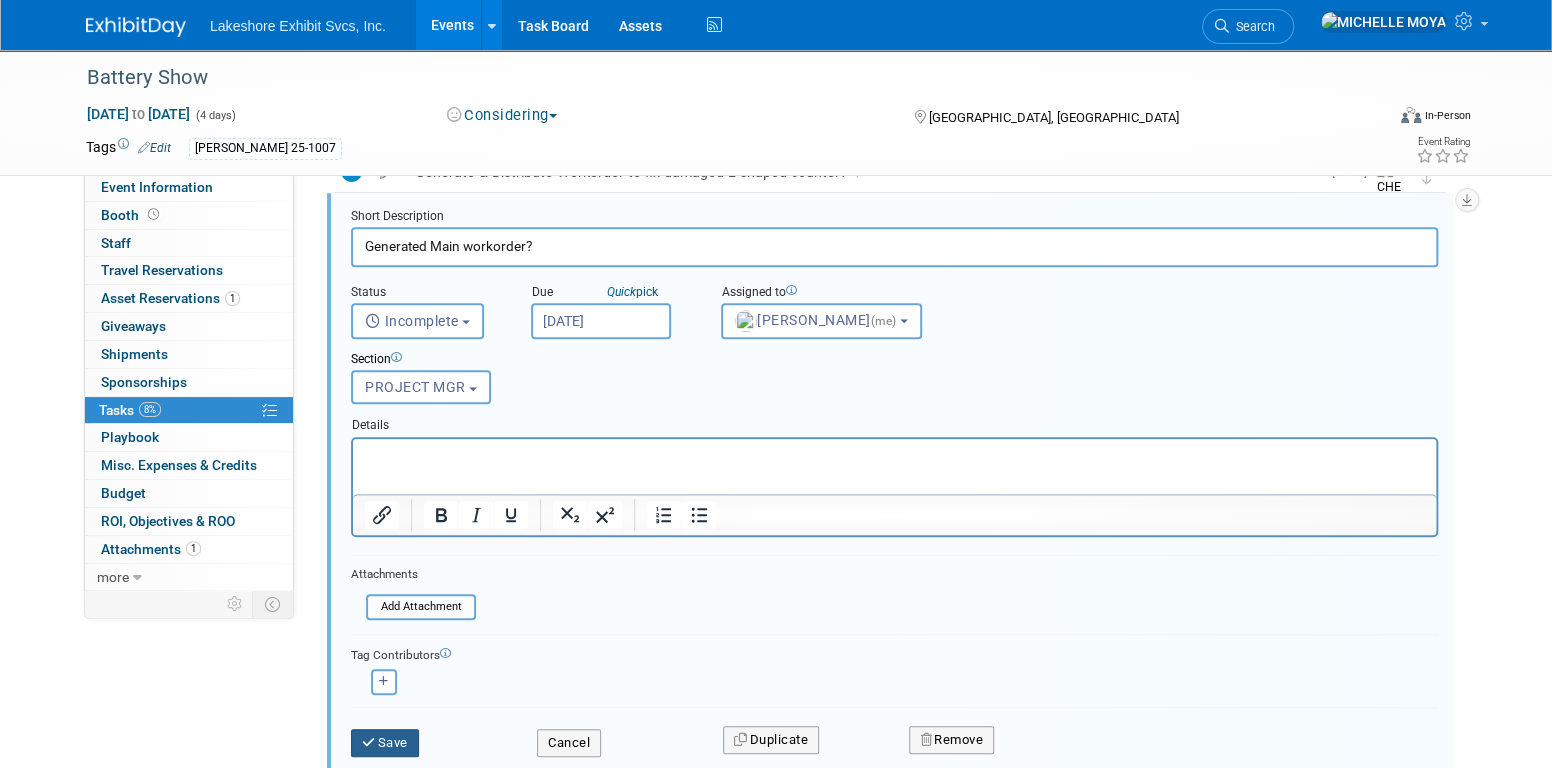 click on "Save" at bounding box center (385, 743) 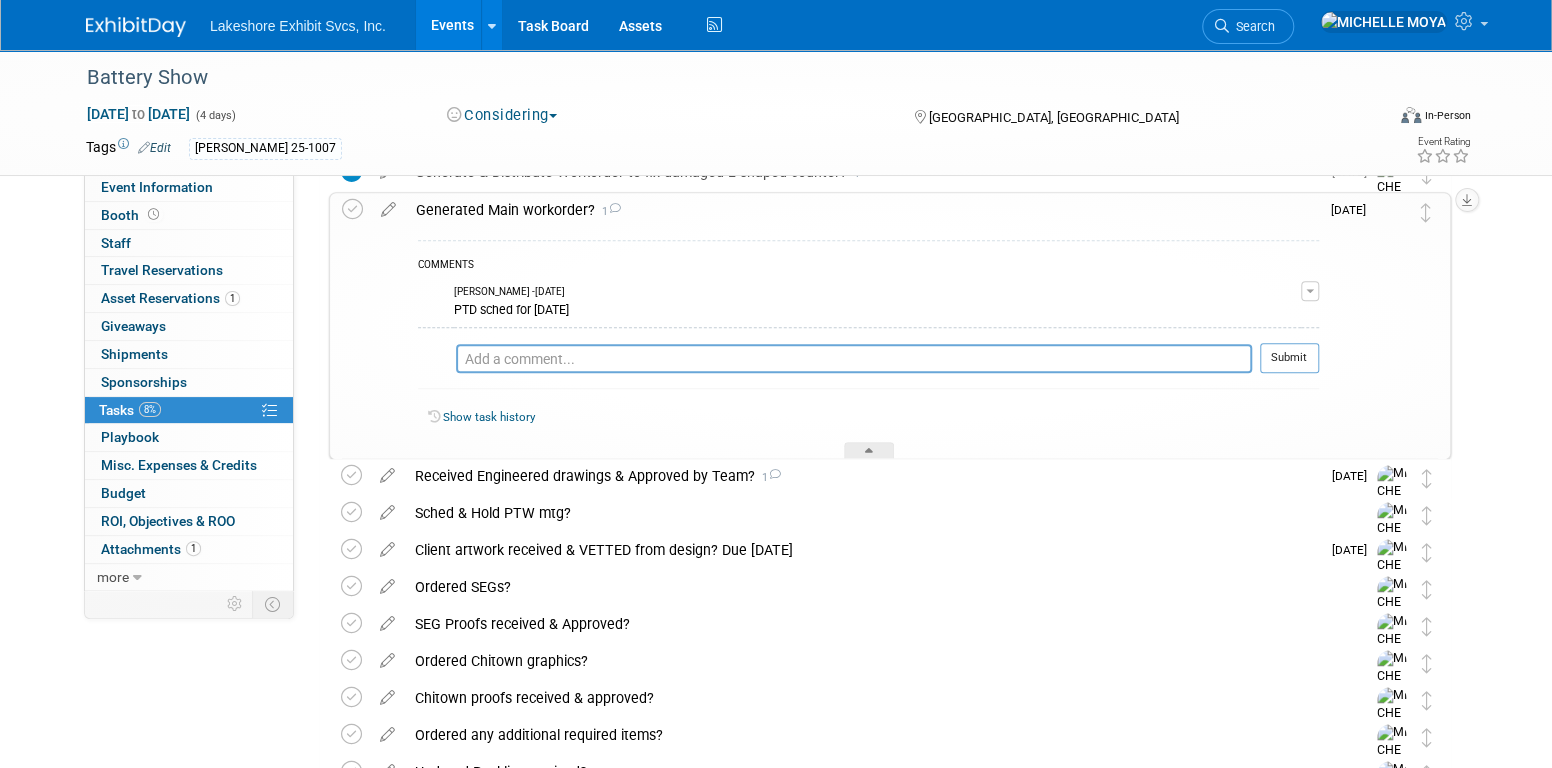 scroll, scrollTop: 157, scrollLeft: 0, axis: vertical 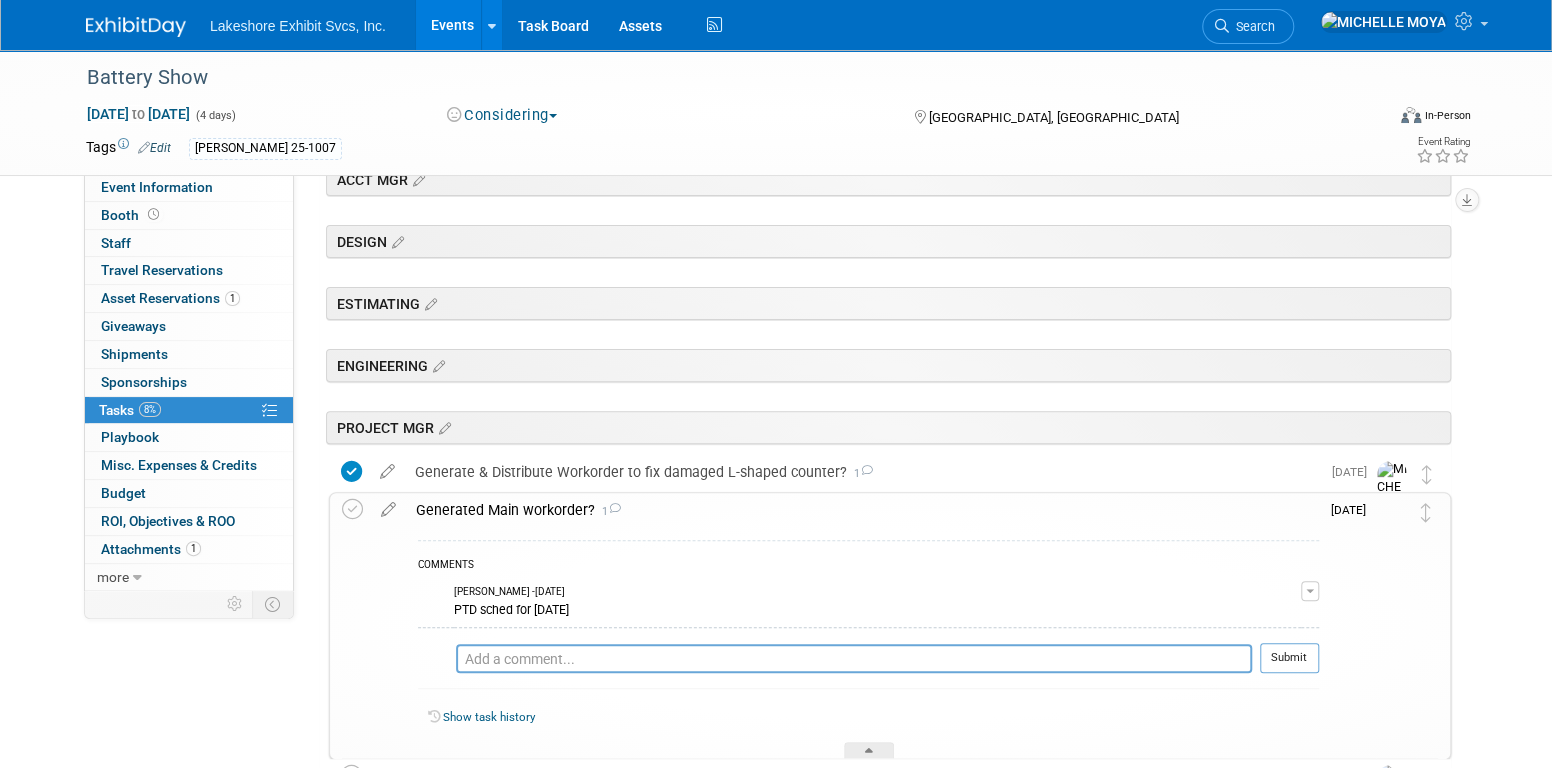 click on "Generated Main workorder?
1" at bounding box center [862, 510] 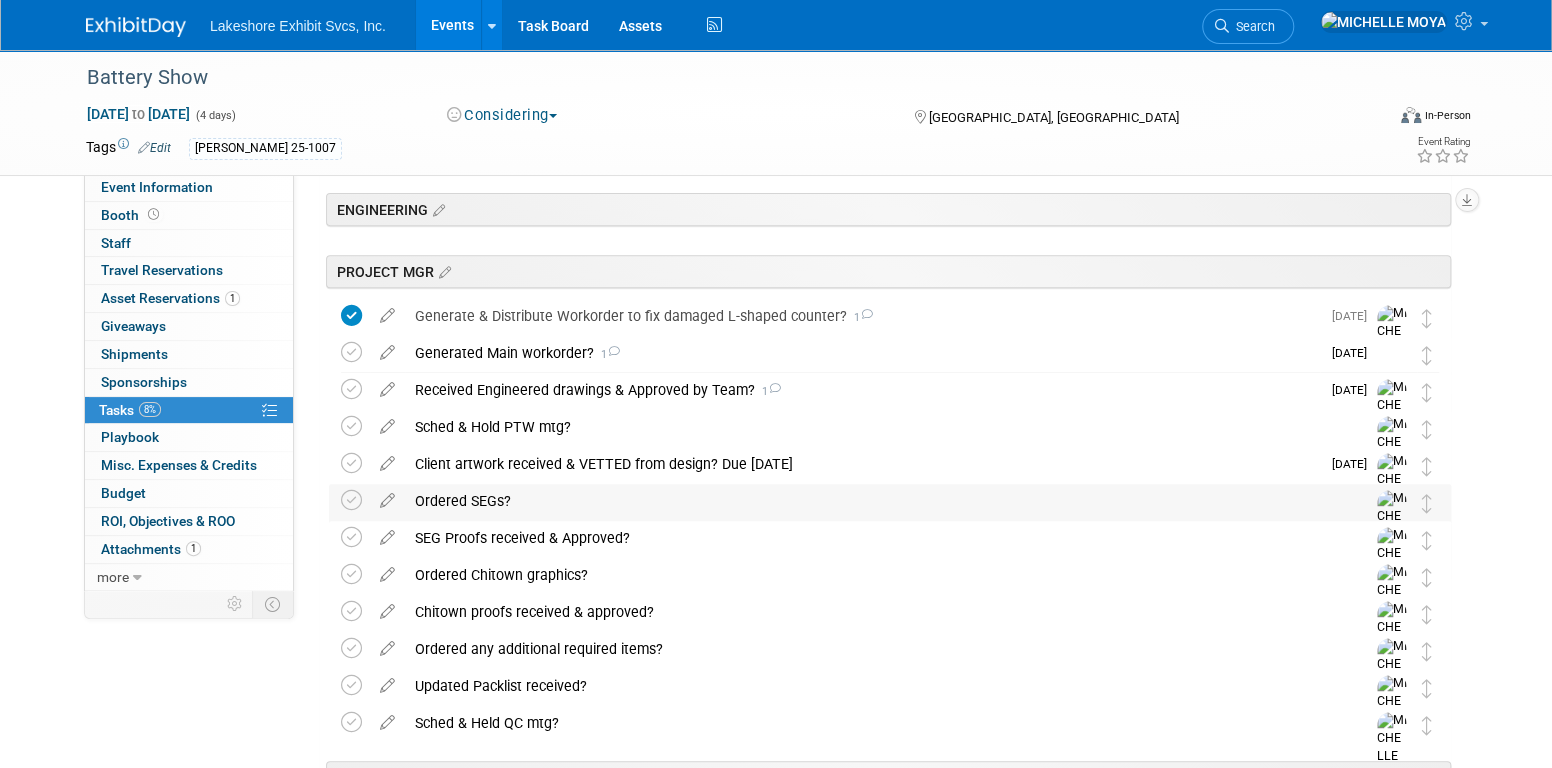 scroll, scrollTop: 357, scrollLeft: 0, axis: vertical 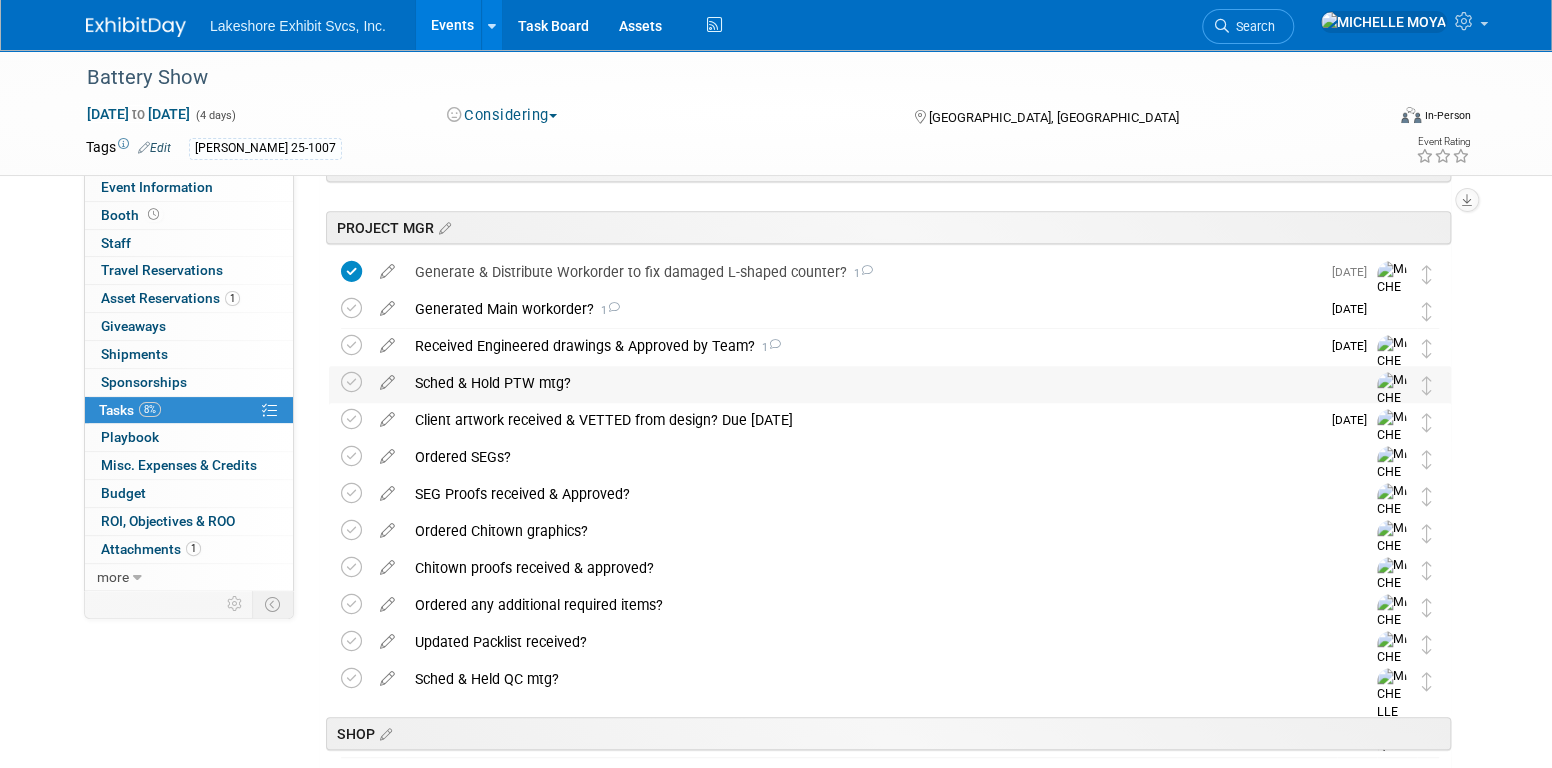 click on "Sched & Hold PTW mtg?" at bounding box center [871, 383] 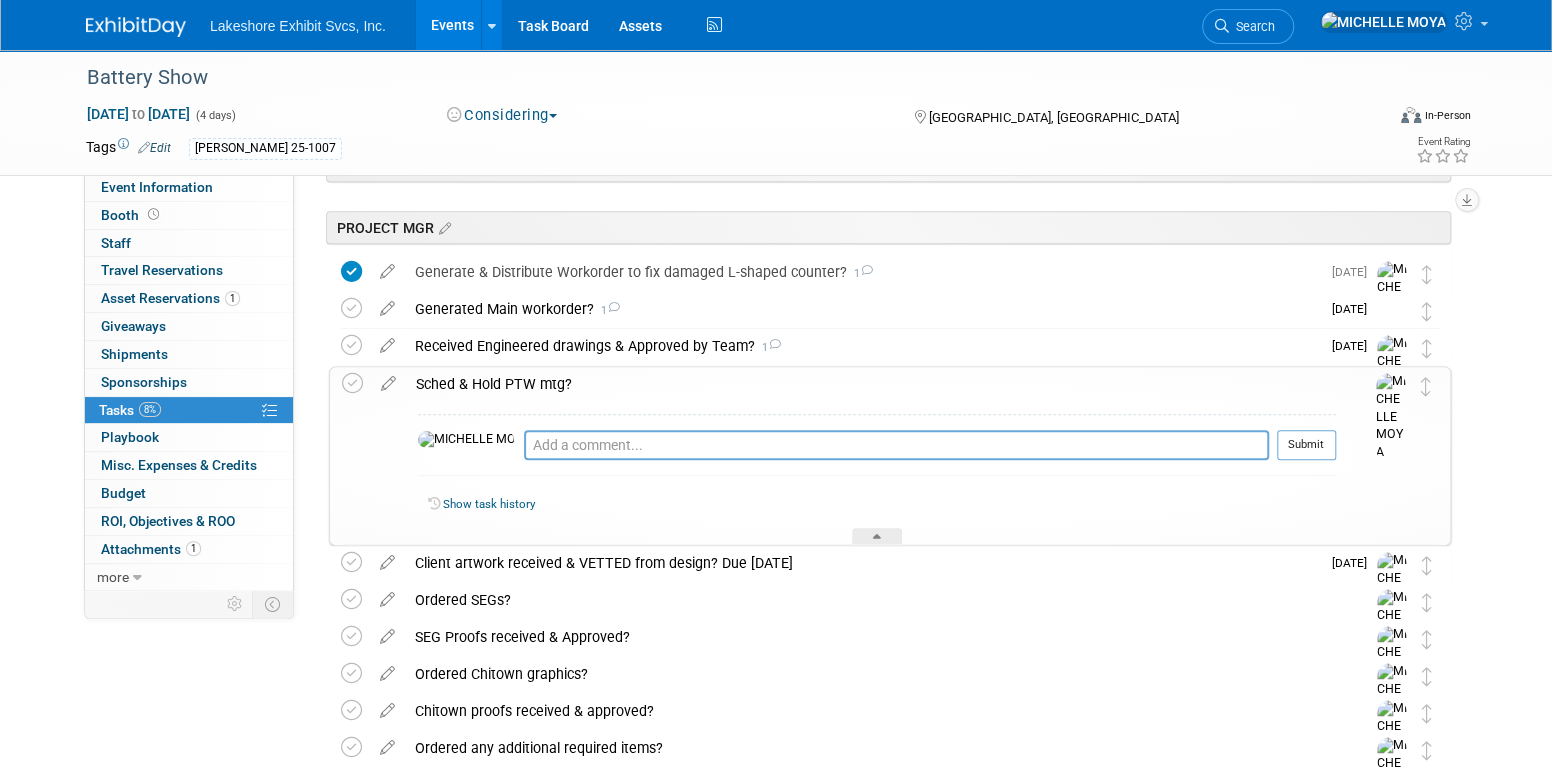 click at bounding box center [388, 379] 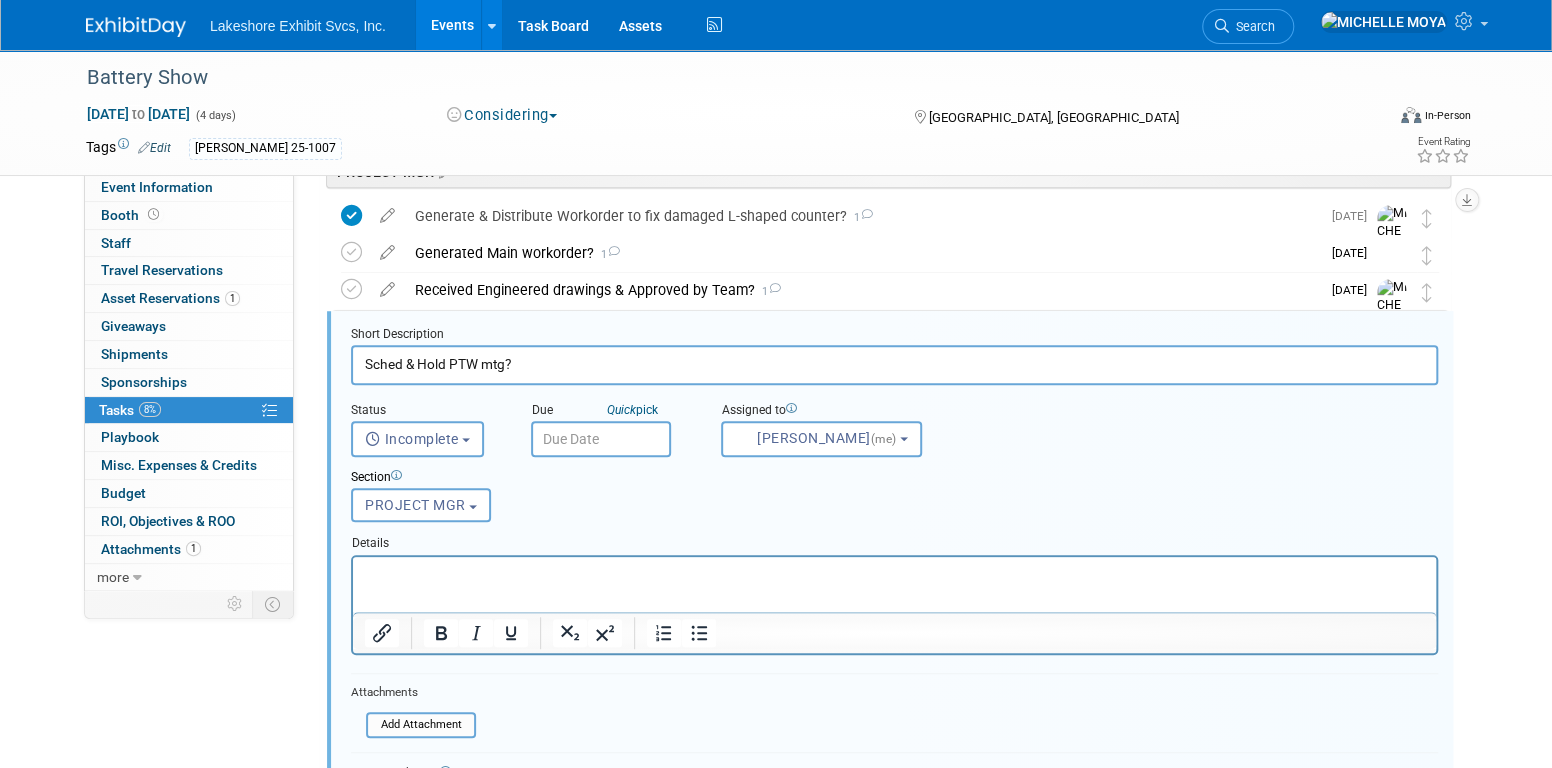 scroll, scrollTop: 431, scrollLeft: 0, axis: vertical 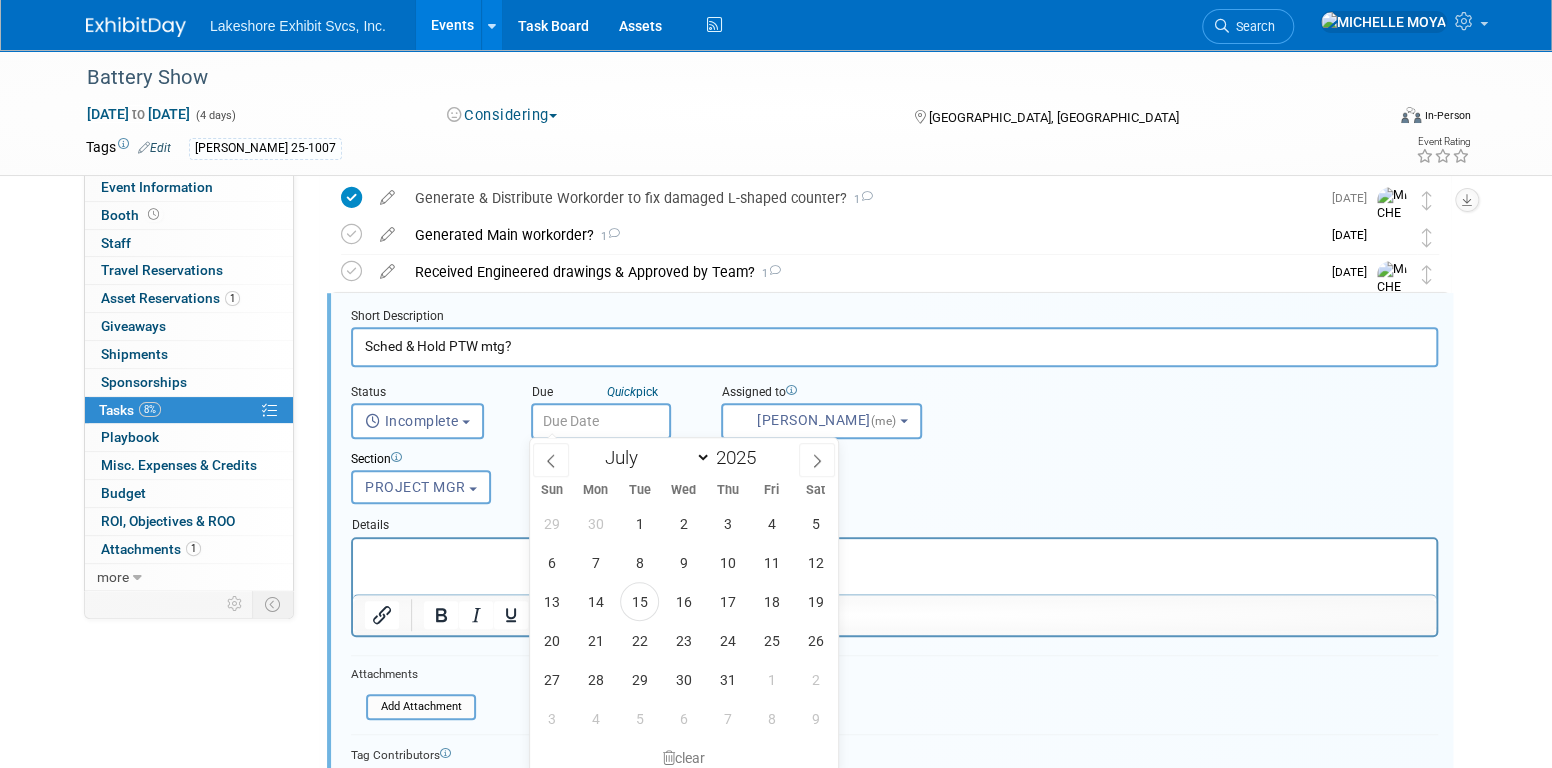 click at bounding box center [601, 421] 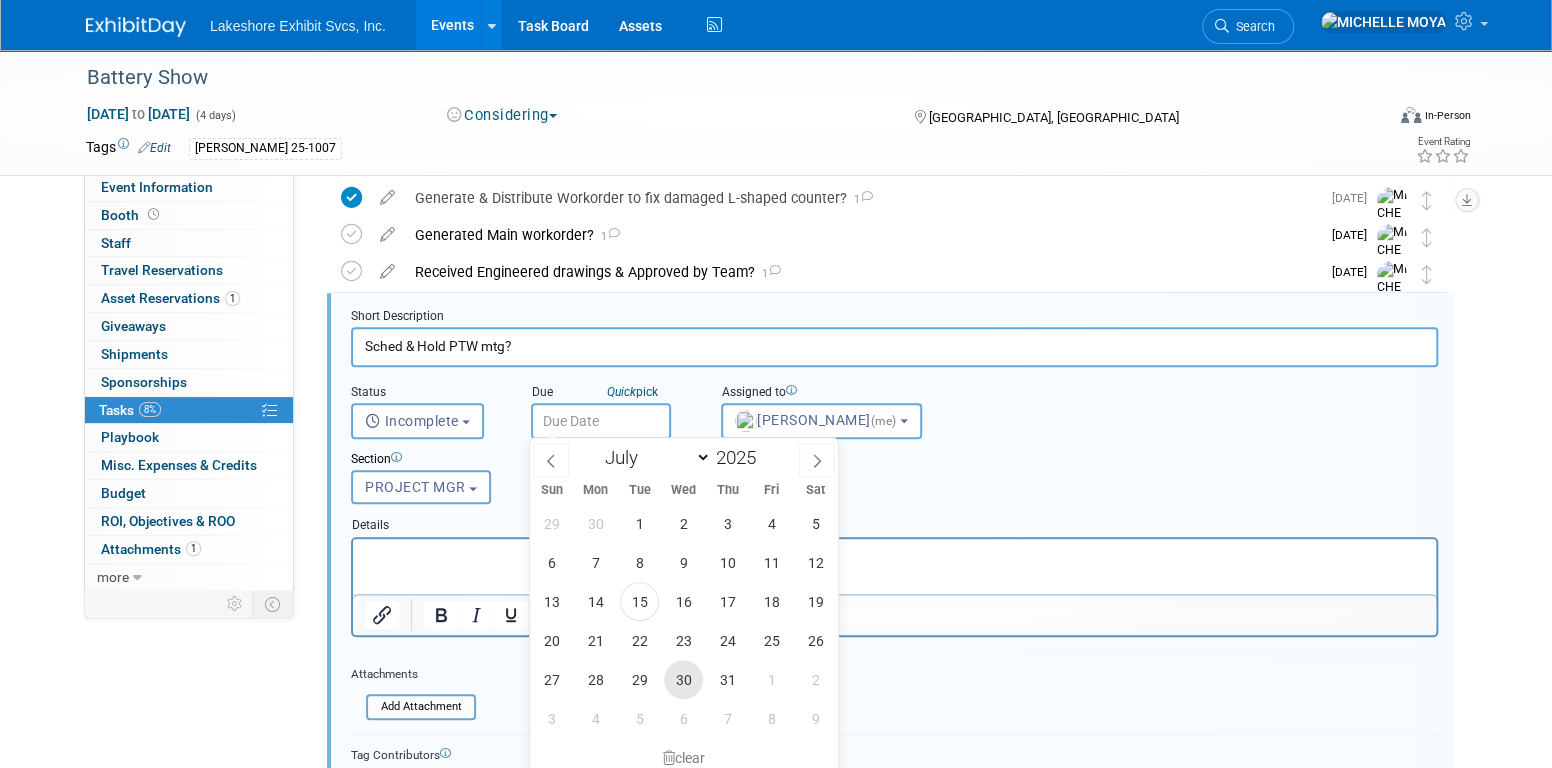click on "30" at bounding box center (683, 679) 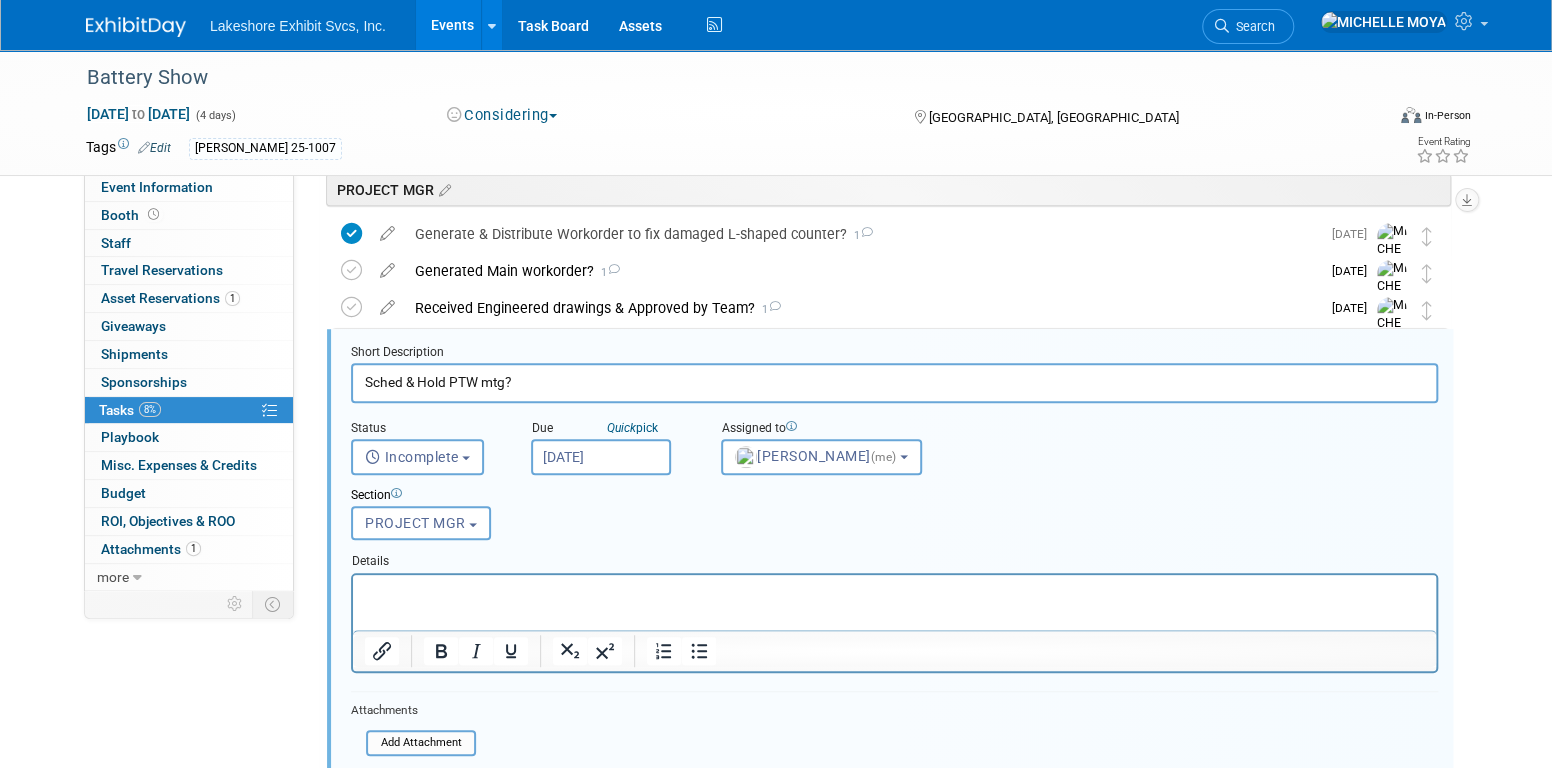 scroll, scrollTop: 431, scrollLeft: 0, axis: vertical 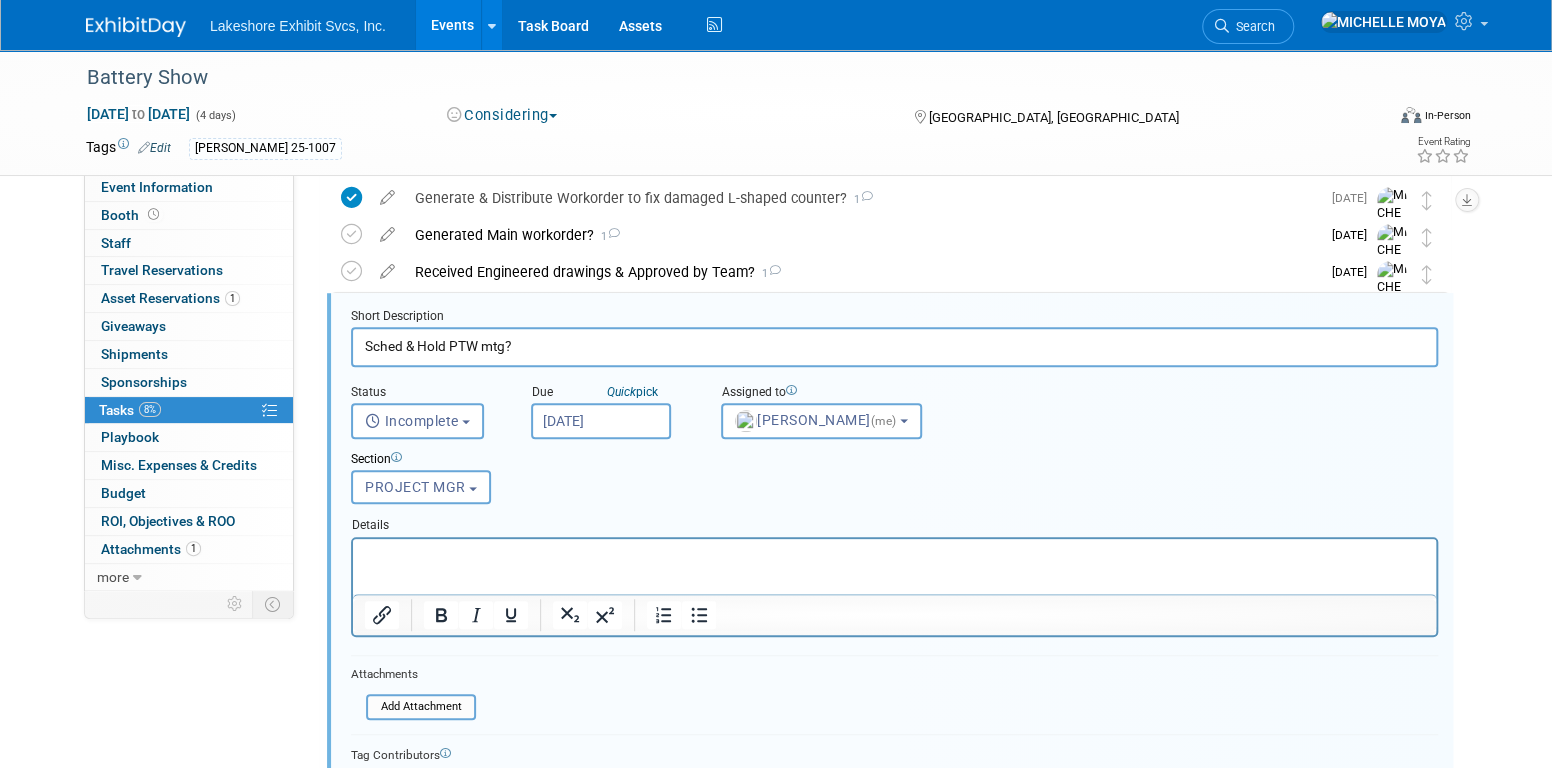 click at bounding box center (895, 555) 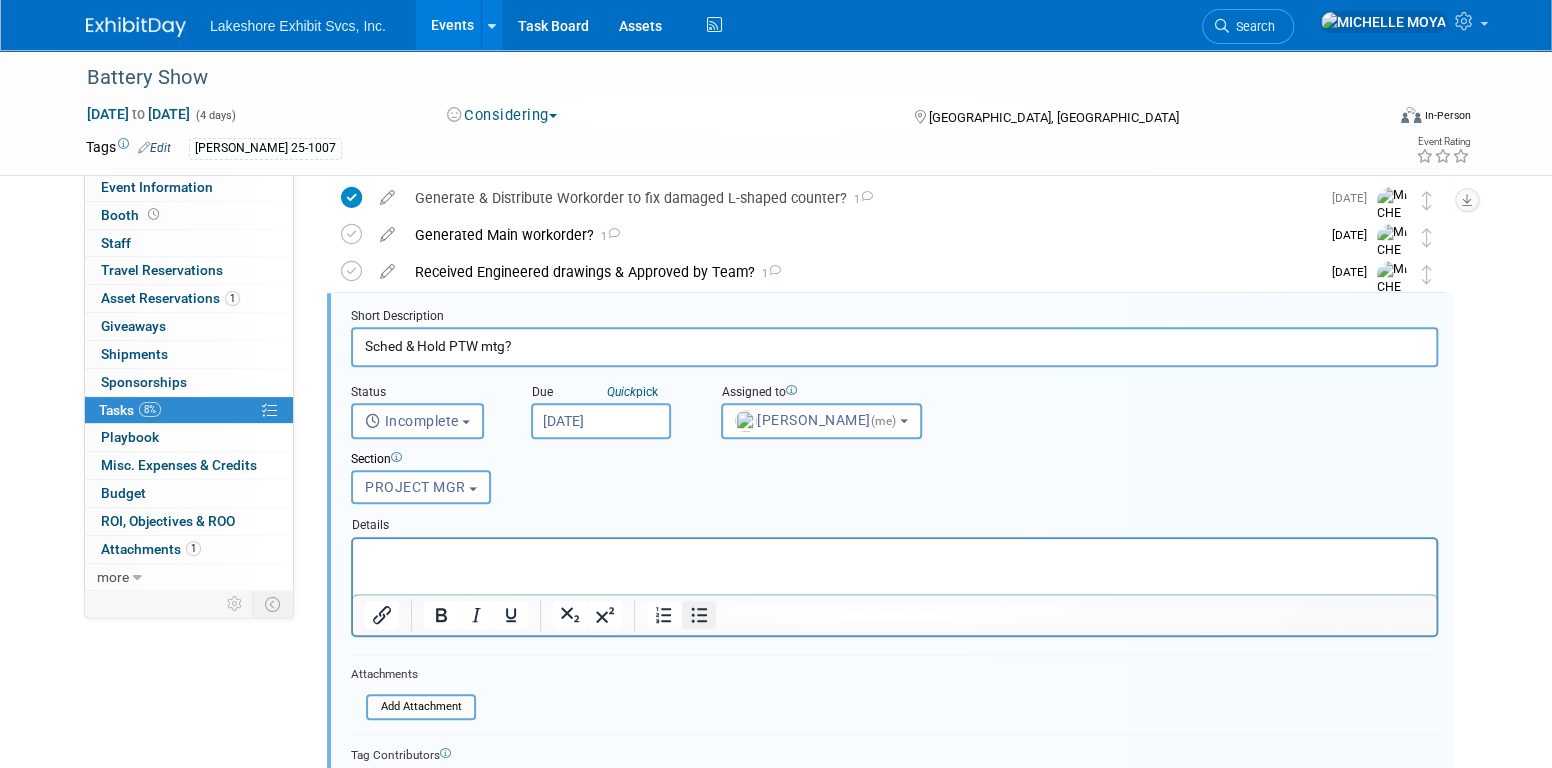click at bounding box center (699, 615) 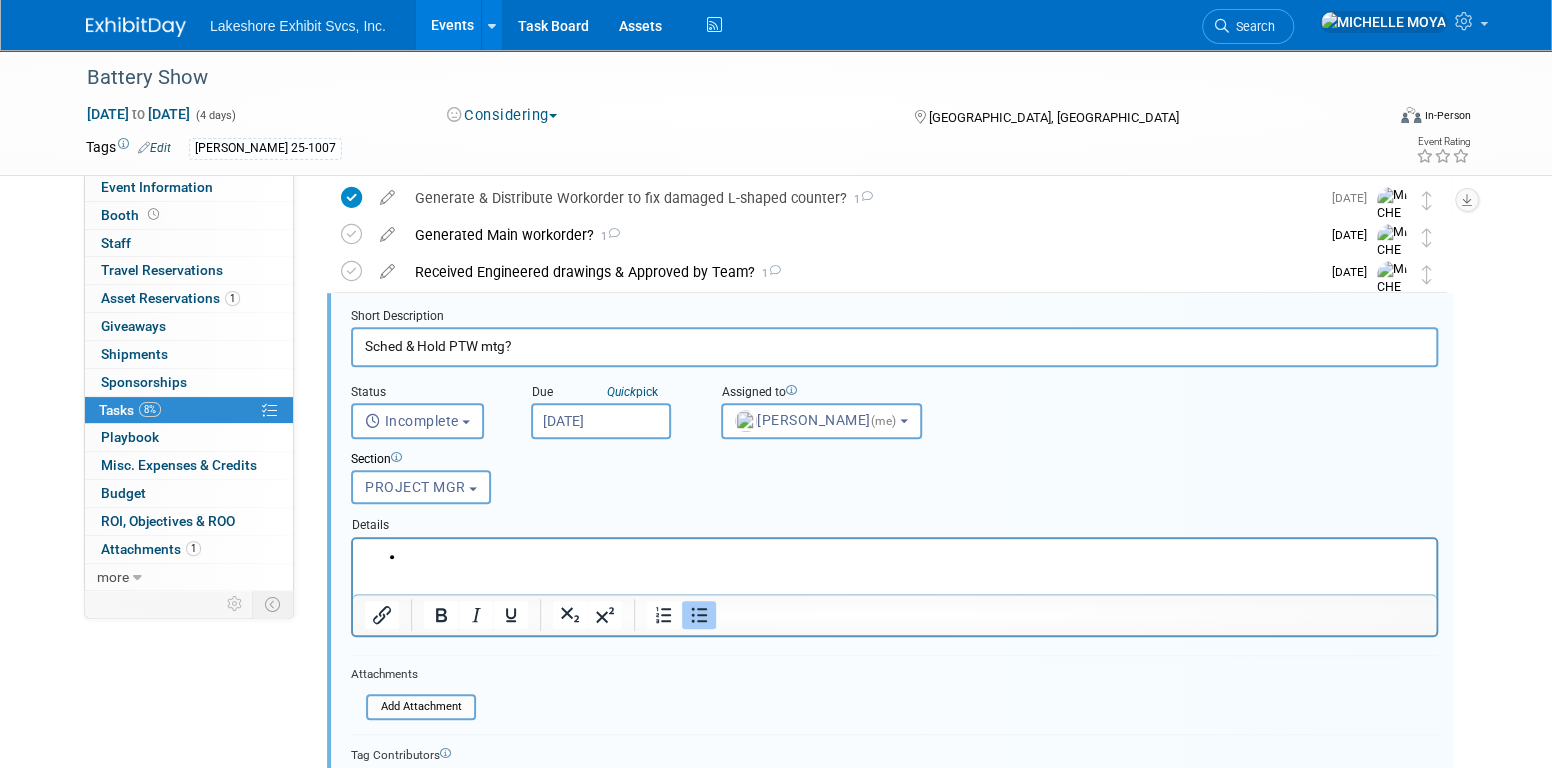 type 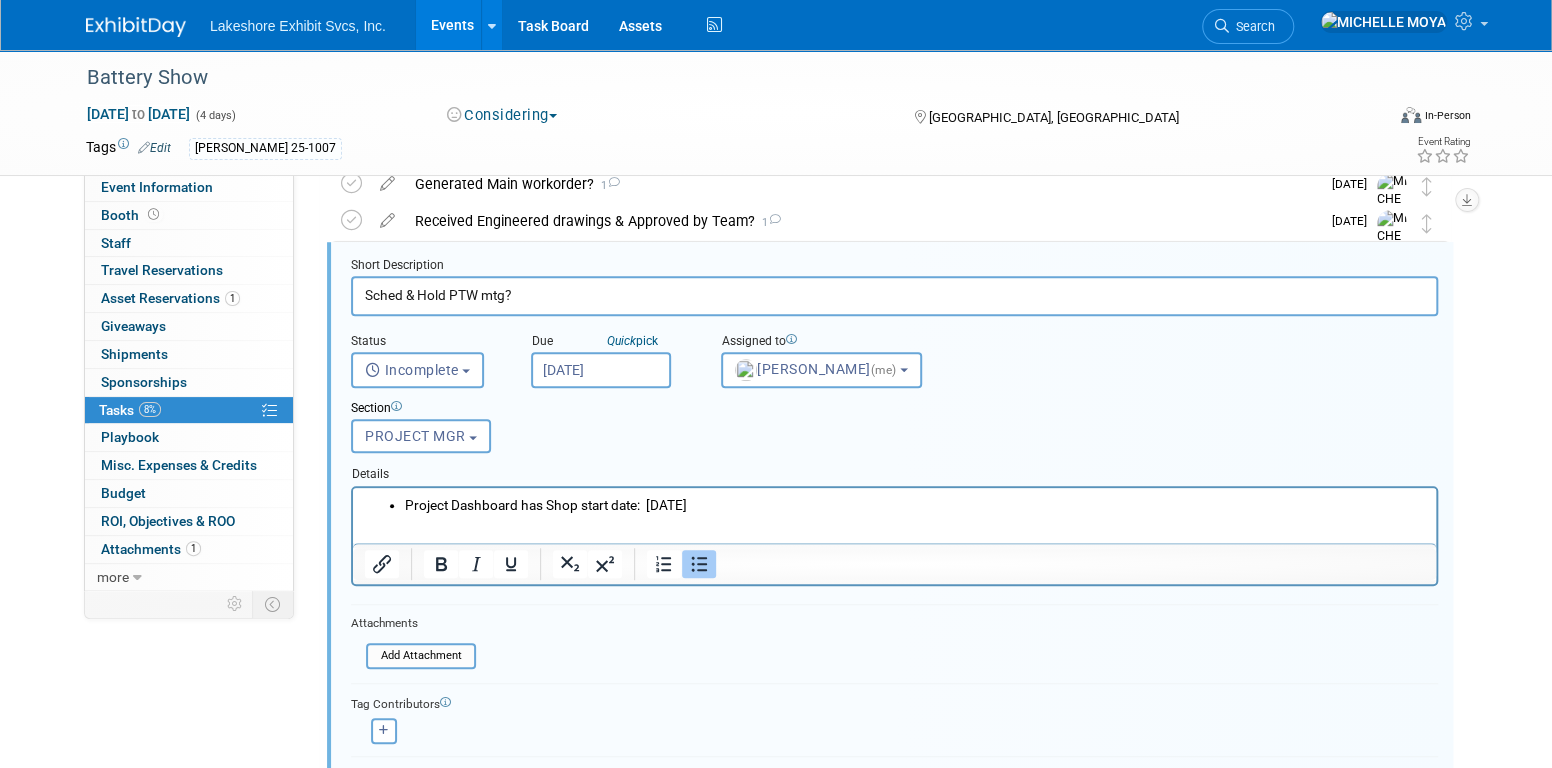 scroll, scrollTop: 531, scrollLeft: 0, axis: vertical 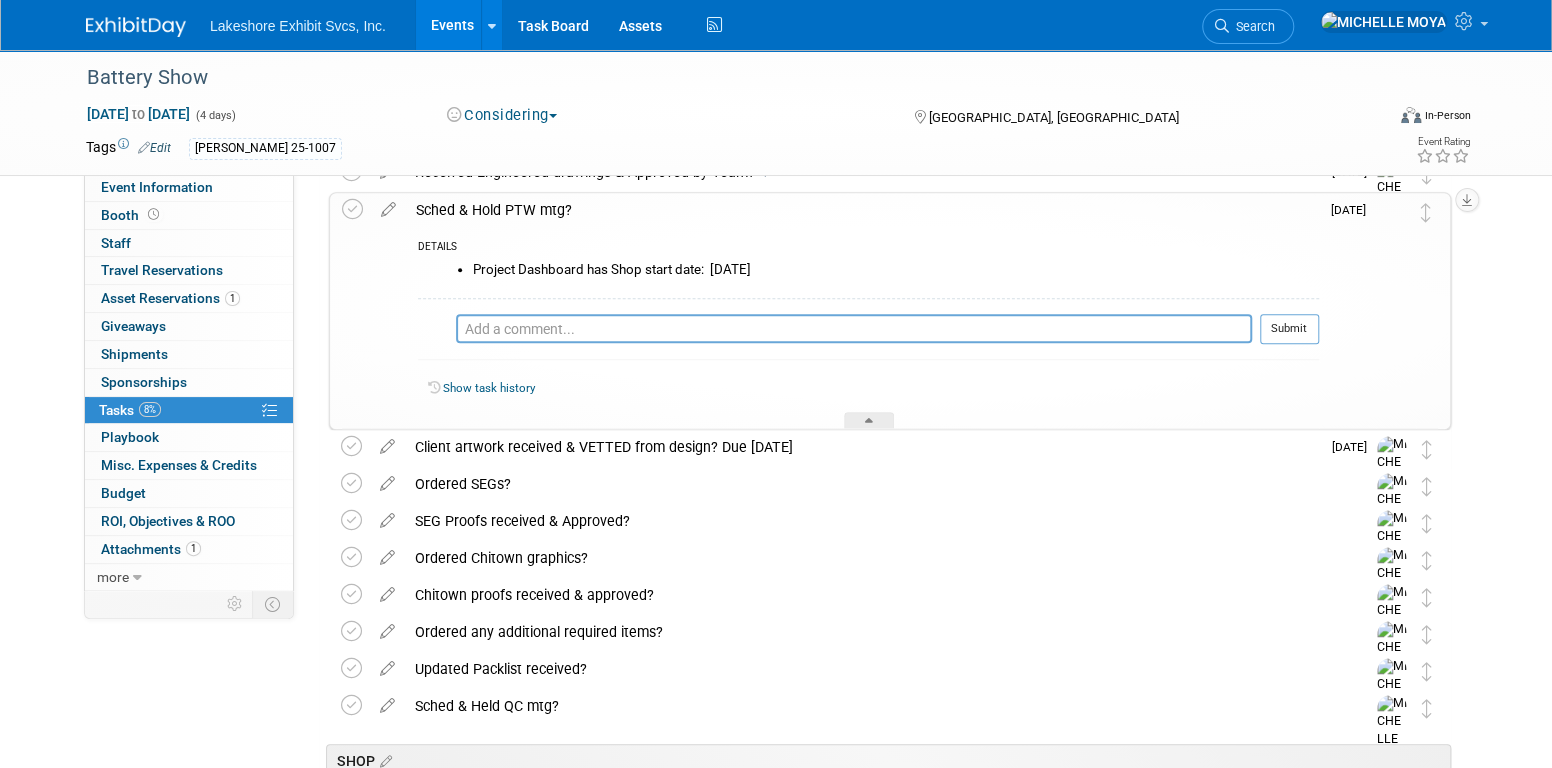 click on "Sched & Hold PTW mtg?" at bounding box center (862, 210) 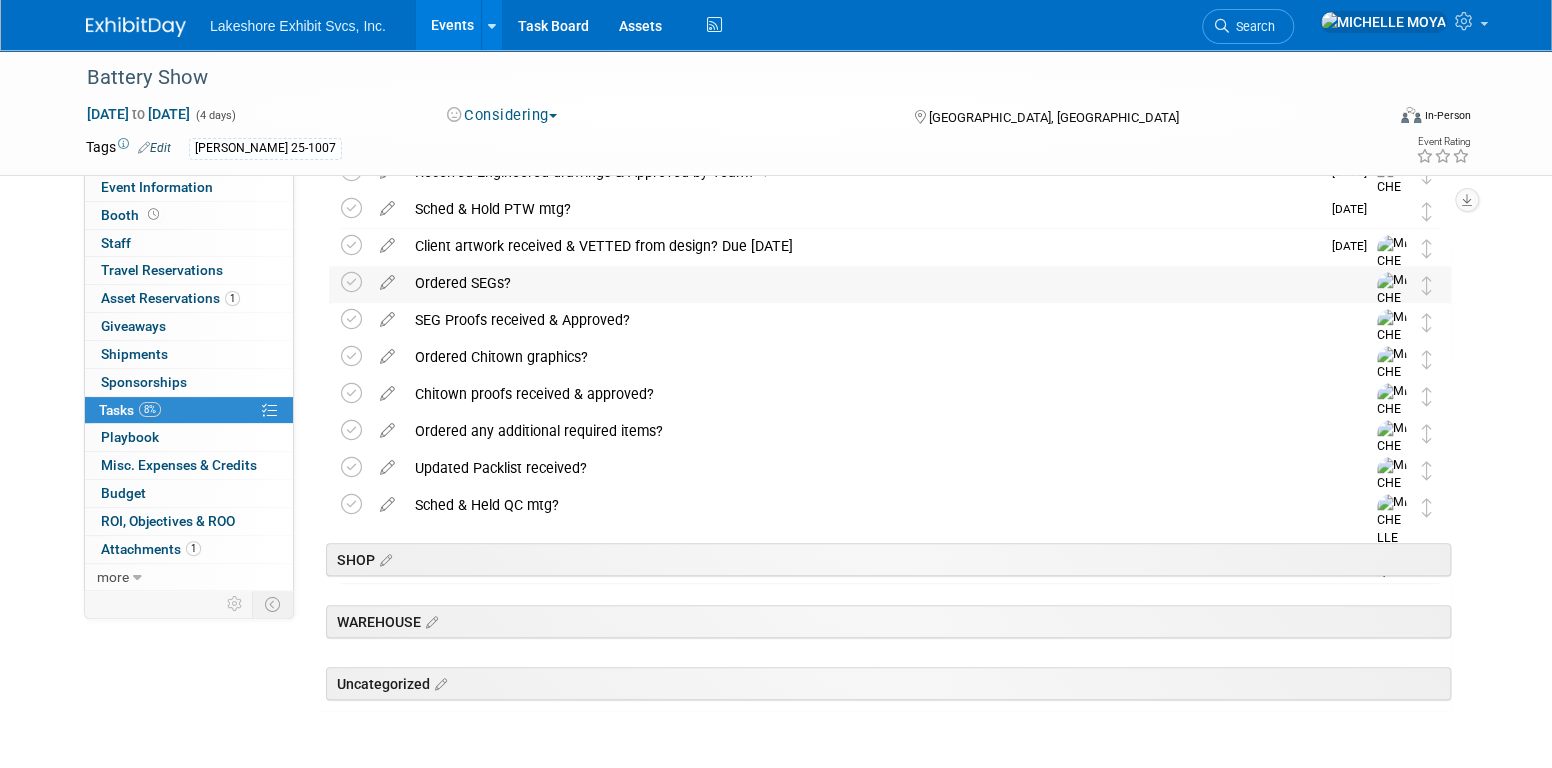 click on "Ordered SEGs?" at bounding box center (871, 283) 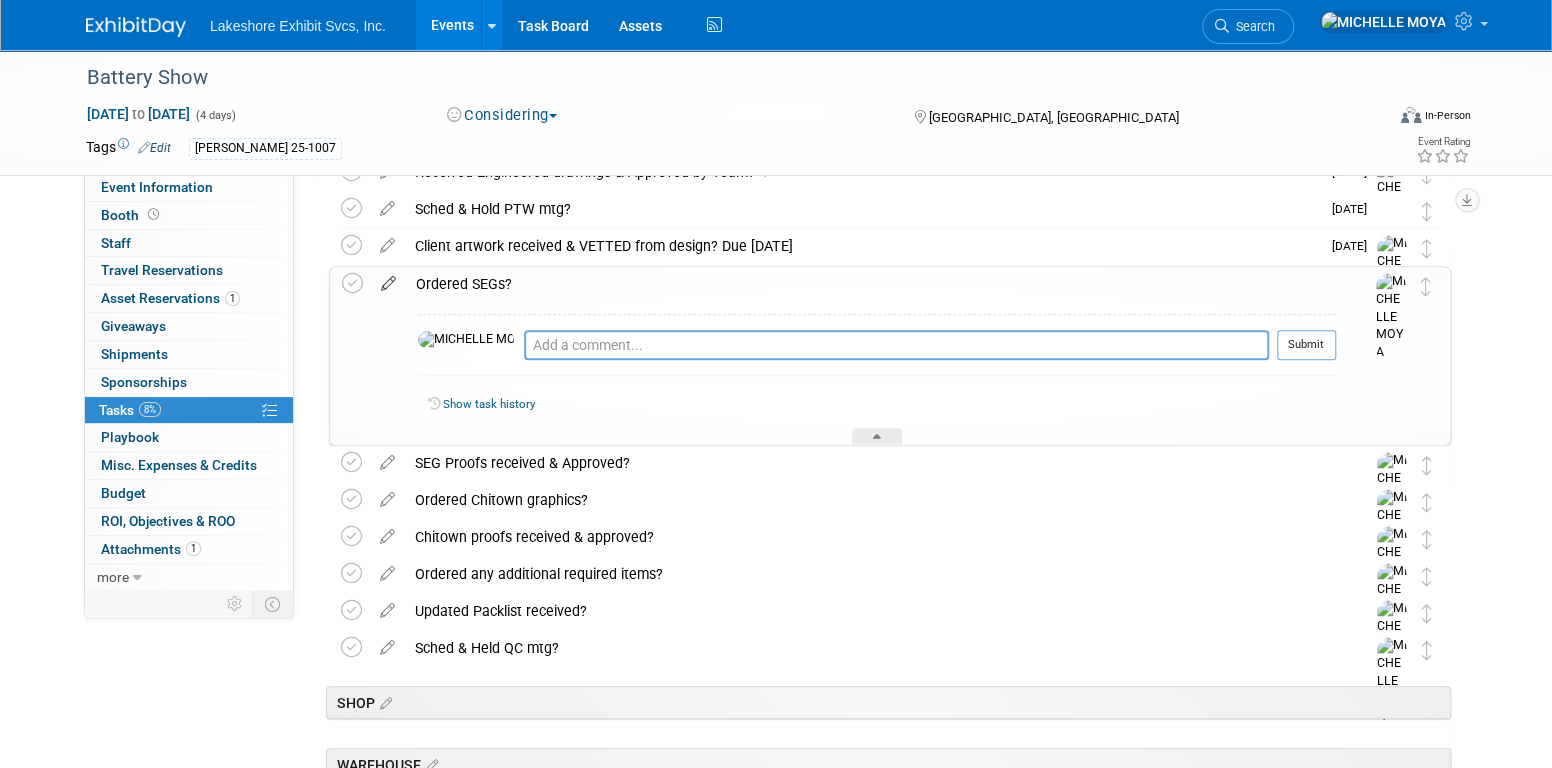 click at bounding box center [388, 279] 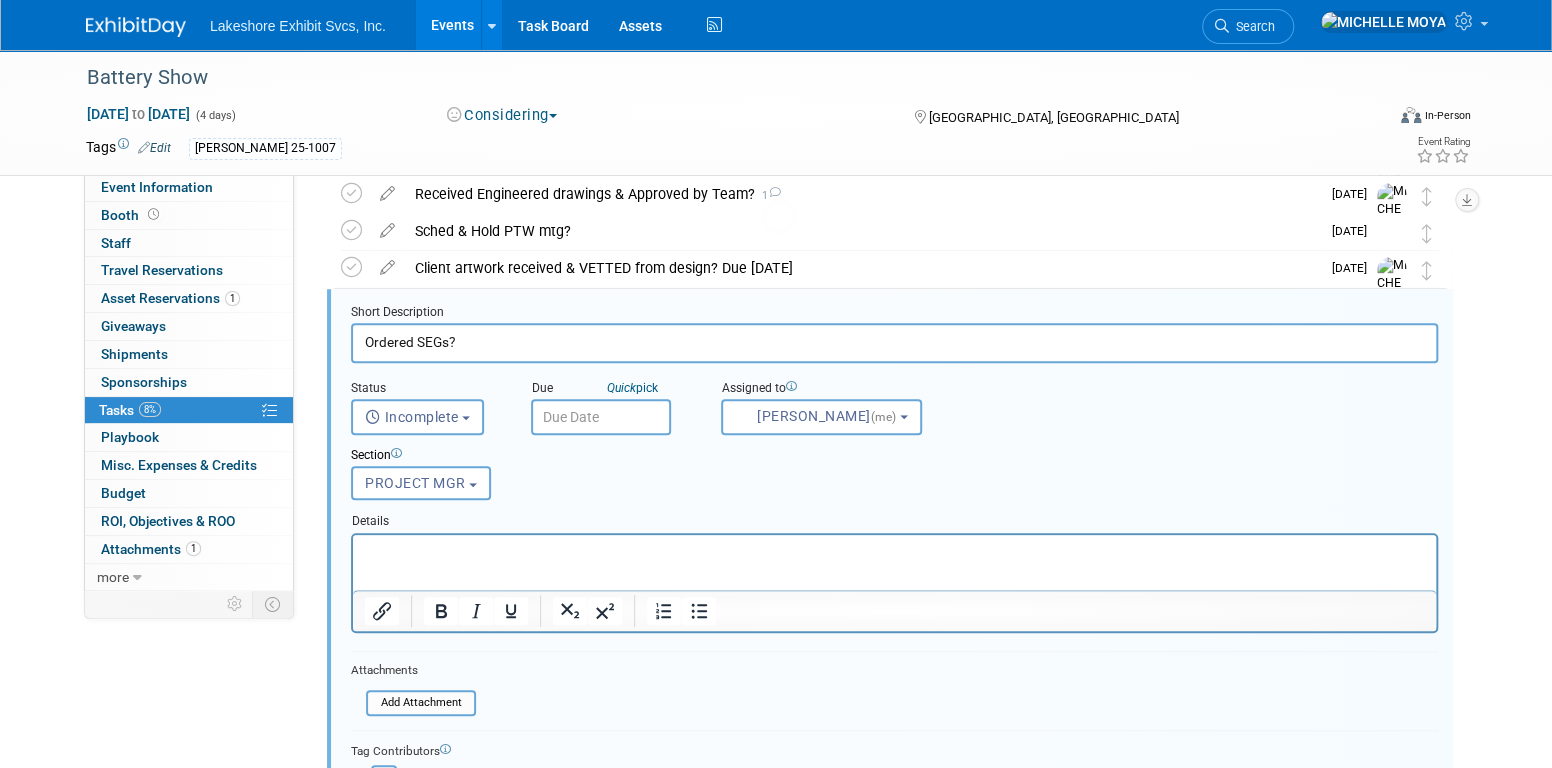 scroll, scrollTop: 504, scrollLeft: 0, axis: vertical 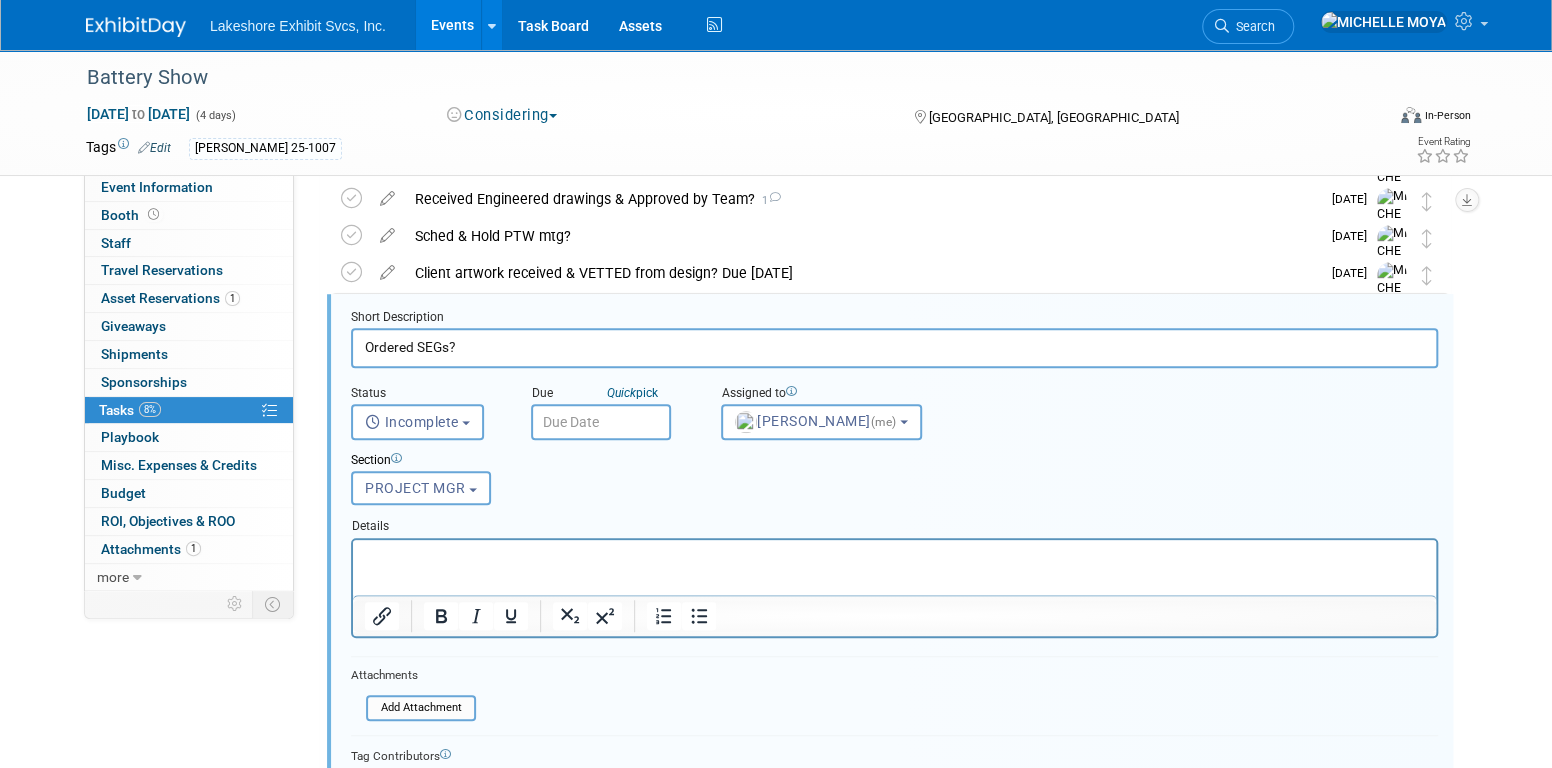 click at bounding box center [601, 422] 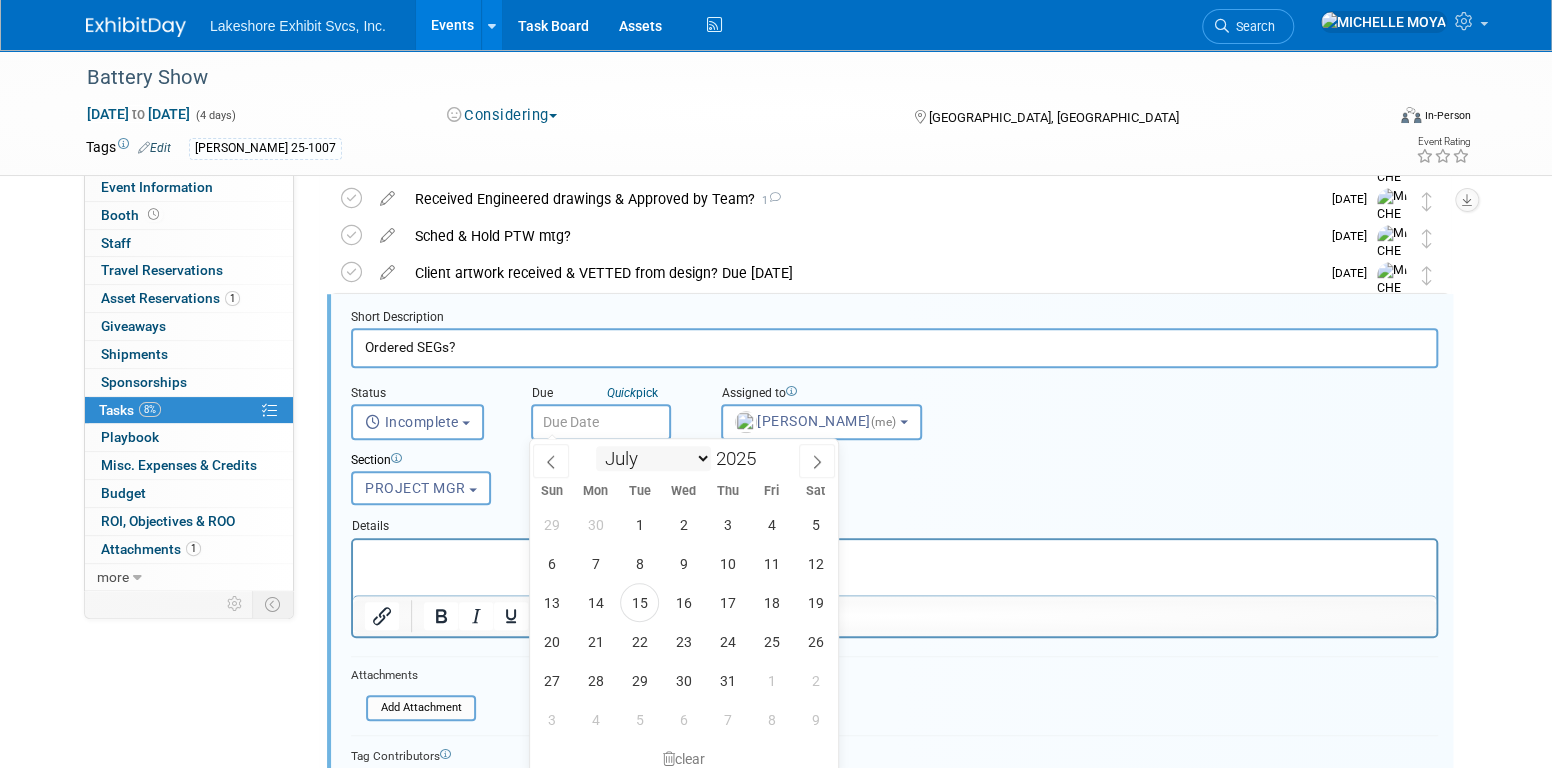 click on "January February March April May June July August September October November December" at bounding box center (653, 458) 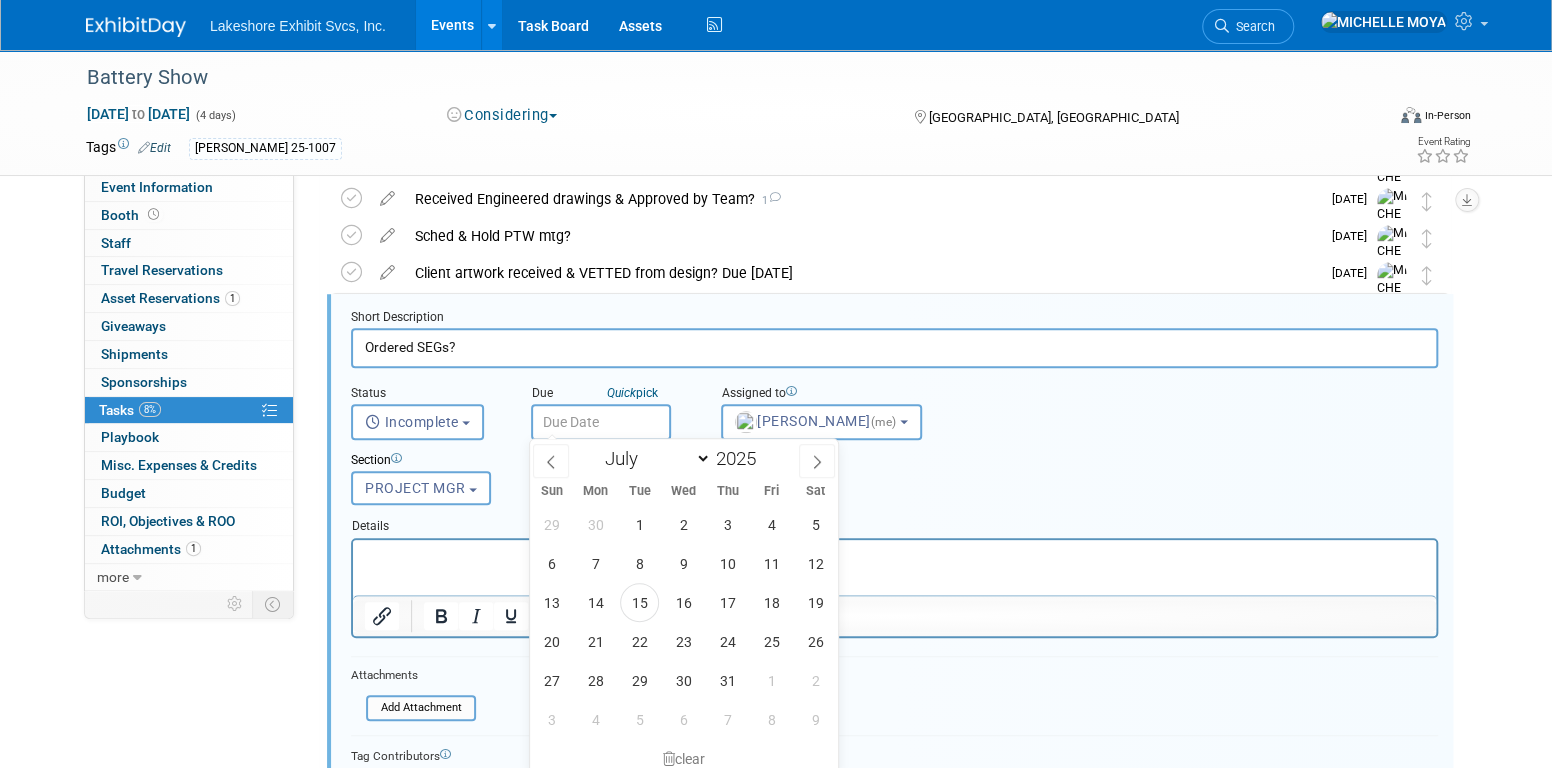 select on "7" 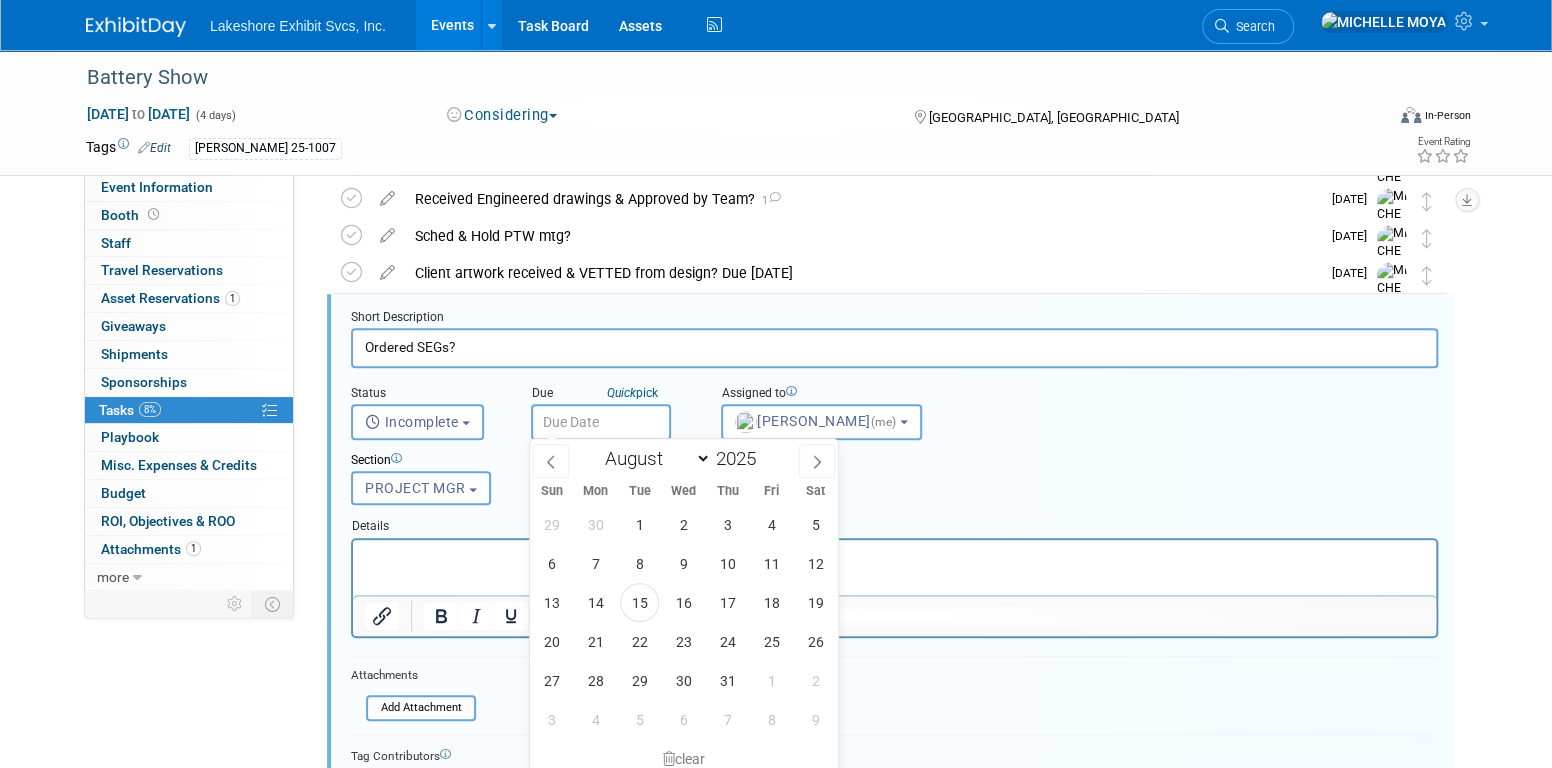 click on "January February March April May June July August September October November December" at bounding box center (653, 458) 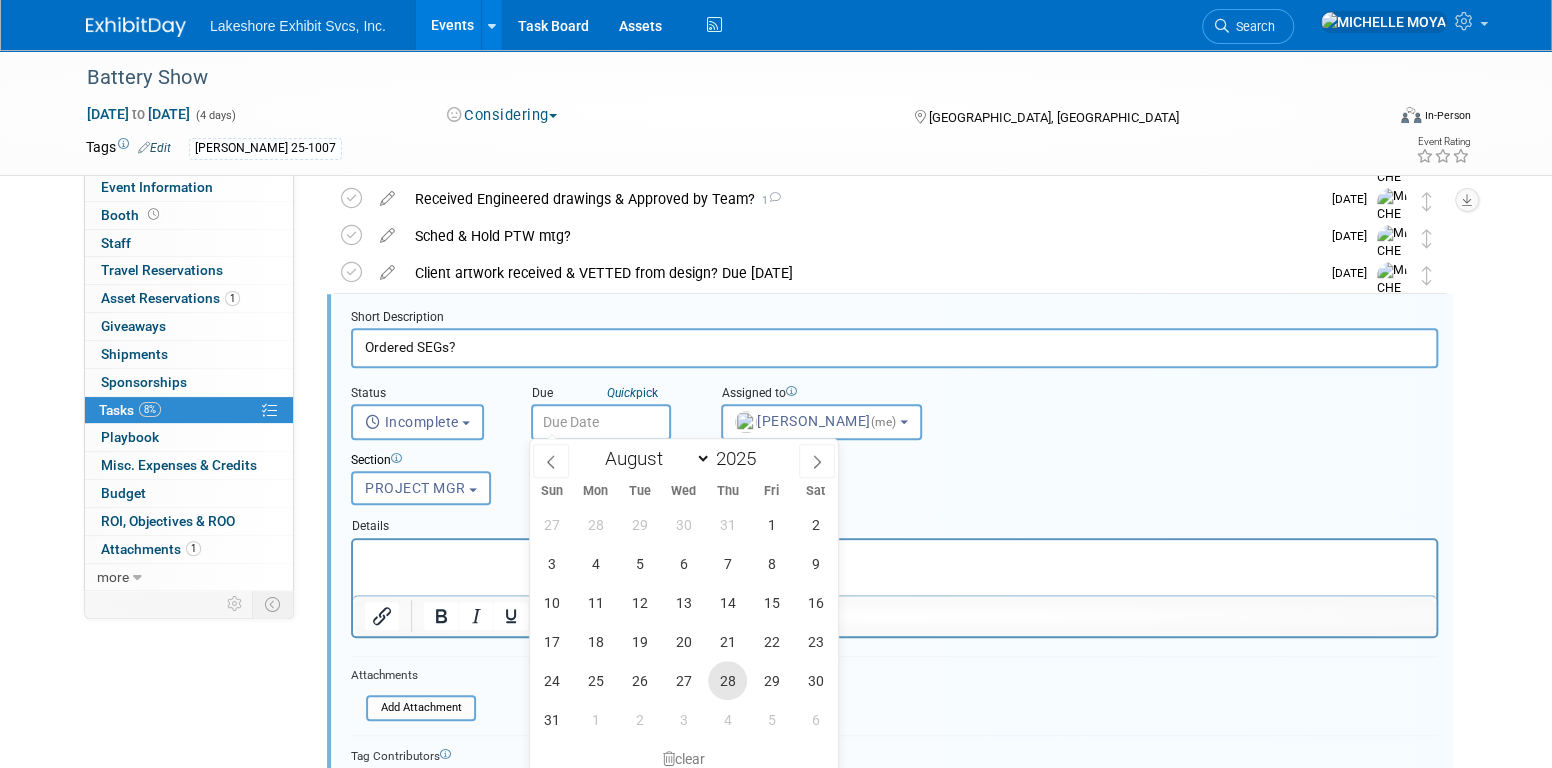 click on "28" at bounding box center (727, 680) 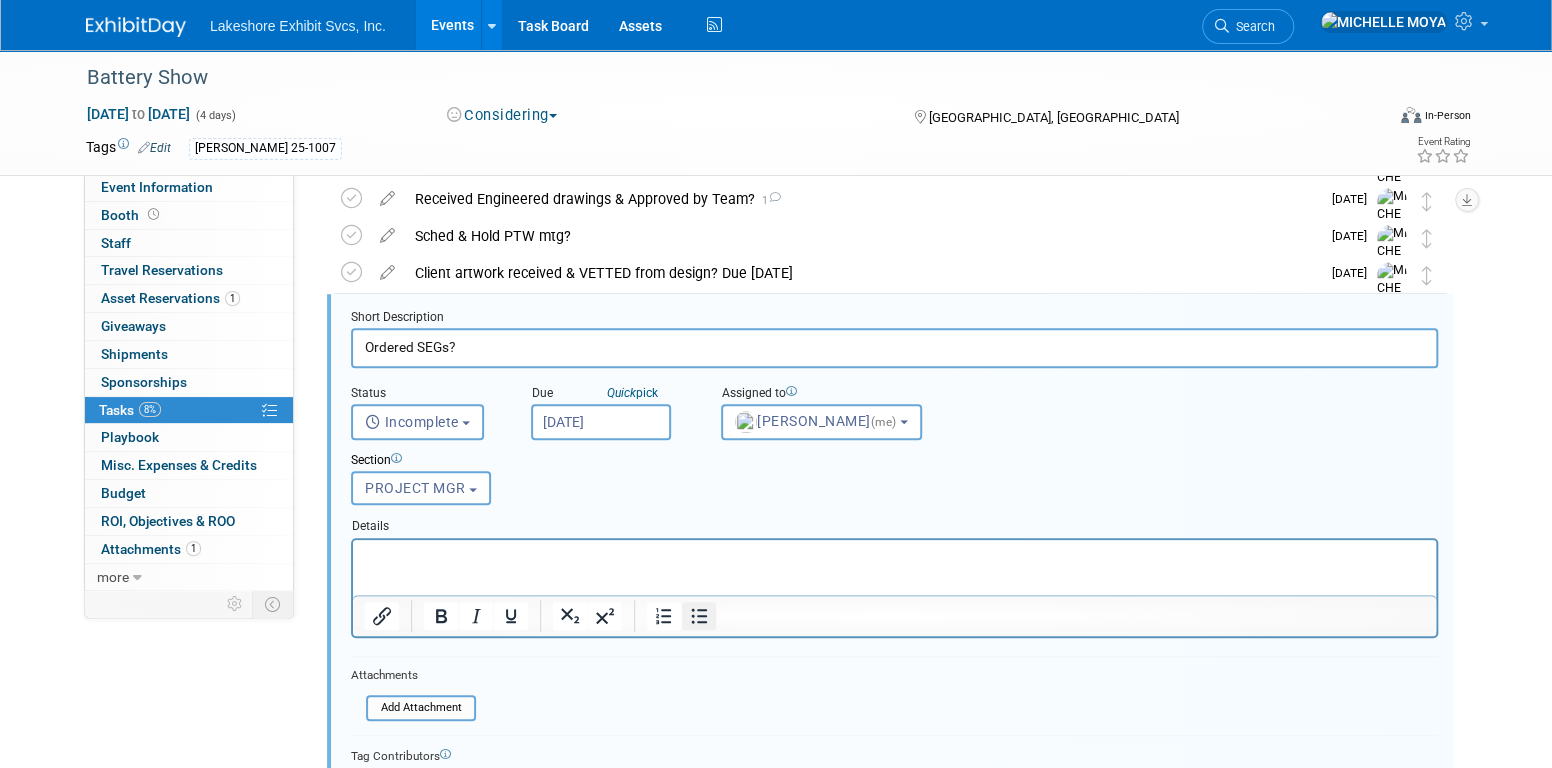 click 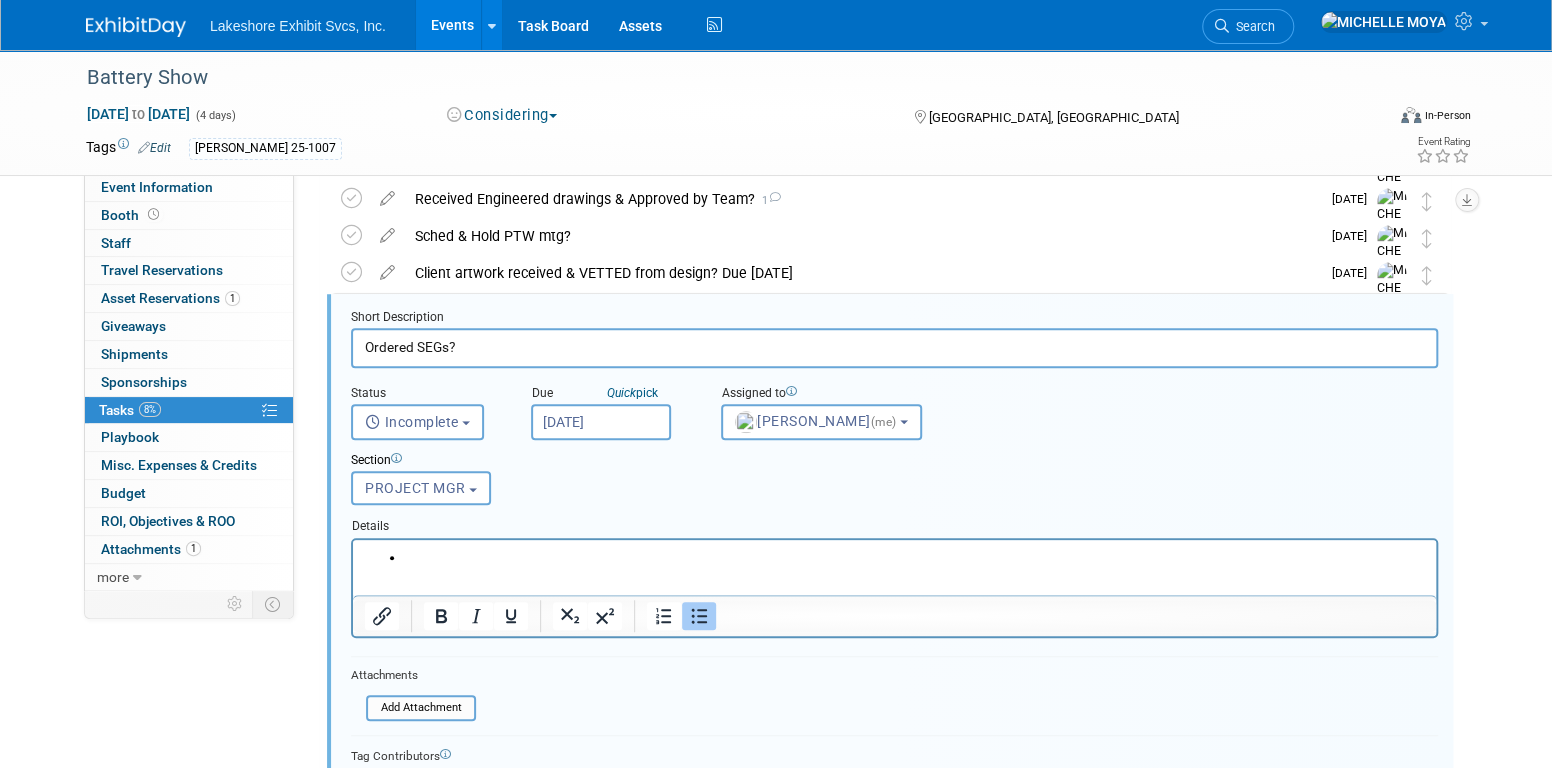 type 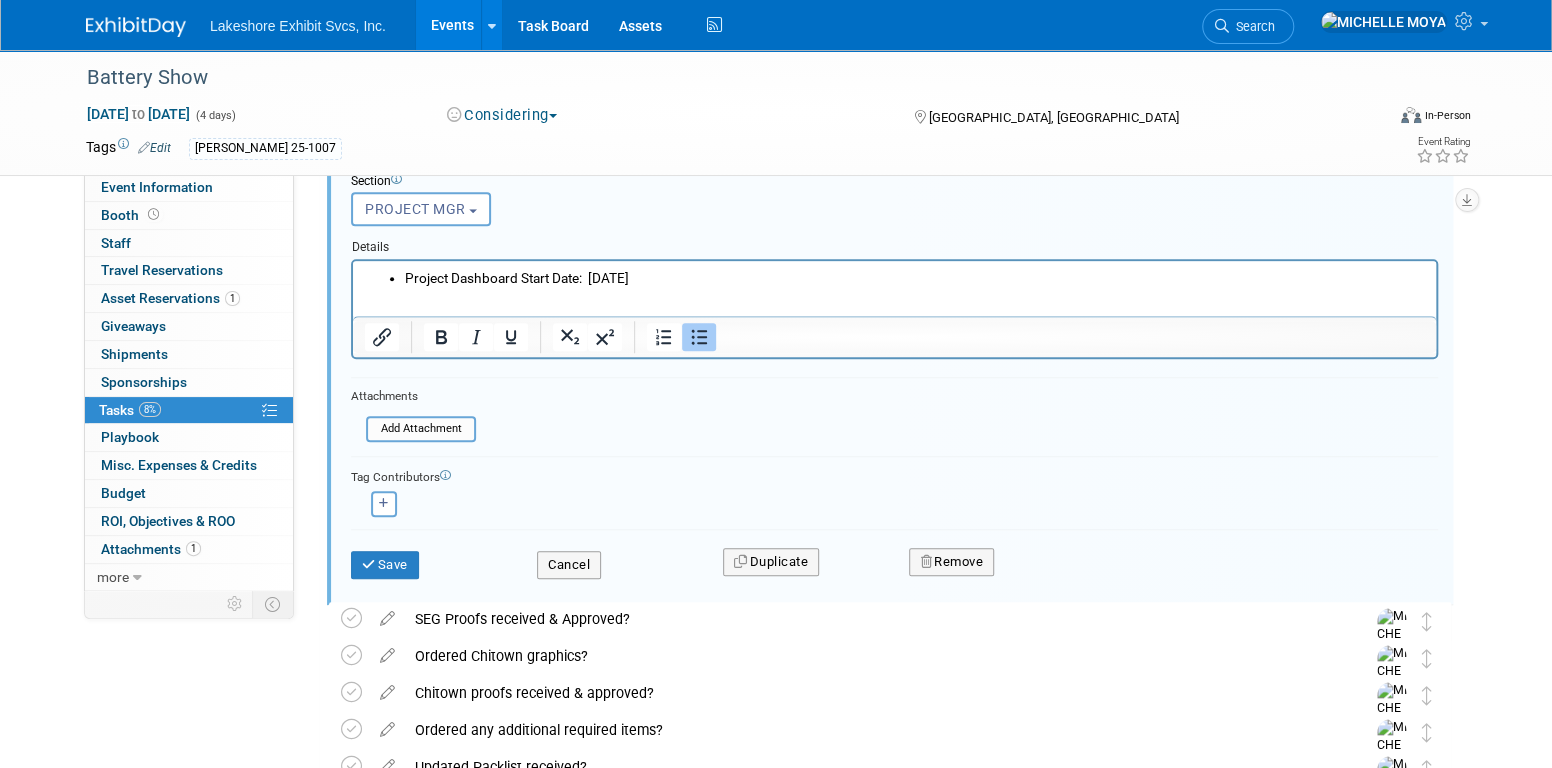 scroll, scrollTop: 804, scrollLeft: 0, axis: vertical 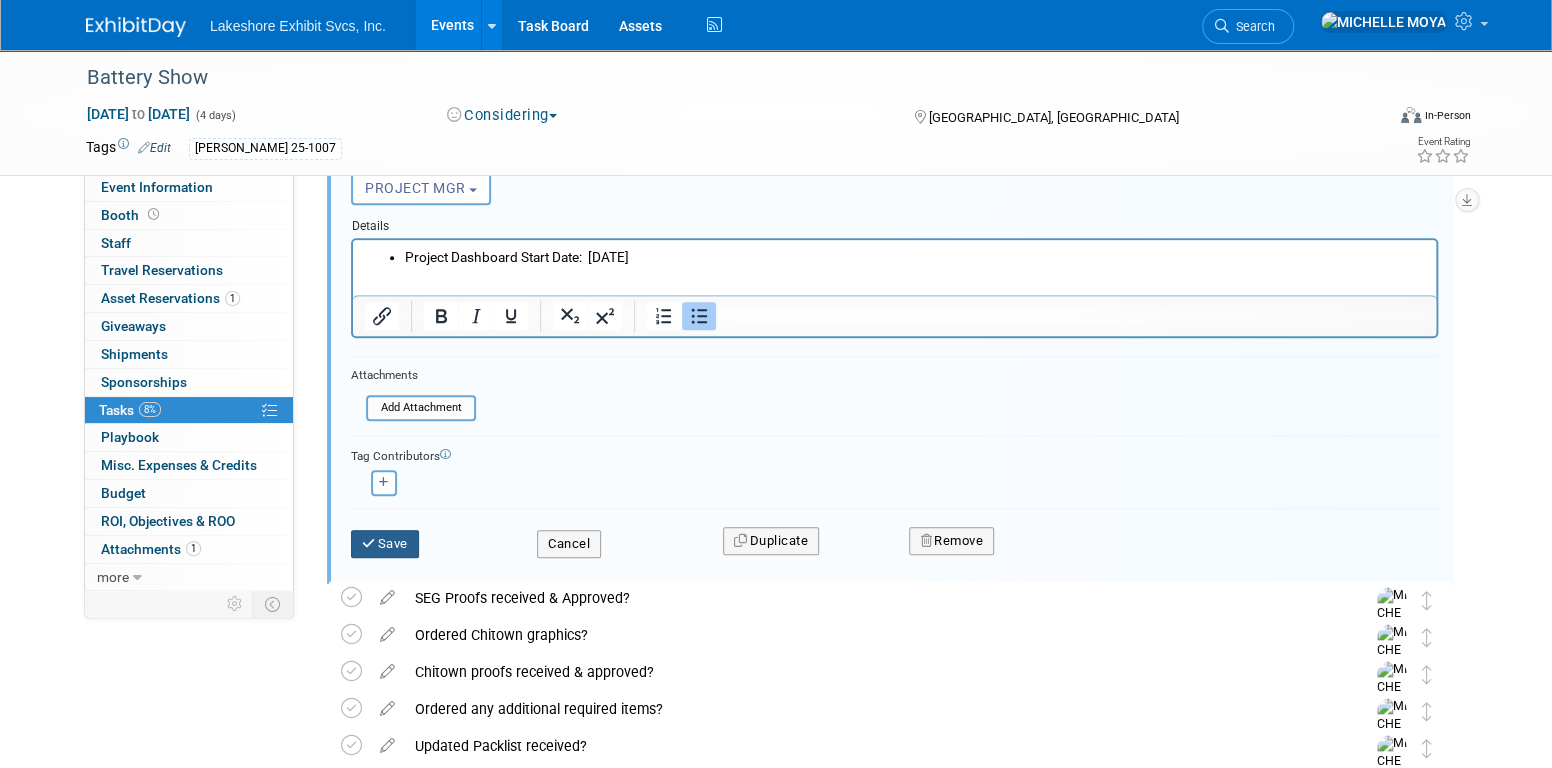 click on "Save" at bounding box center [385, 544] 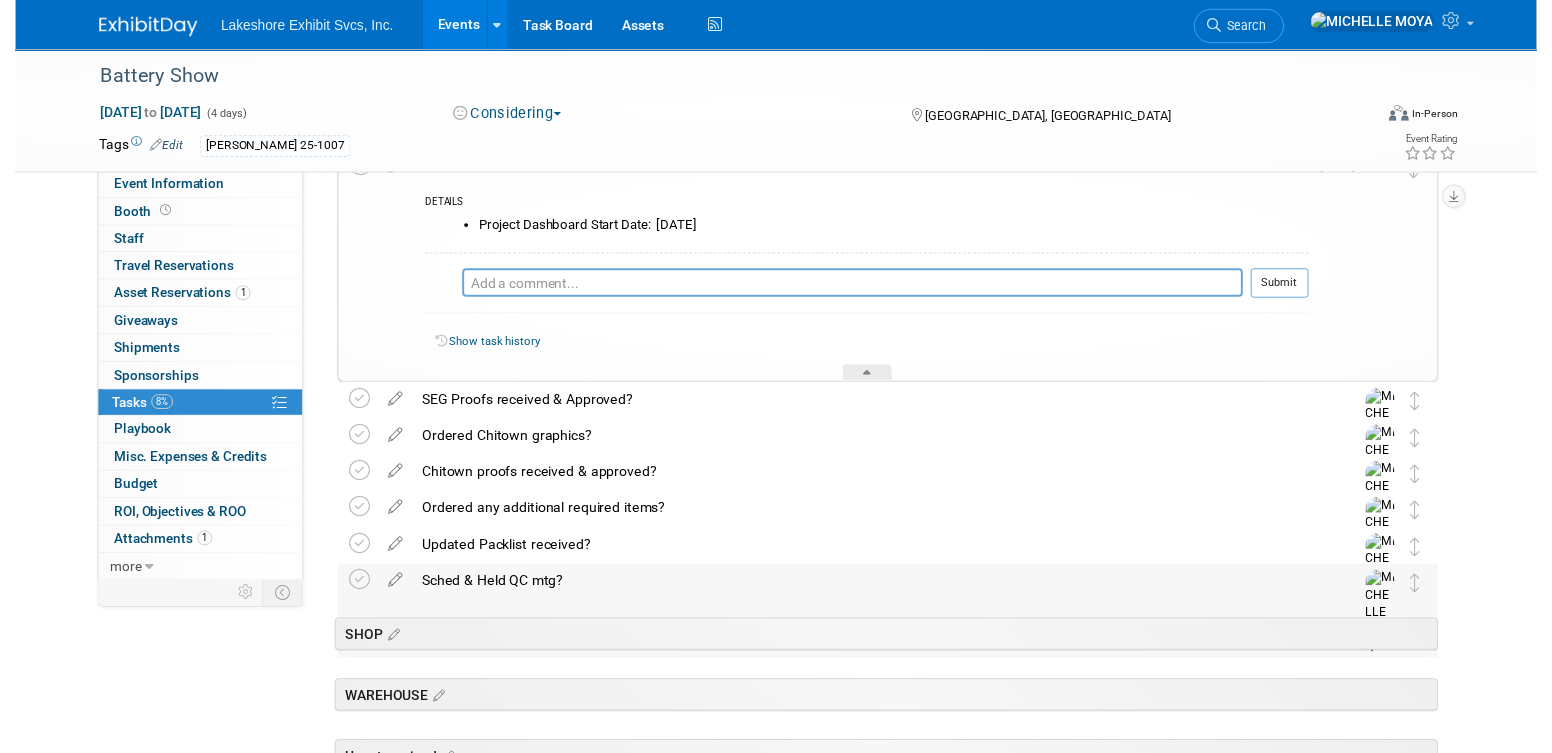 scroll, scrollTop: 595, scrollLeft: 0, axis: vertical 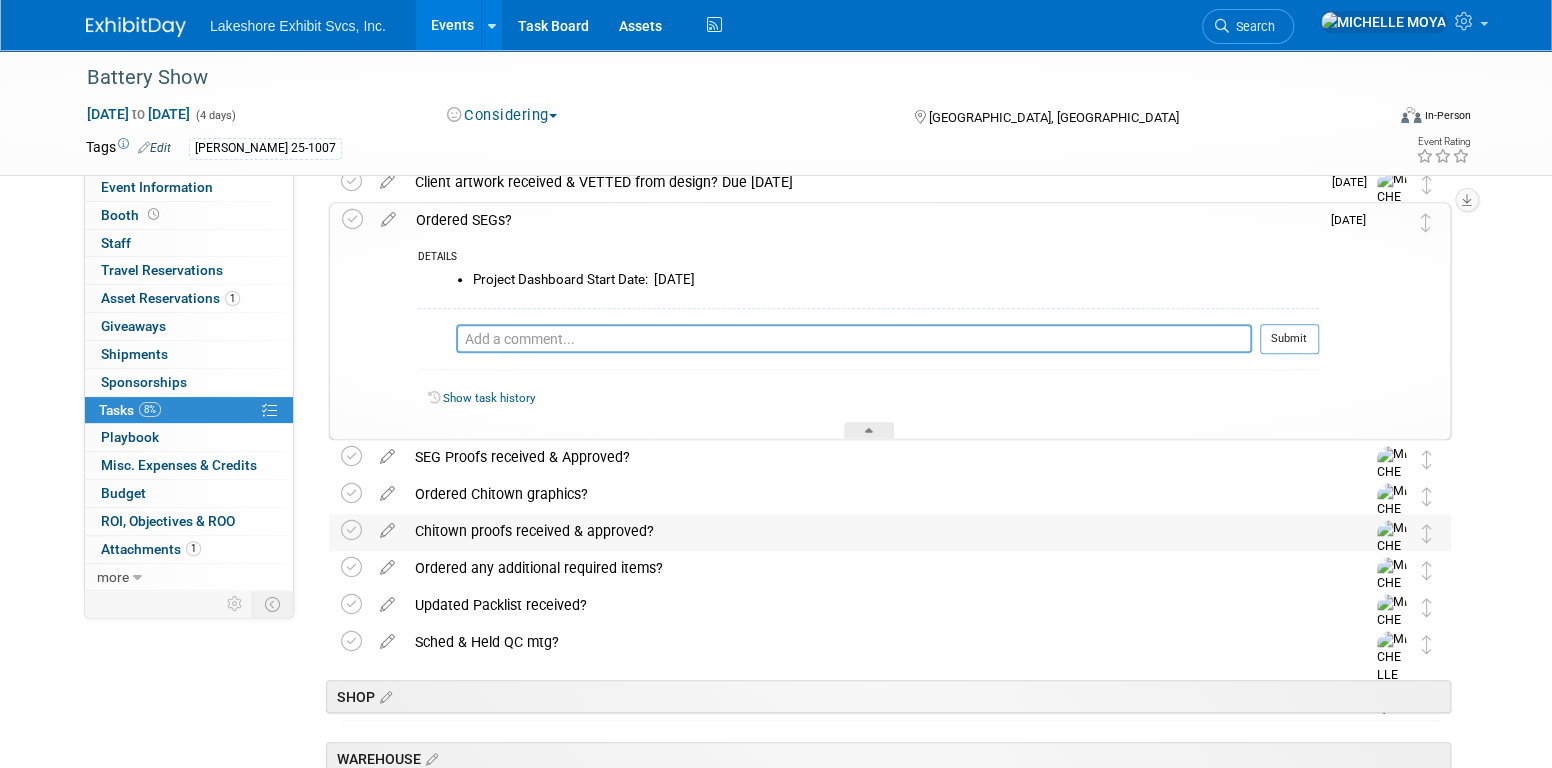 click on "Chitown proofs received & approved?" at bounding box center [871, 531] 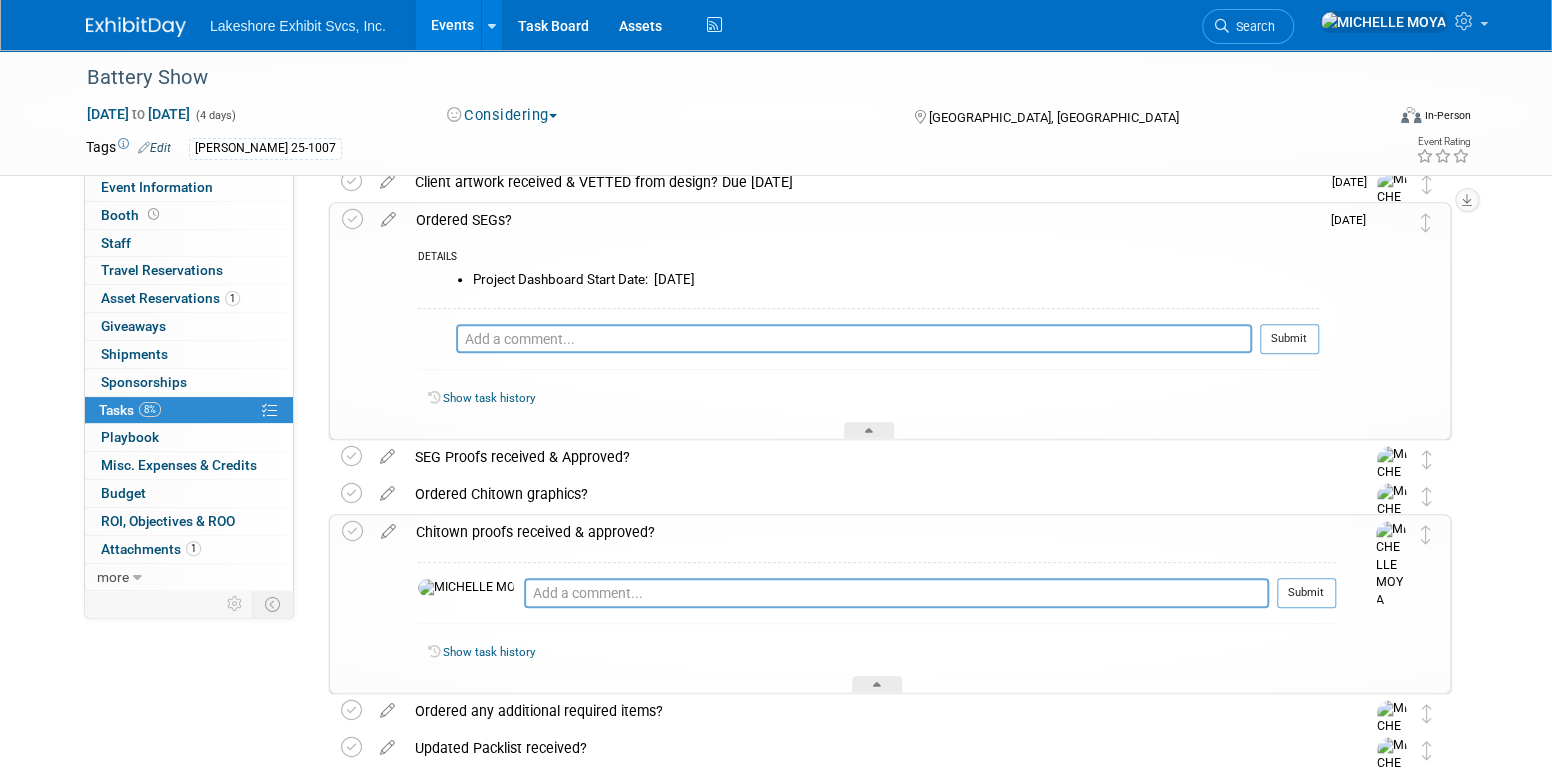 drag, startPoint x: 580, startPoint y: 536, endPoint x: 491, endPoint y: 524, distance: 89.80534 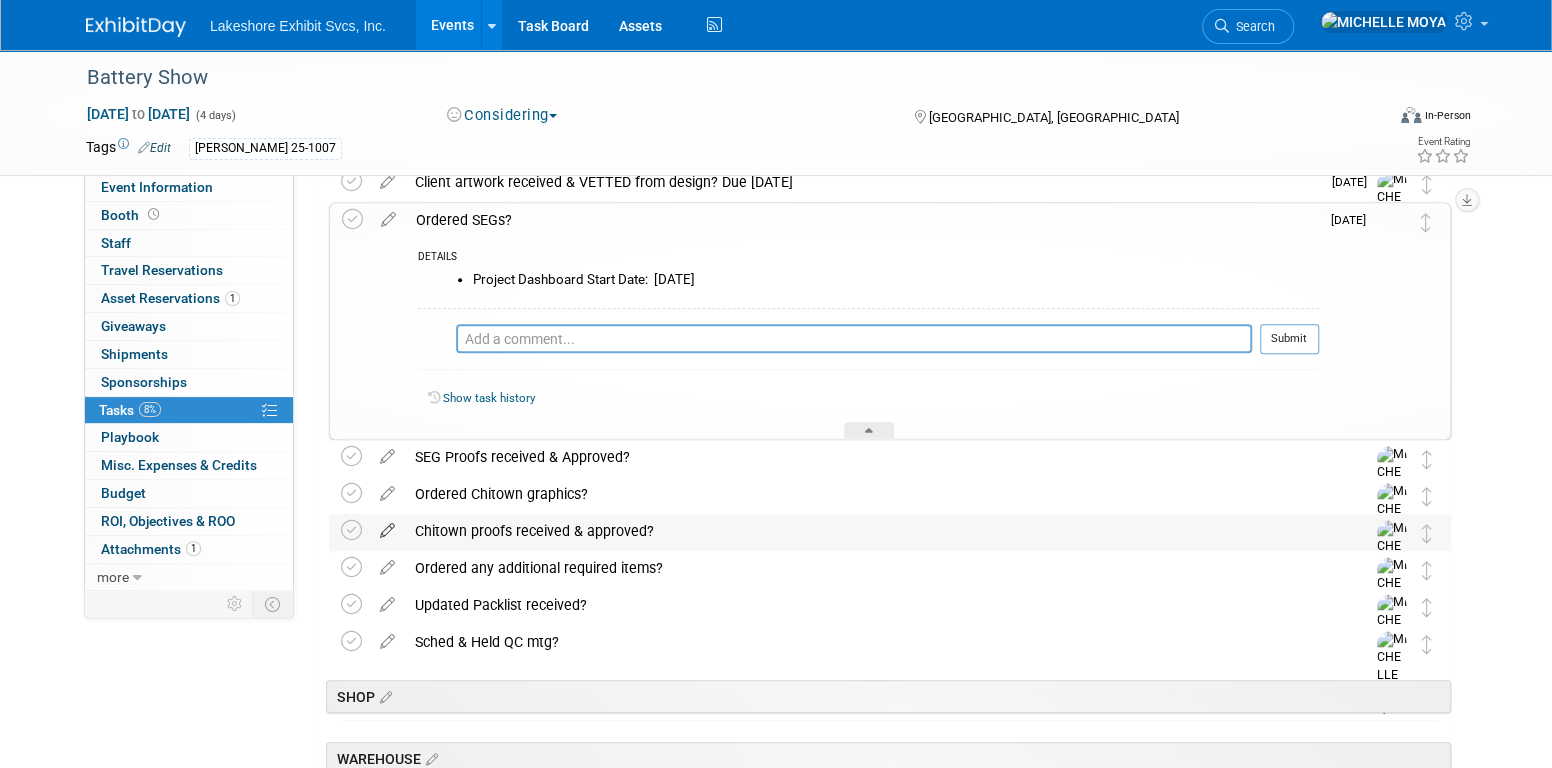 click at bounding box center [387, 526] 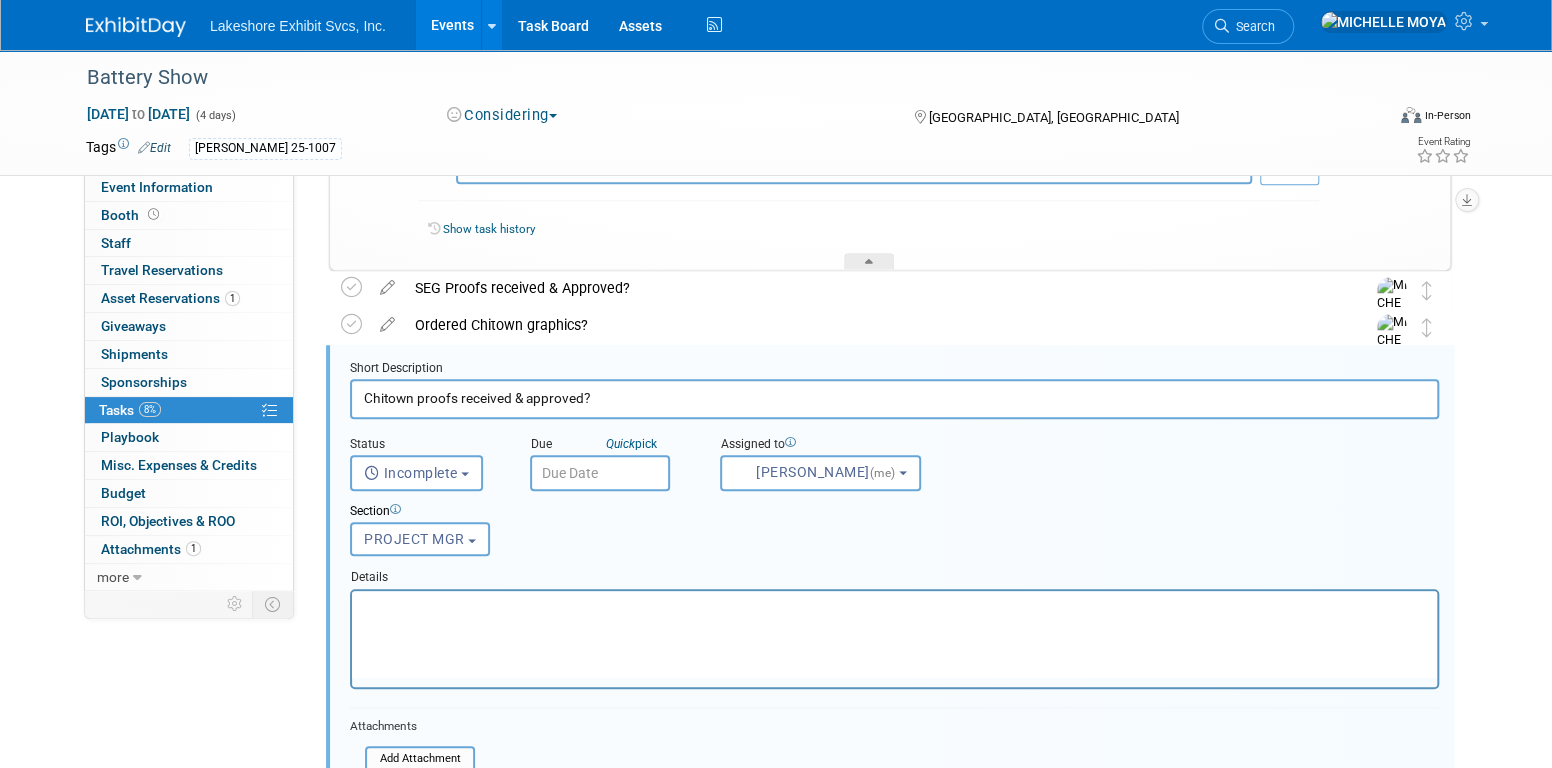 scroll, scrollTop: 816, scrollLeft: 0, axis: vertical 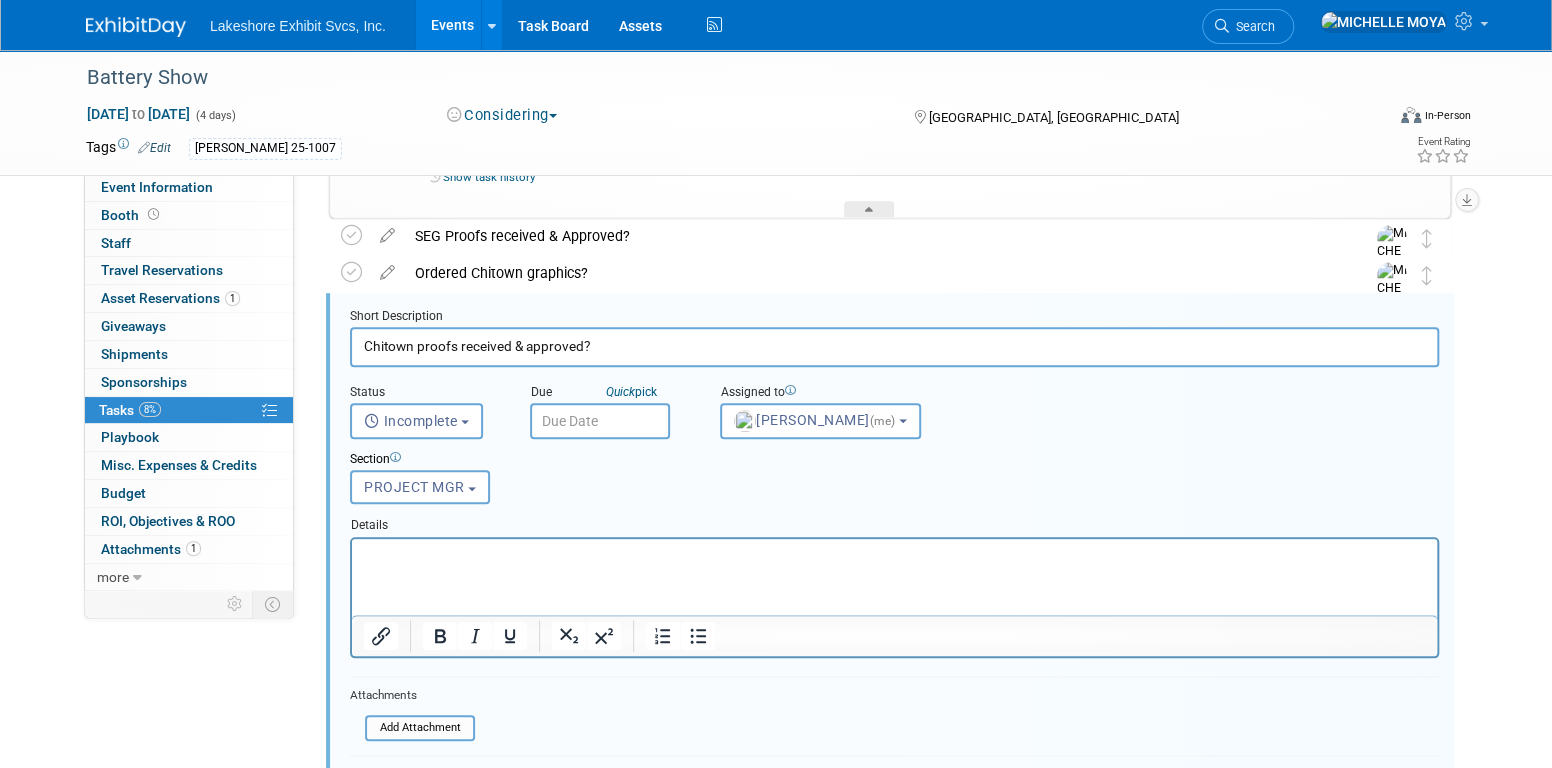 drag, startPoint x: 659, startPoint y: 566, endPoint x: 683, endPoint y: 589, distance: 33.24154 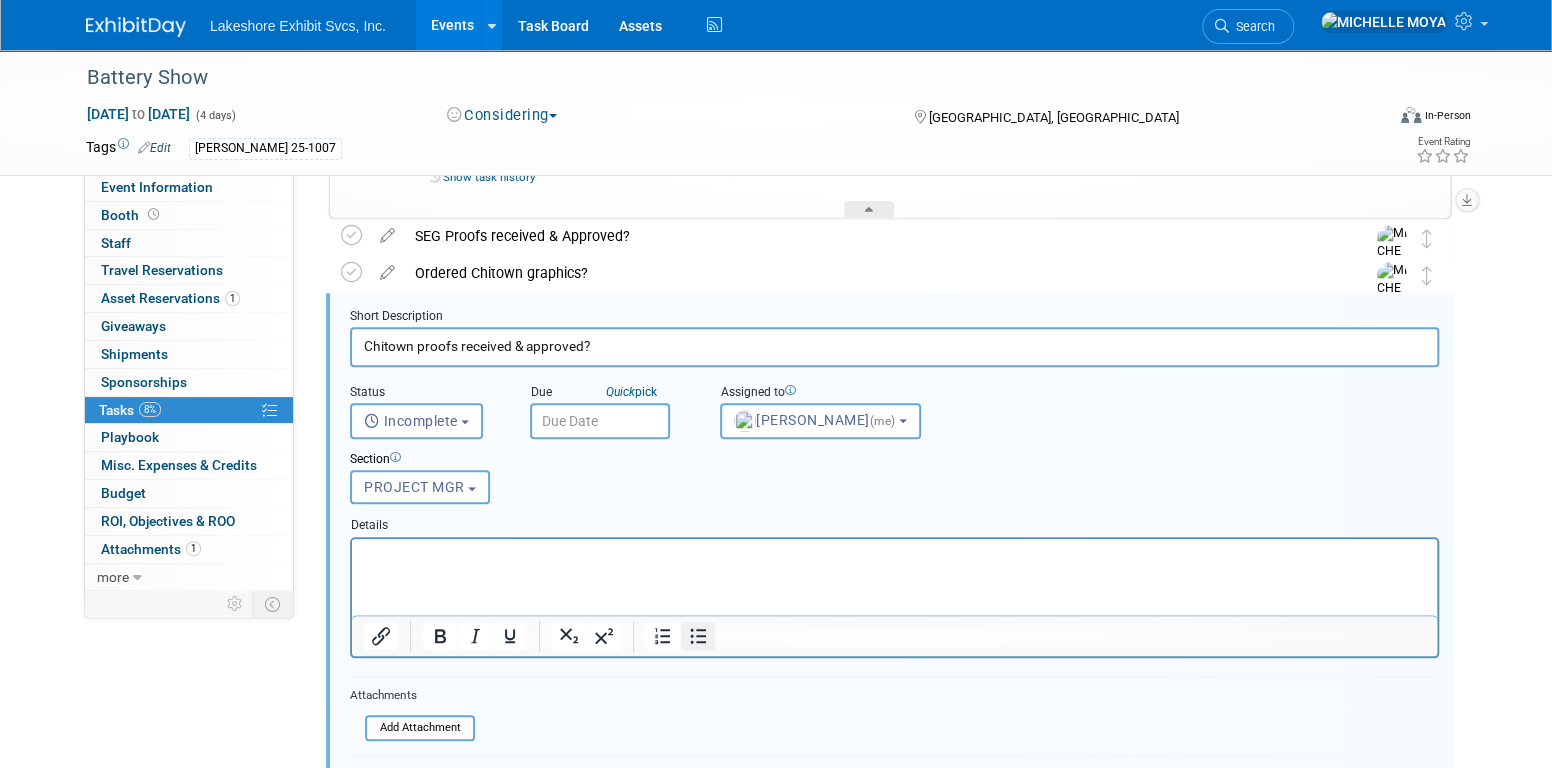click 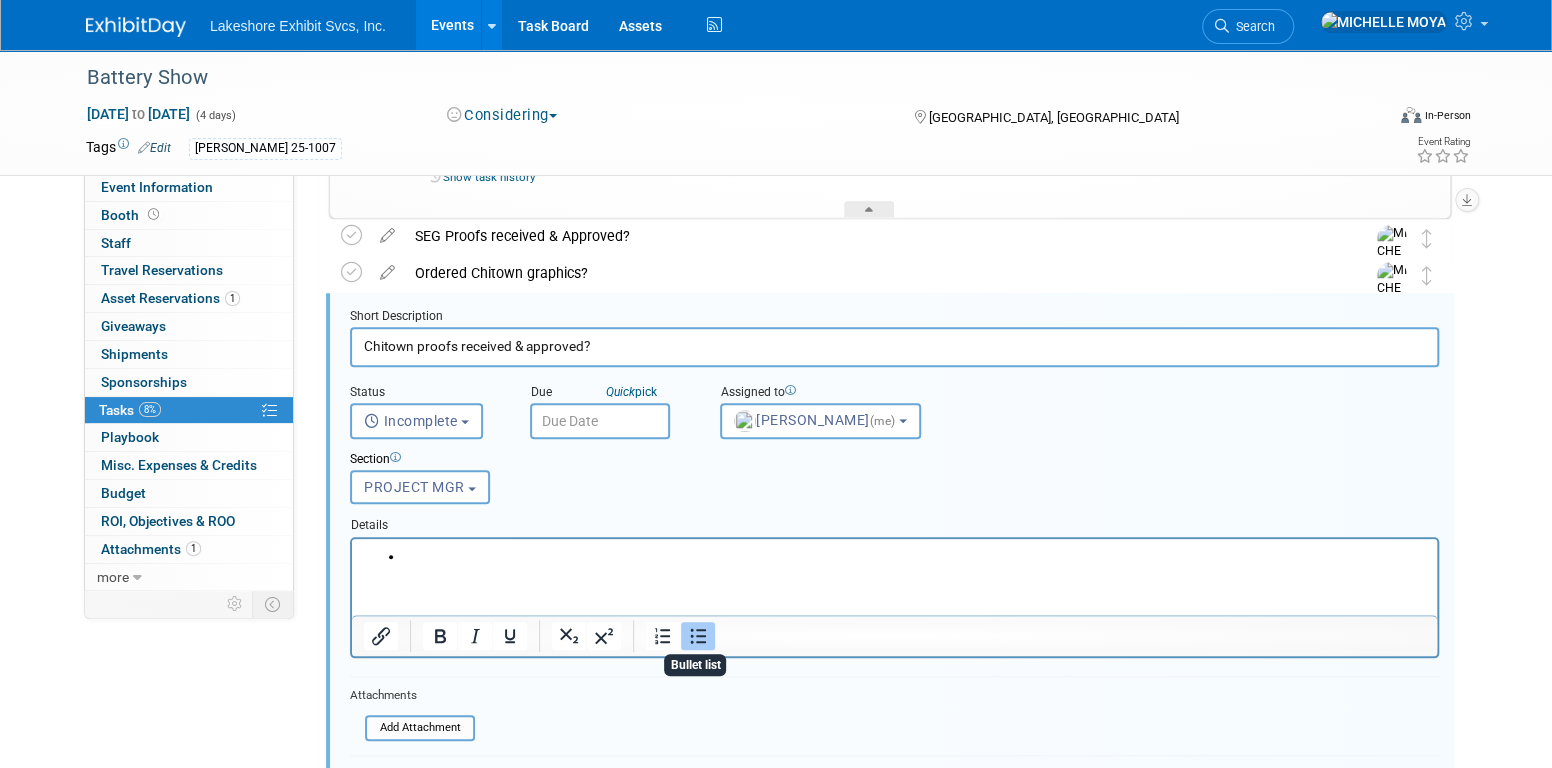 type 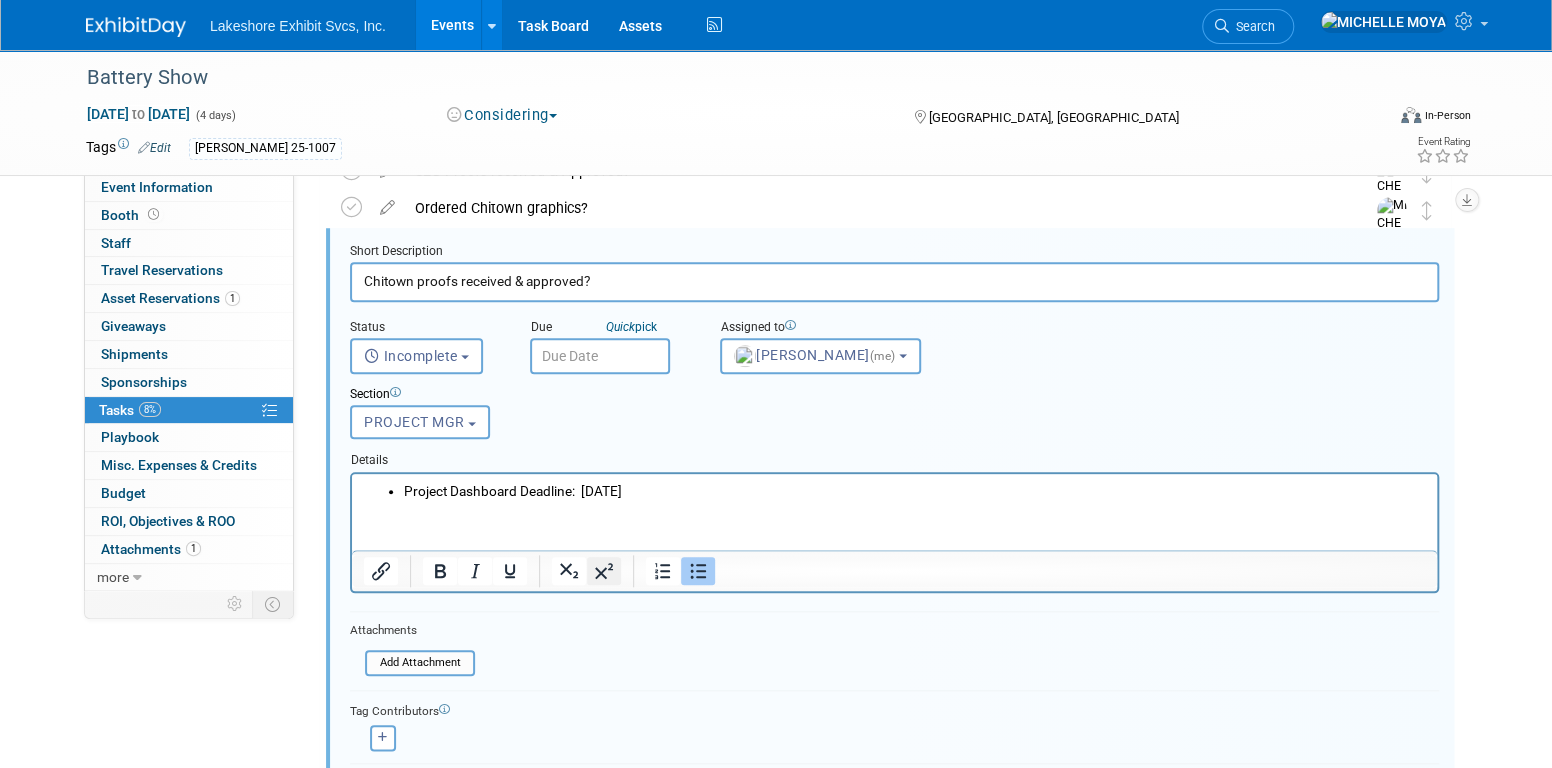 scroll, scrollTop: 916, scrollLeft: 0, axis: vertical 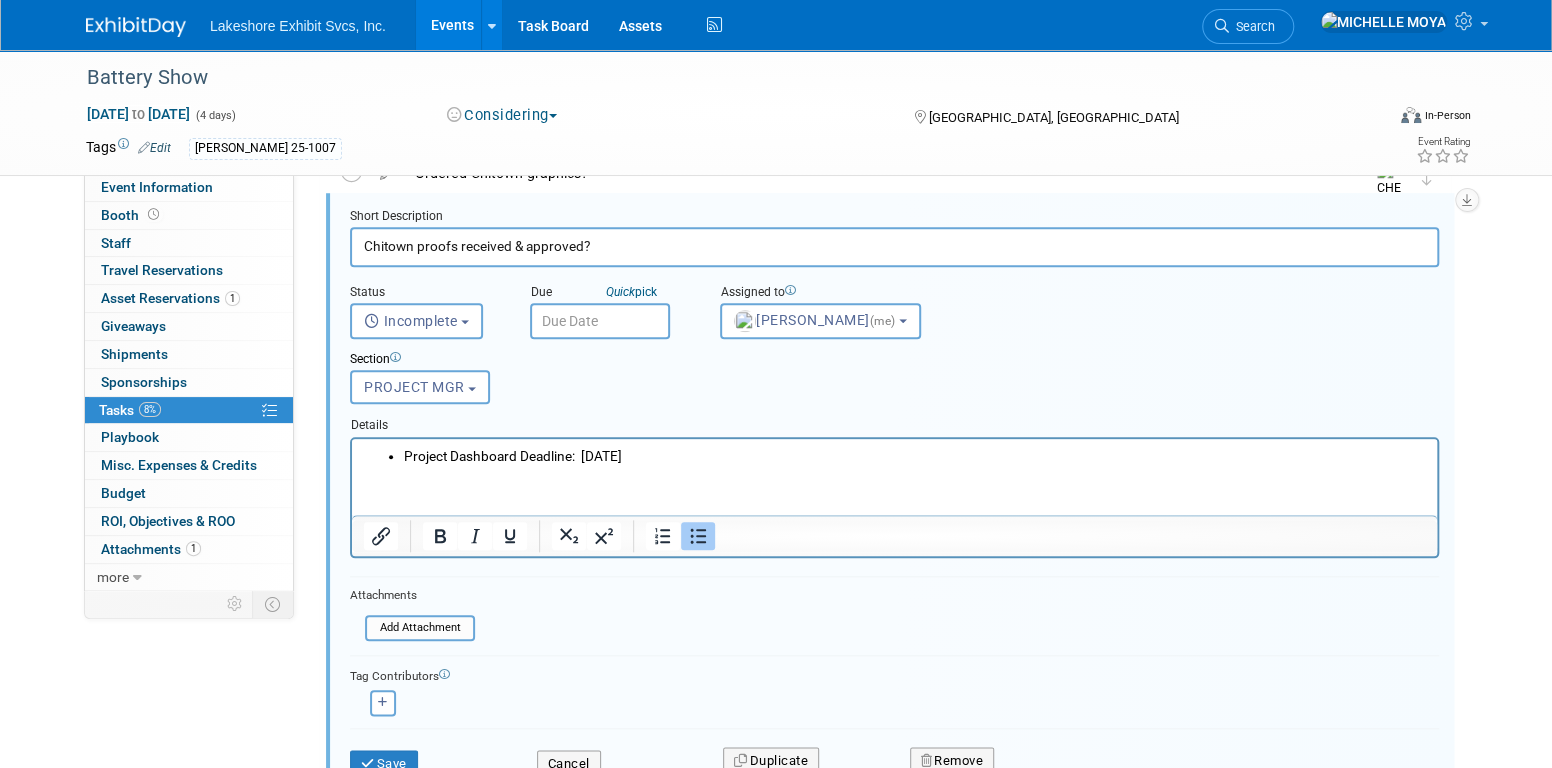 click on "Save" at bounding box center (384, 764) 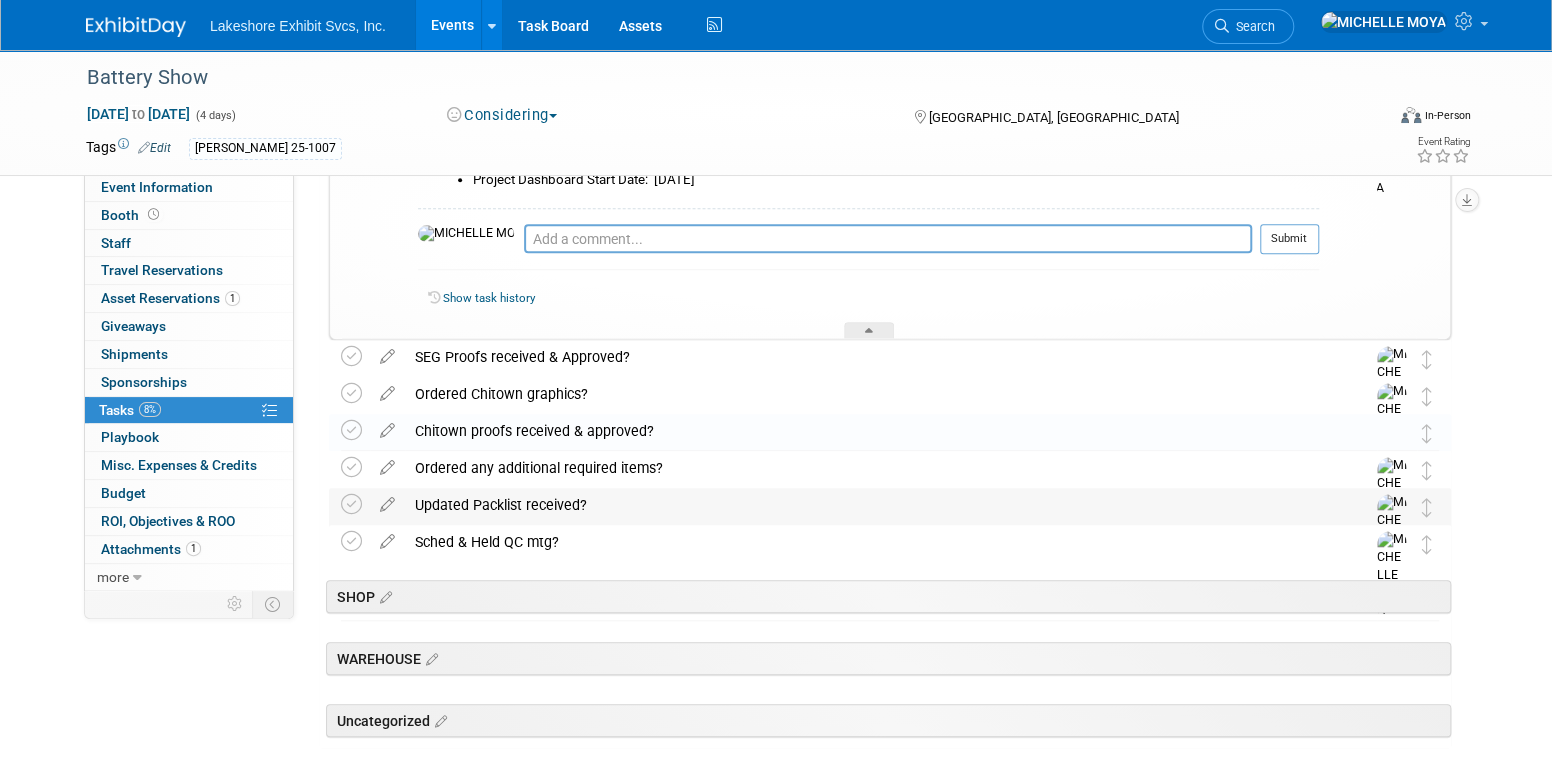scroll, scrollTop: 595, scrollLeft: 0, axis: vertical 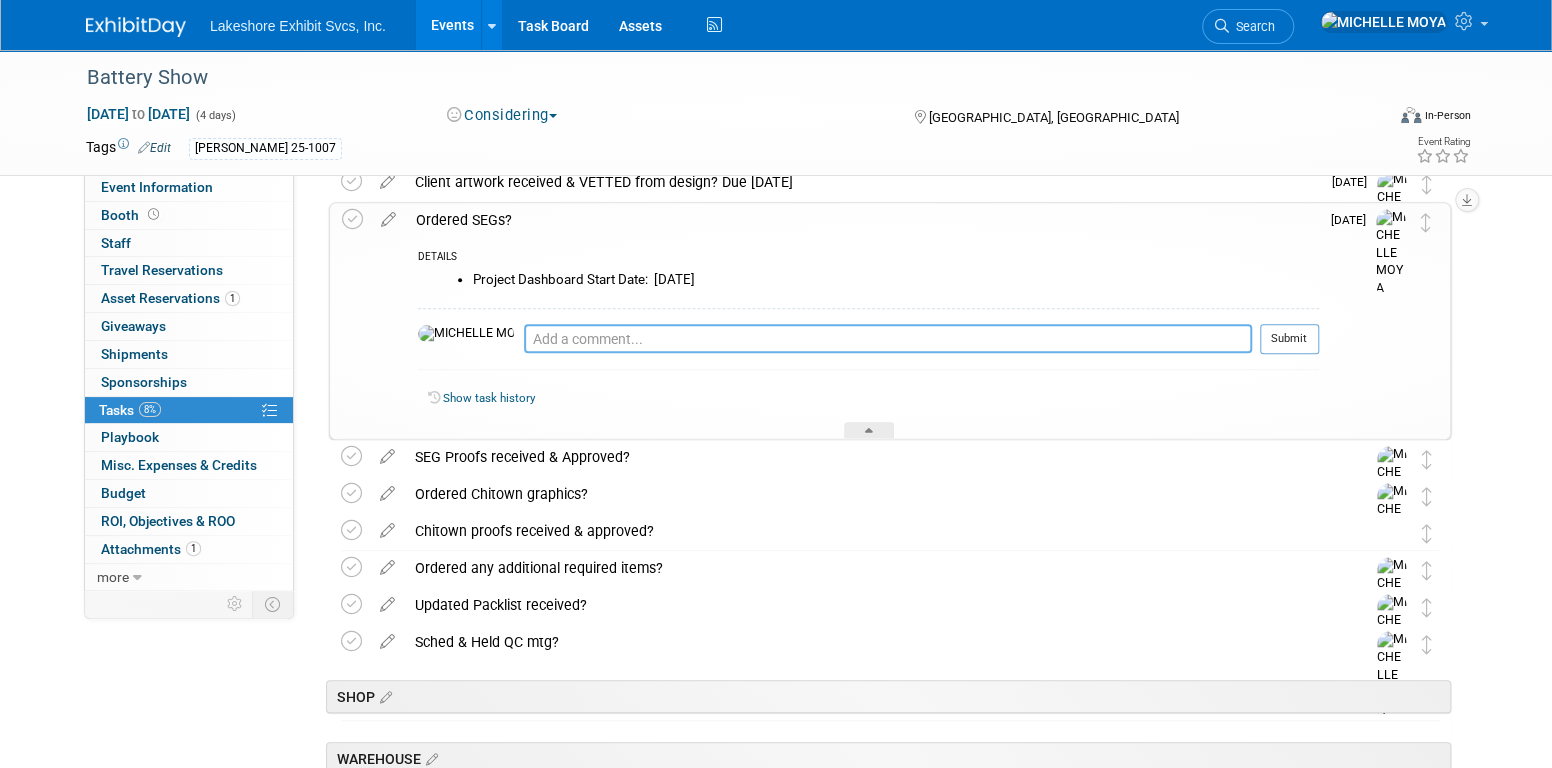 click at bounding box center (888, 338) 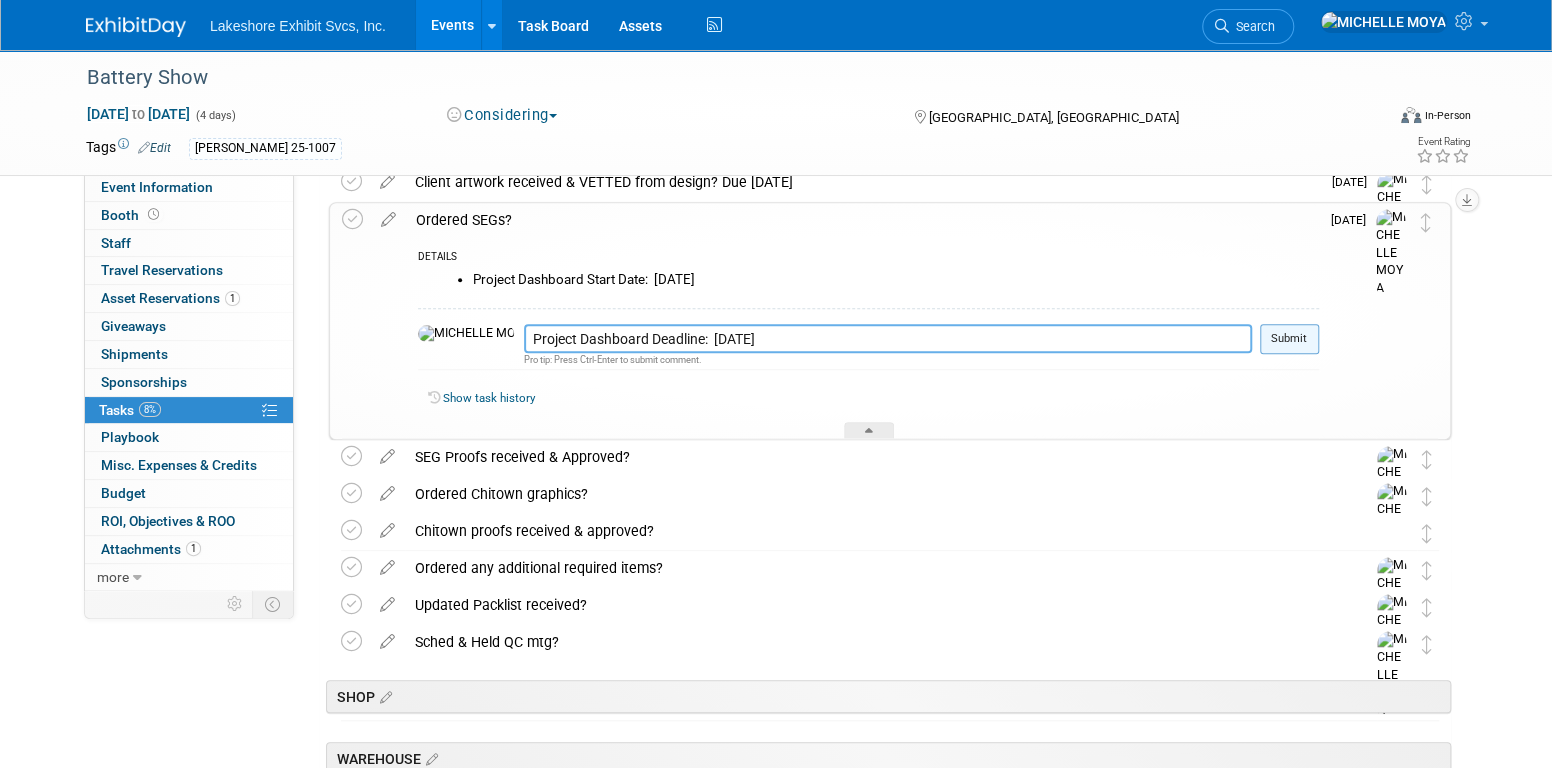 type on "Project Dashboard Deadline:  Fri. 9.12.25" 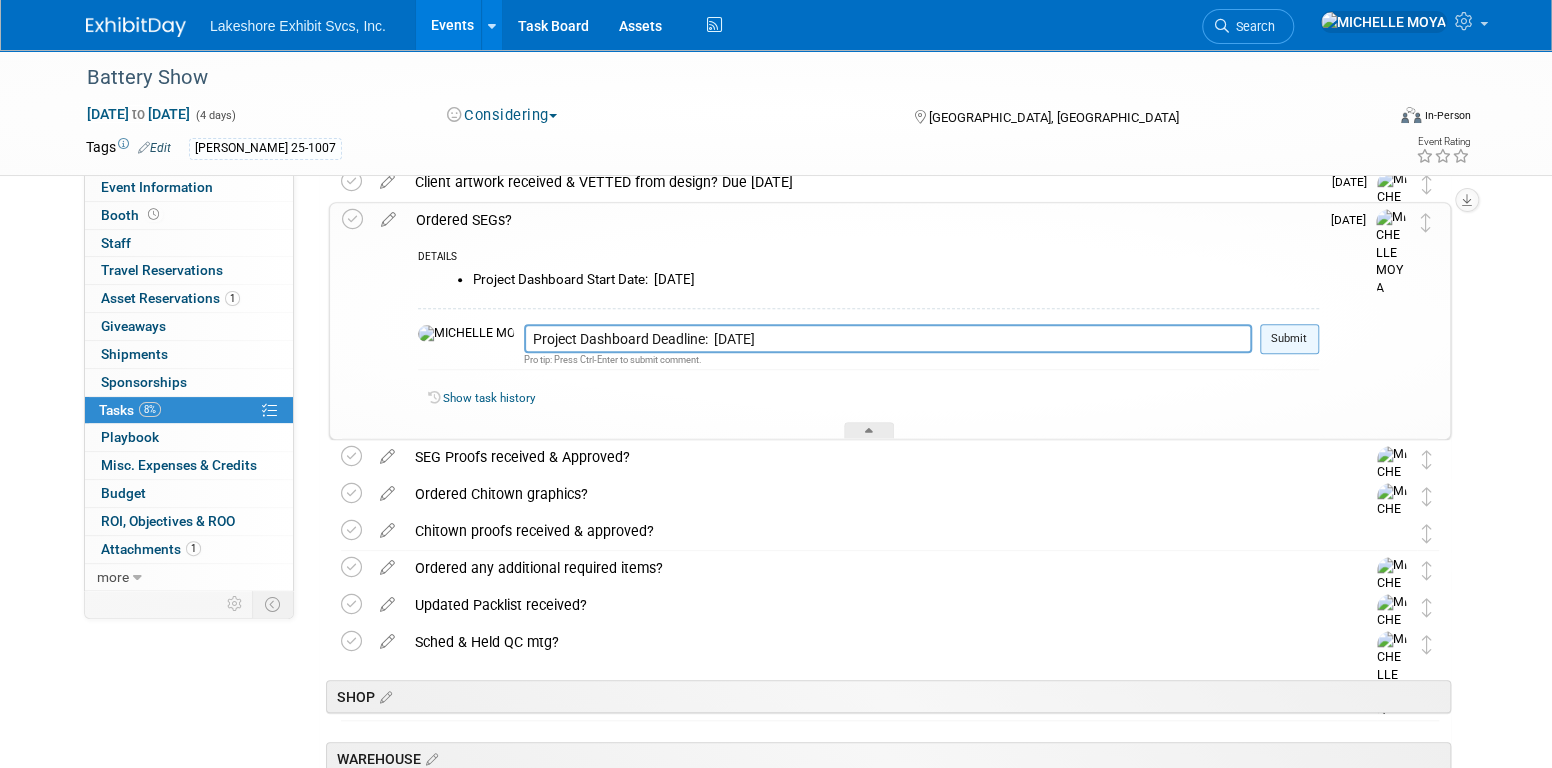 click on "Submit" at bounding box center (1289, 339) 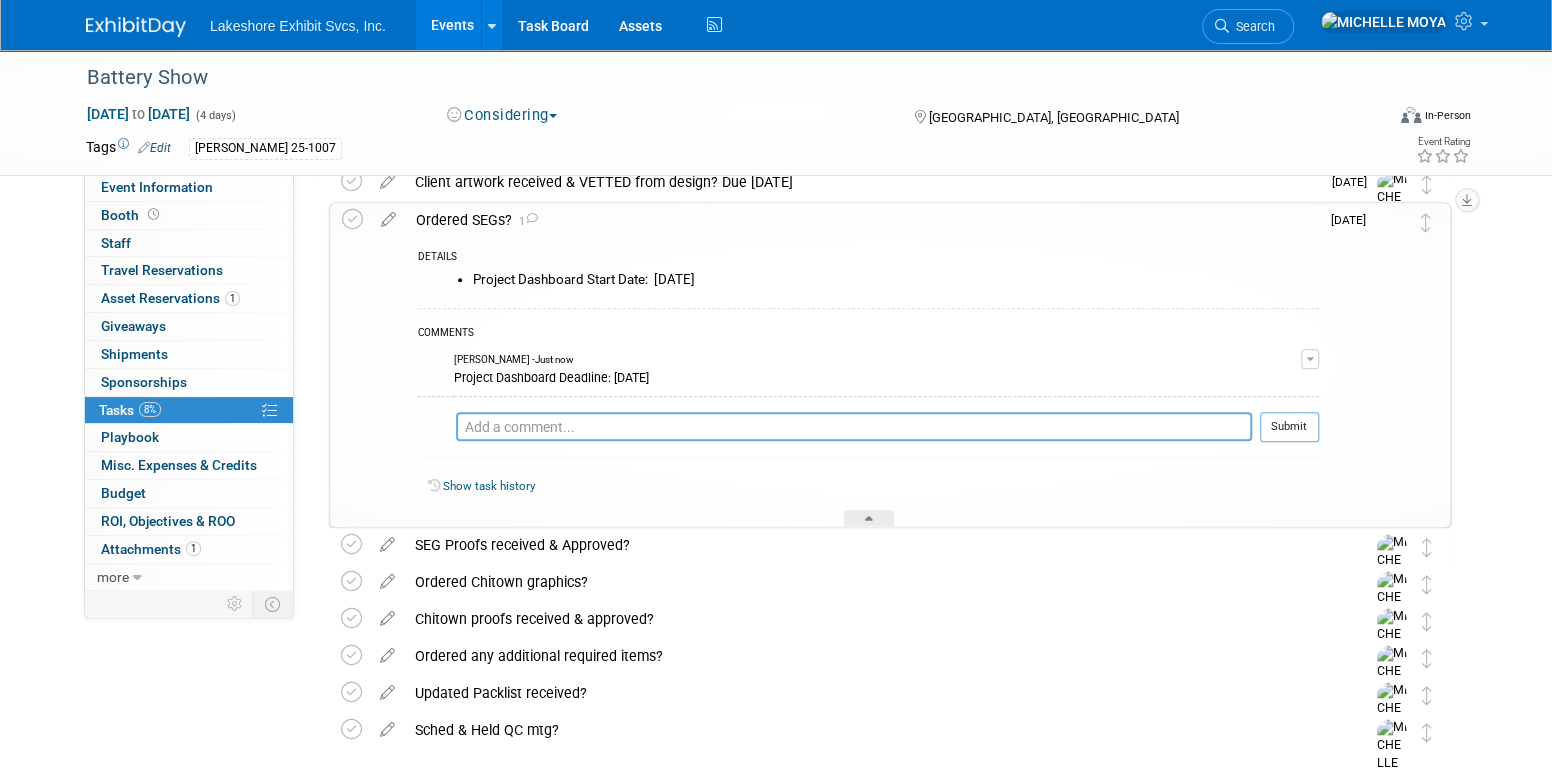 click on "Ordered SEGs?
1" at bounding box center (862, 220) 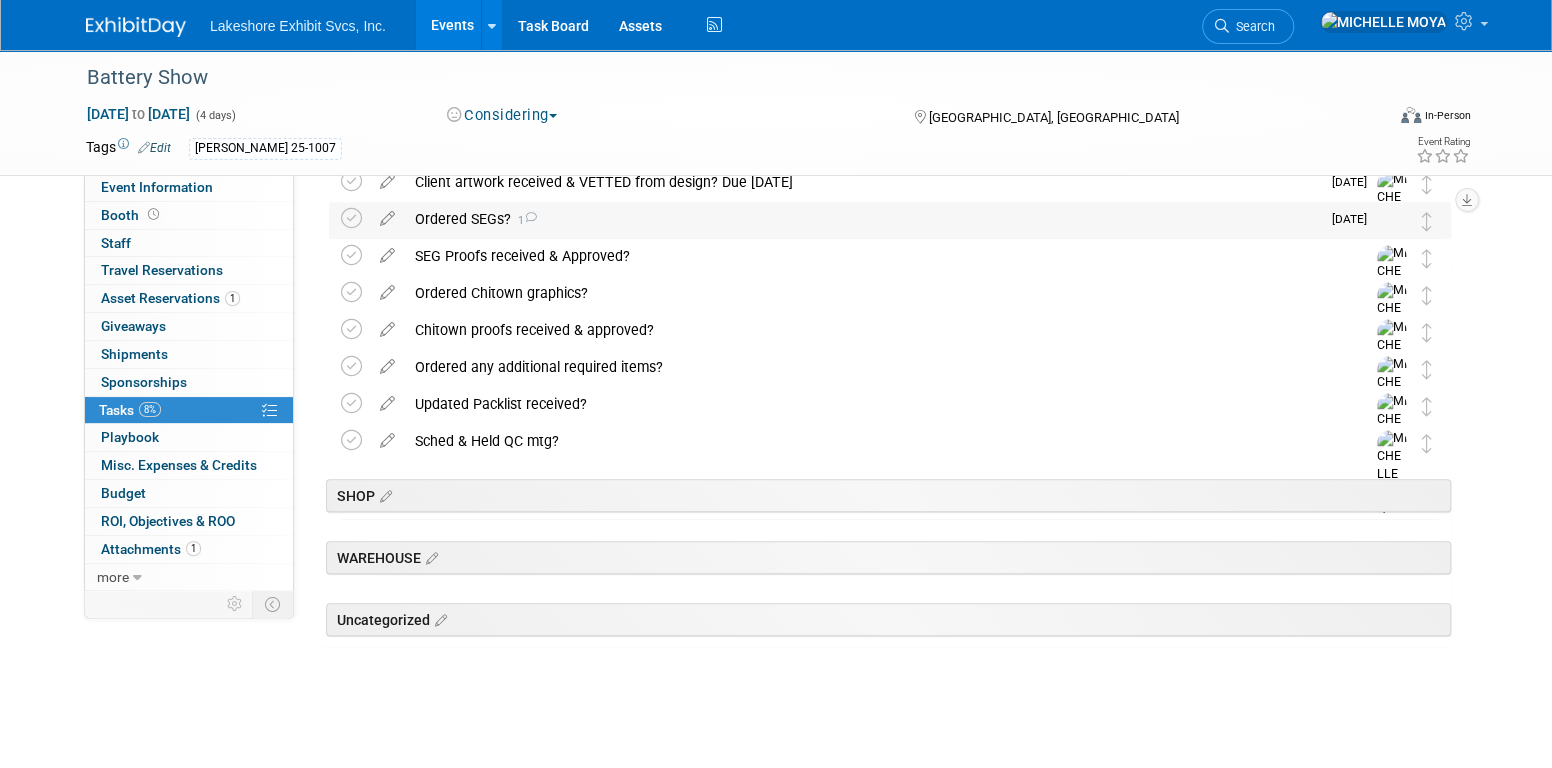scroll, scrollTop: 595, scrollLeft: 0, axis: vertical 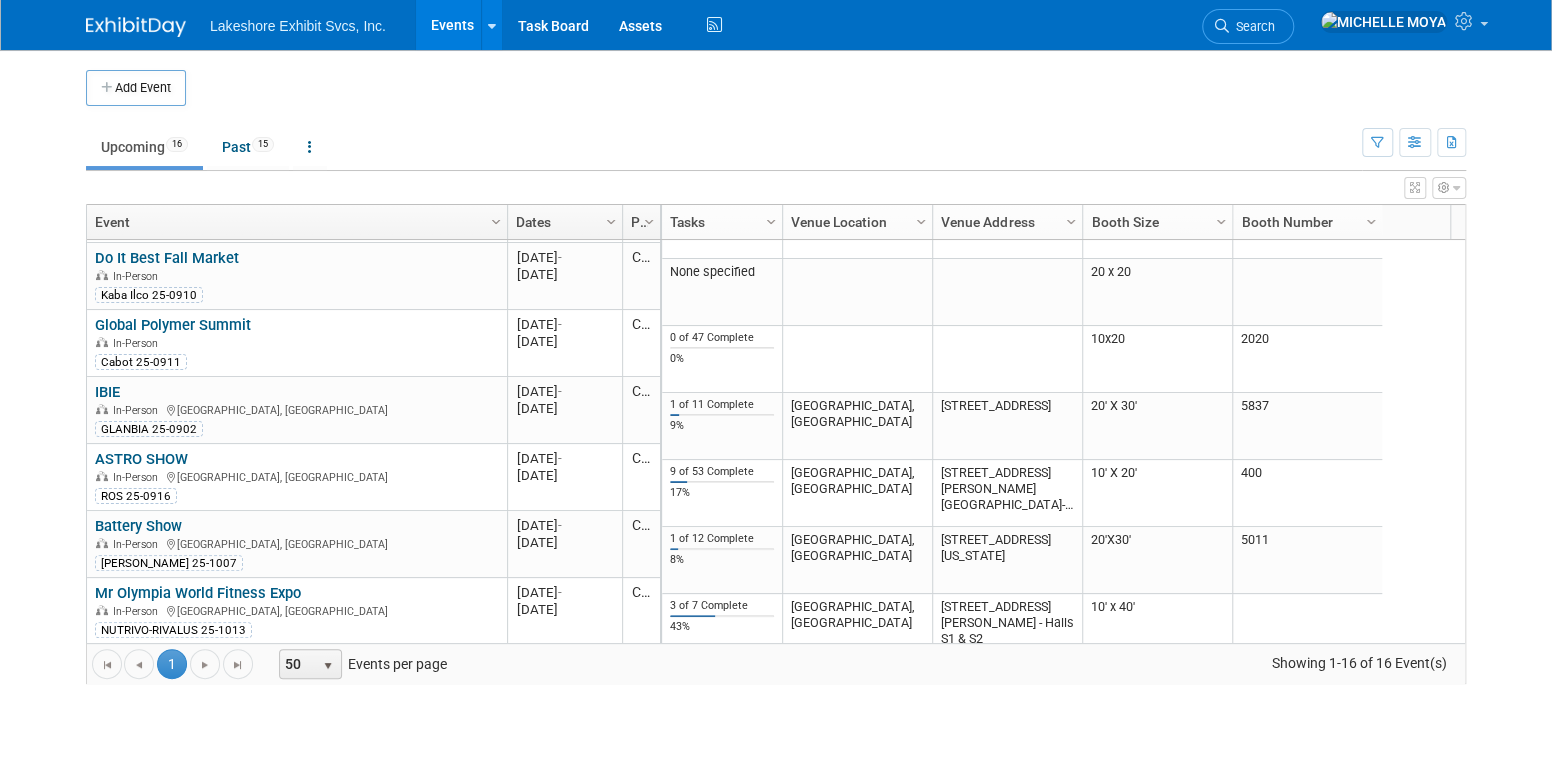 click on "IBIE" at bounding box center (107, 392) 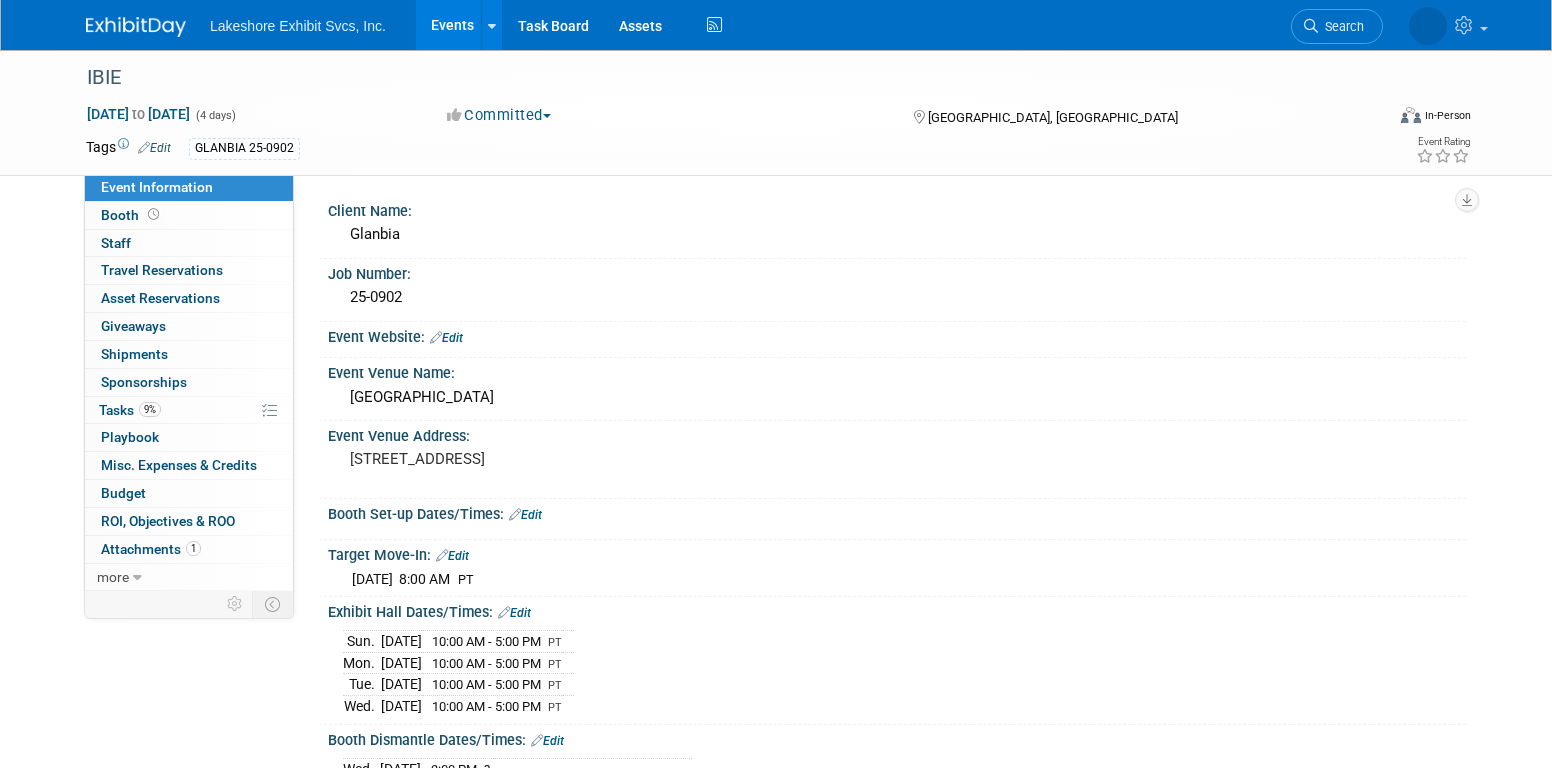 scroll, scrollTop: 0, scrollLeft: 0, axis: both 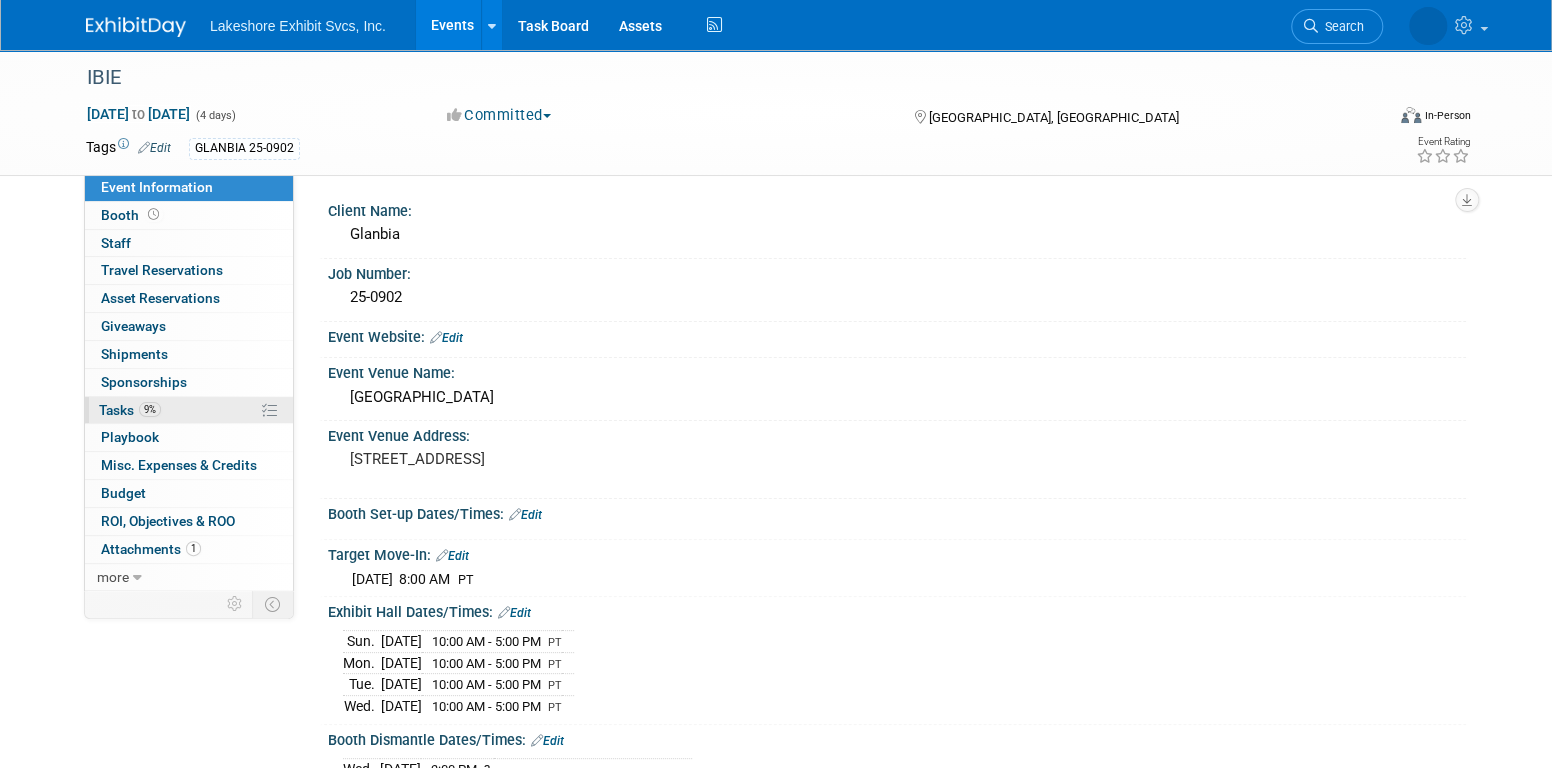 click on "Tasks 9%" at bounding box center [130, 410] 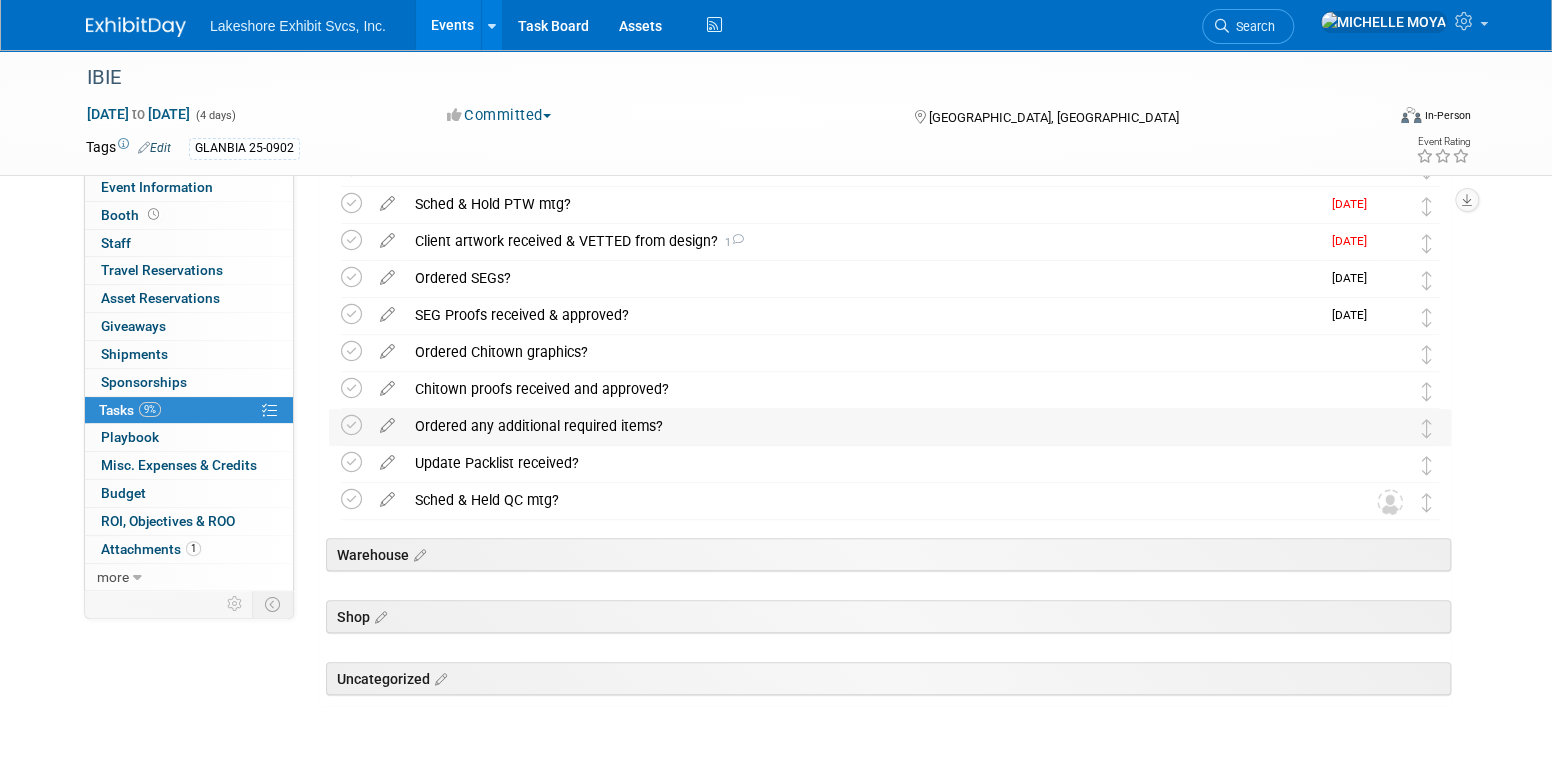 scroll, scrollTop: 500, scrollLeft: 0, axis: vertical 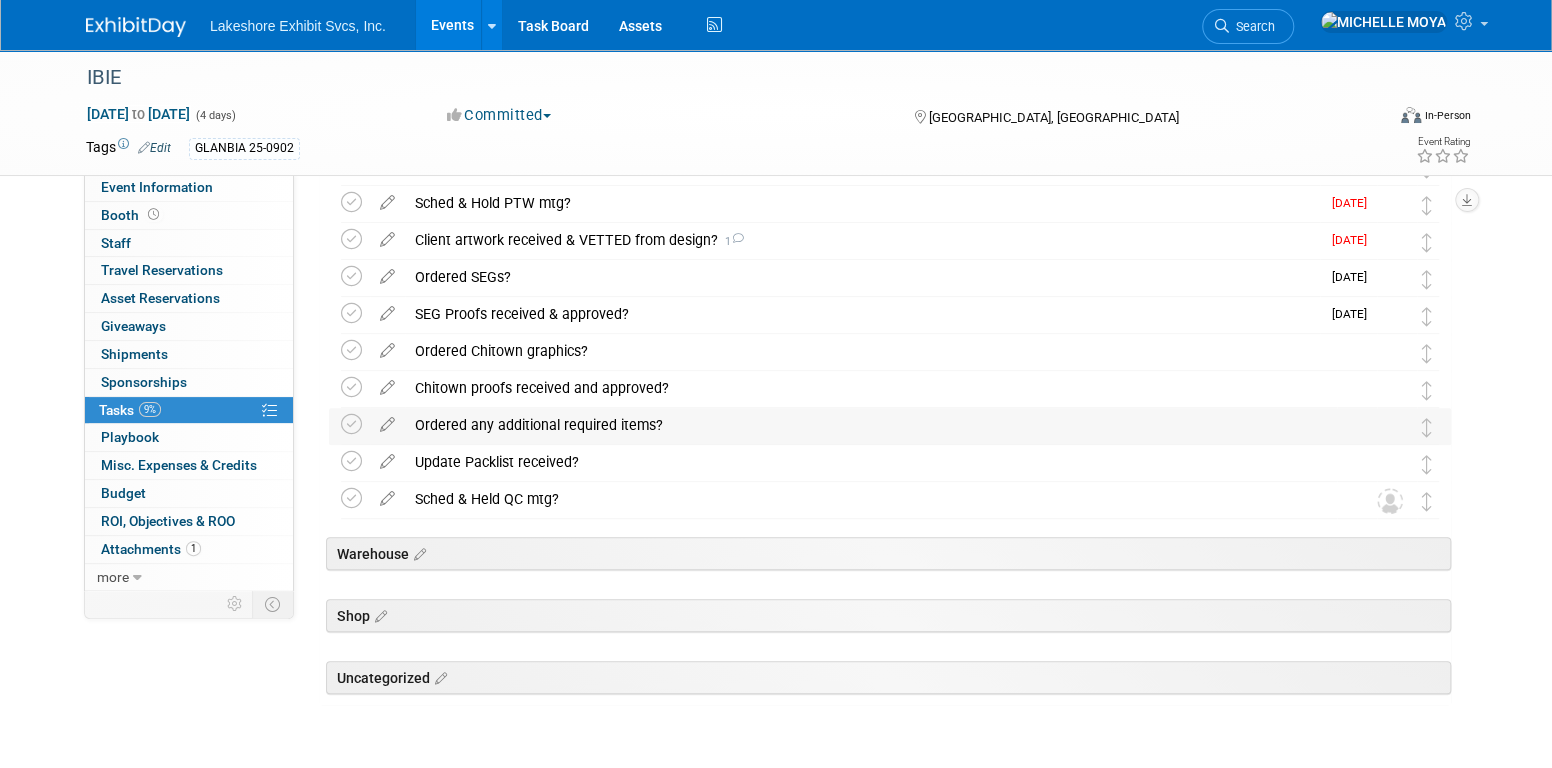 click on "Ordered any additional required items?" at bounding box center [871, 425] 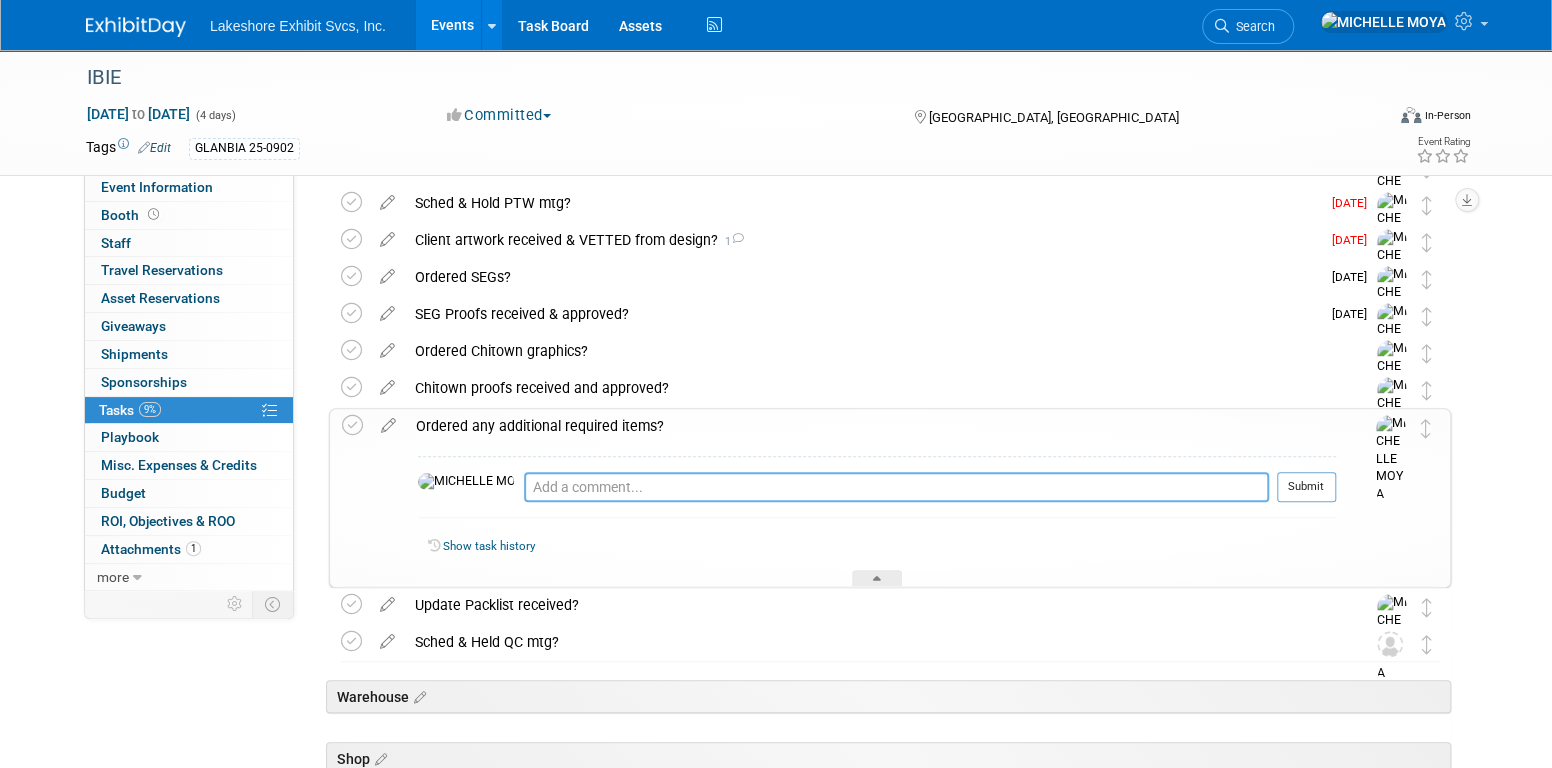 click at bounding box center (896, 487) 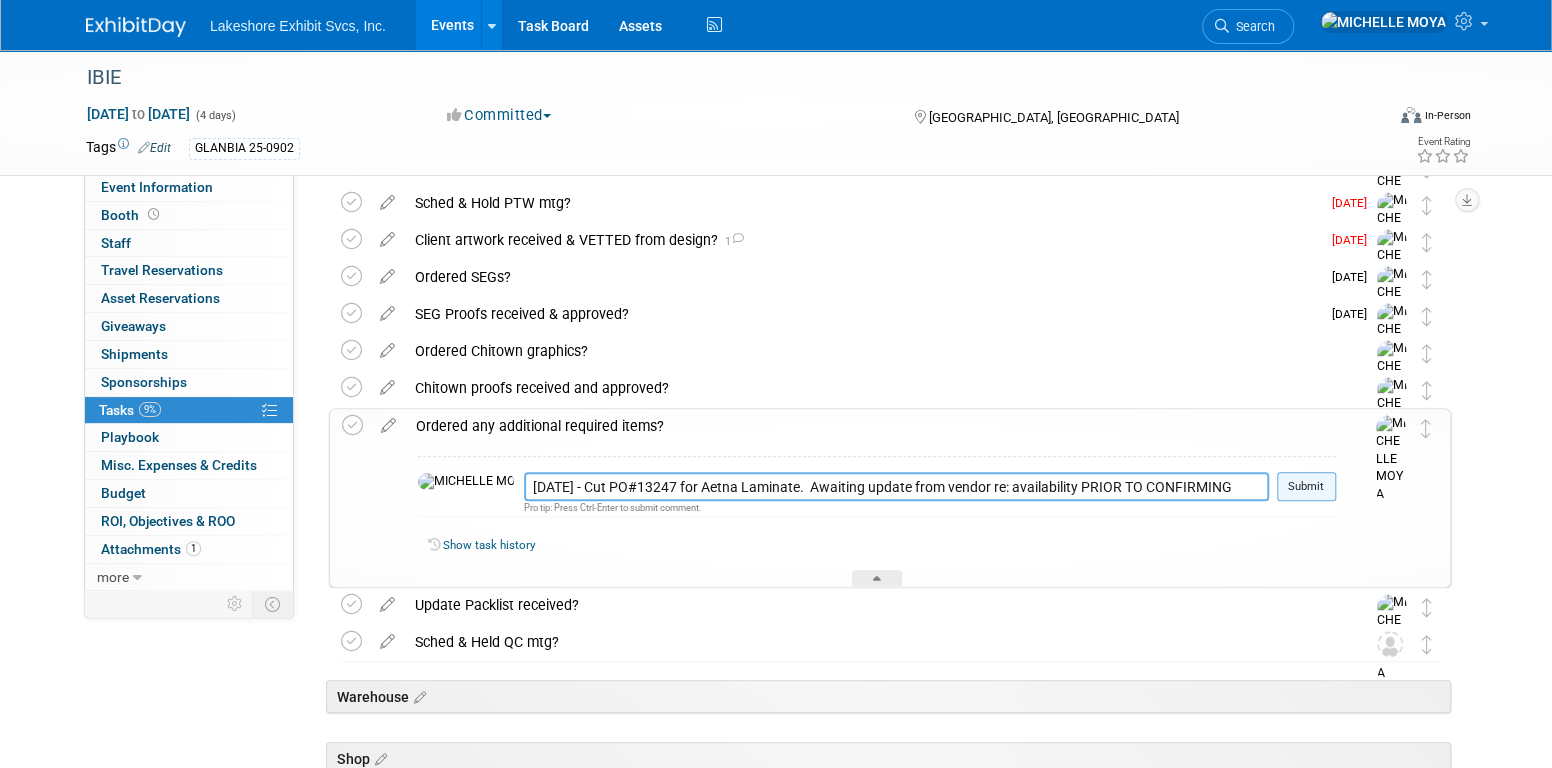 type on "[DATE] - Cut PO#13247 for Aetna Laminate.  Awaiting update from vendor re: availability PRIOR TO CONFIRMING ORDER" 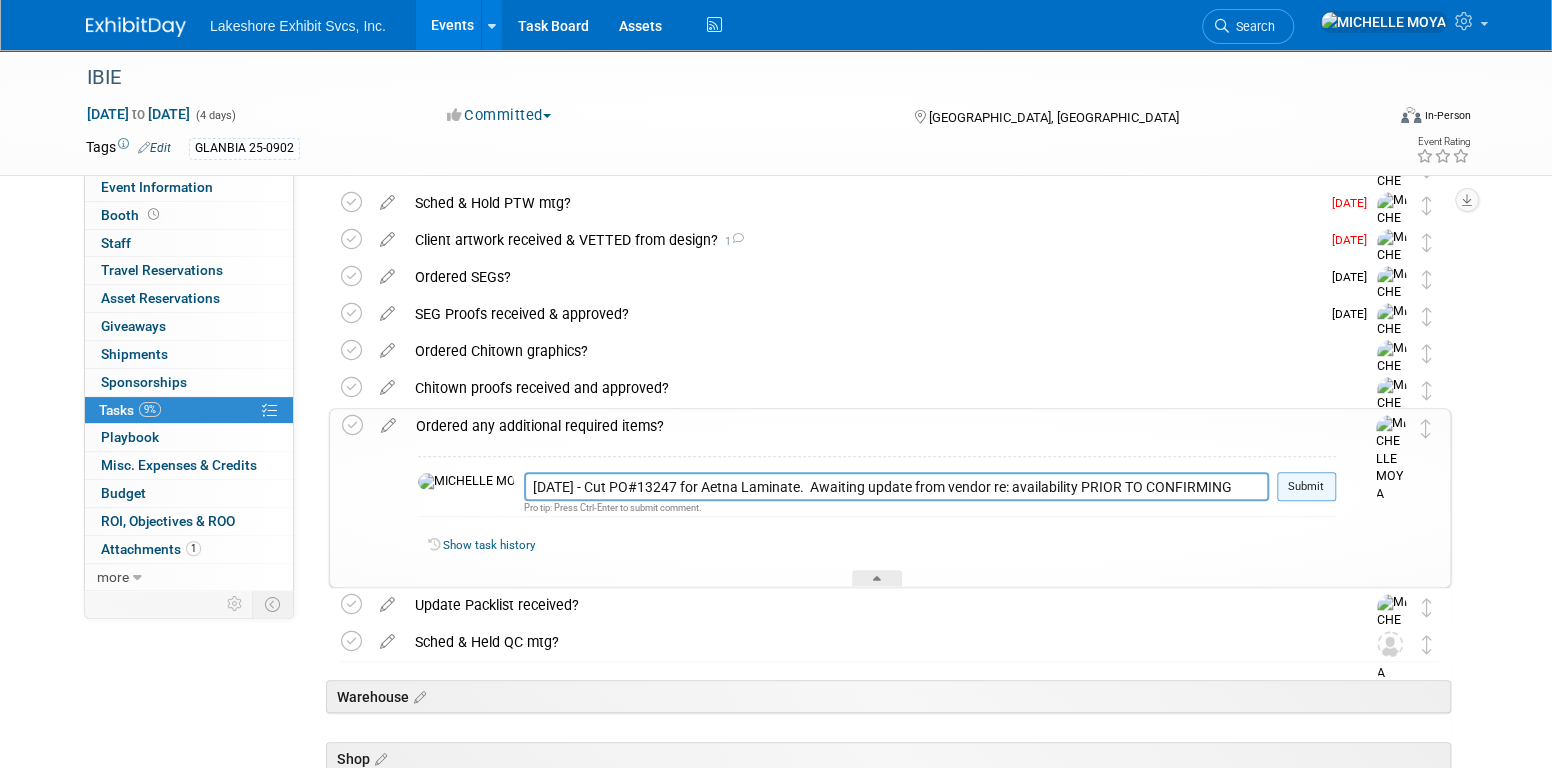 click on "Submit" at bounding box center (1306, 487) 